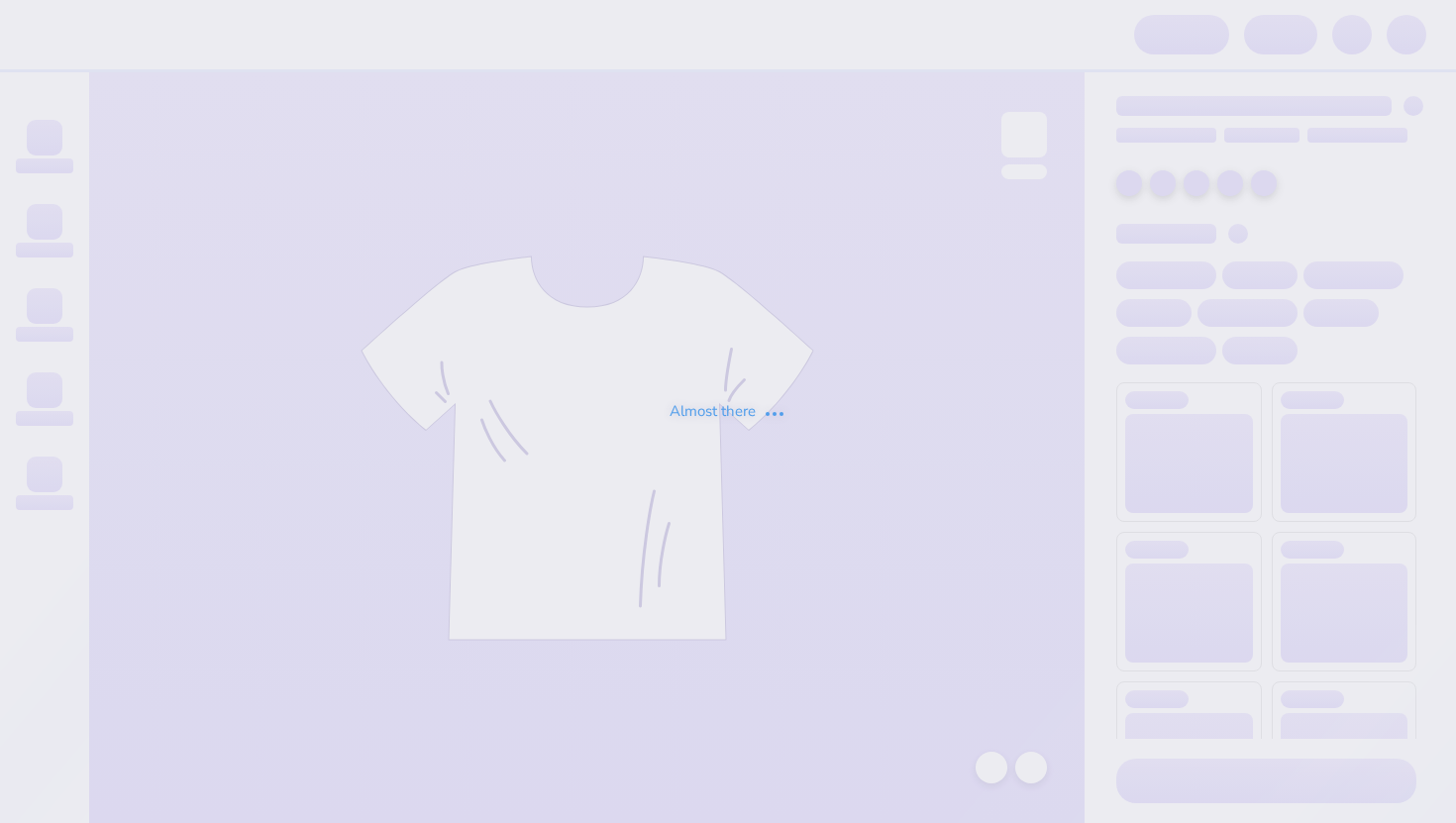 scroll, scrollTop: 0, scrollLeft: 0, axis: both 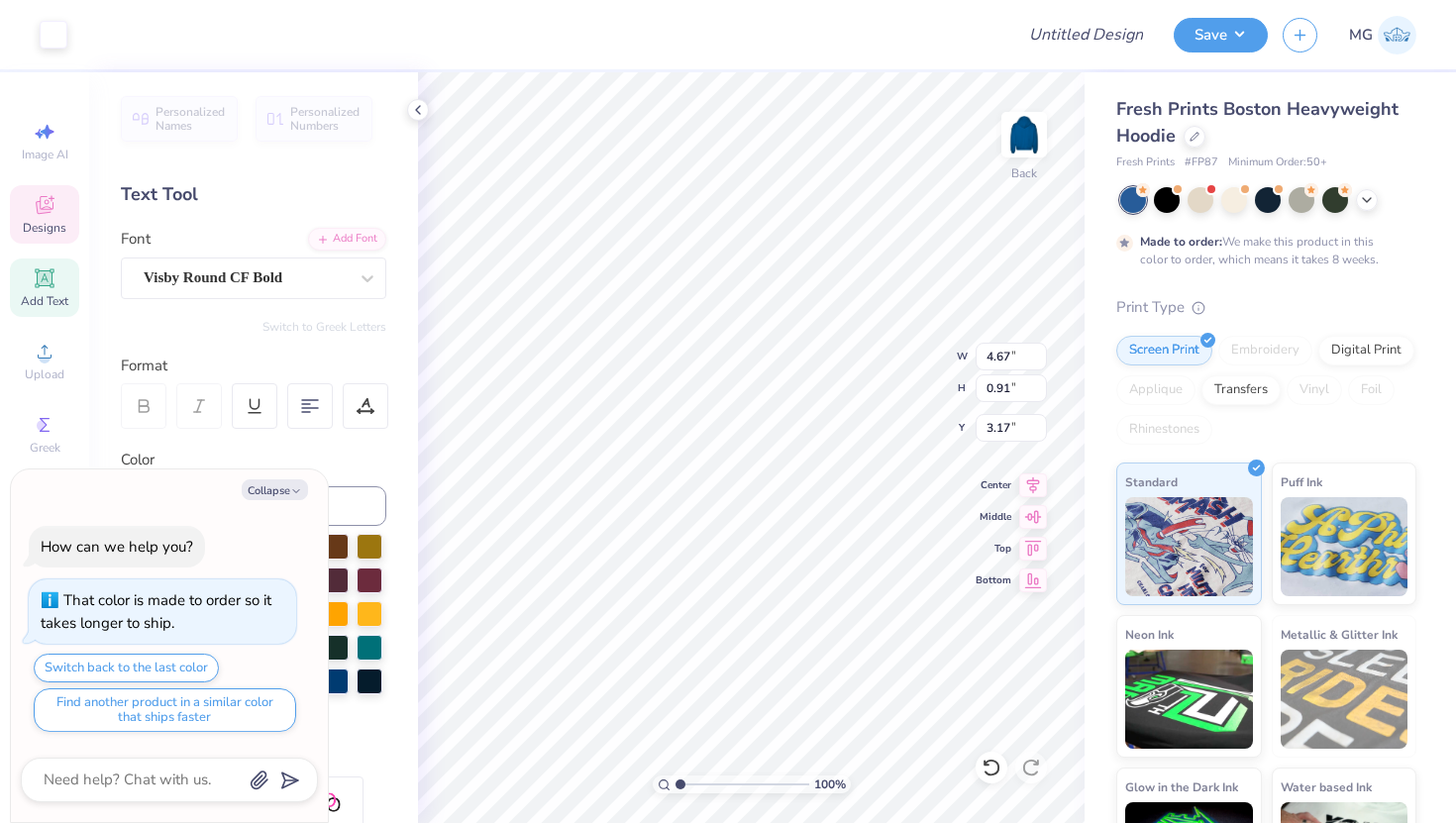 type on "x" 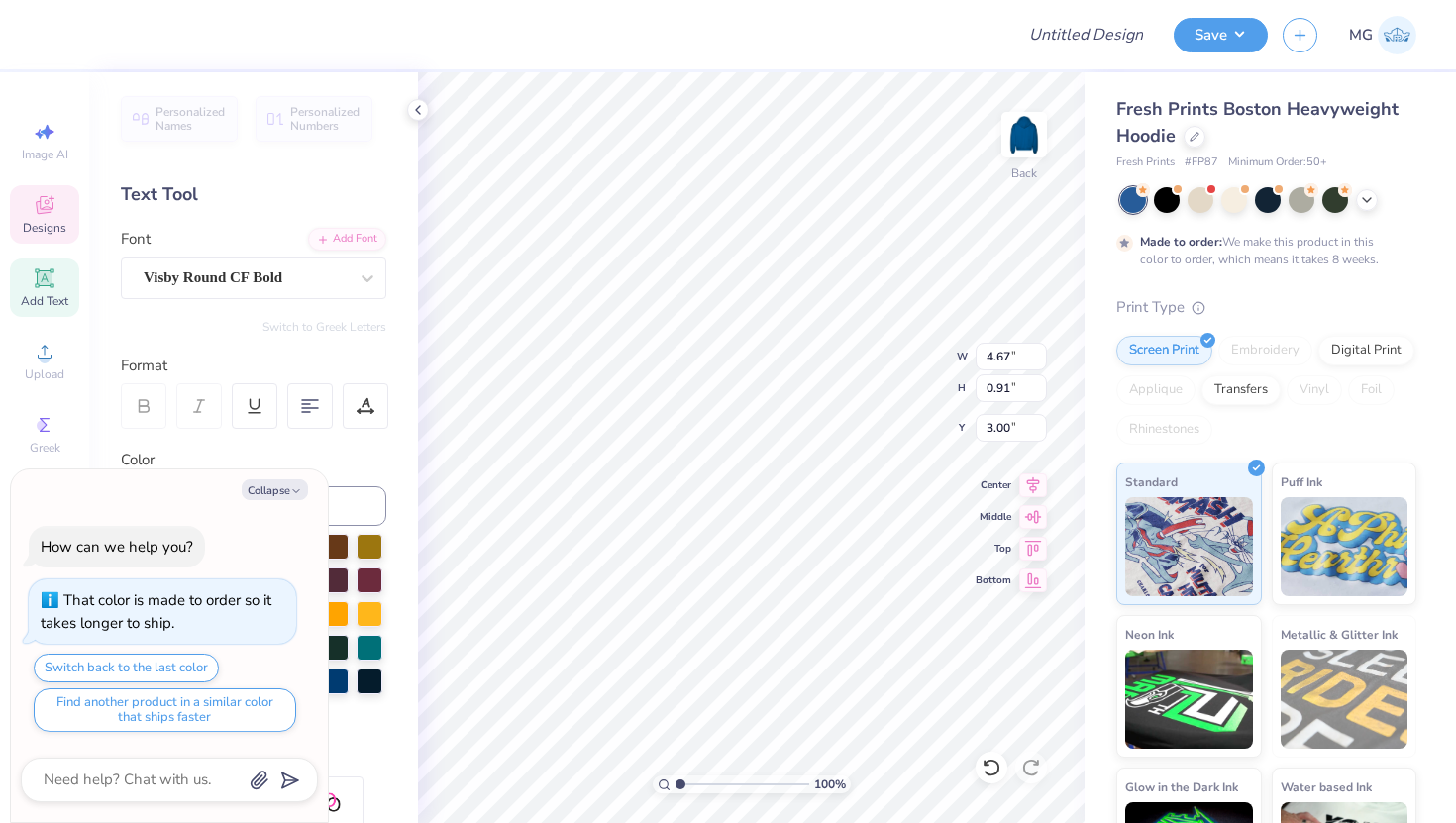 click on "100  % Back W 4.67 4.67 " H 0.91 0.91 " Y 3.00 3.00 " Center Middle Top Bottom" at bounding box center (751, 448) 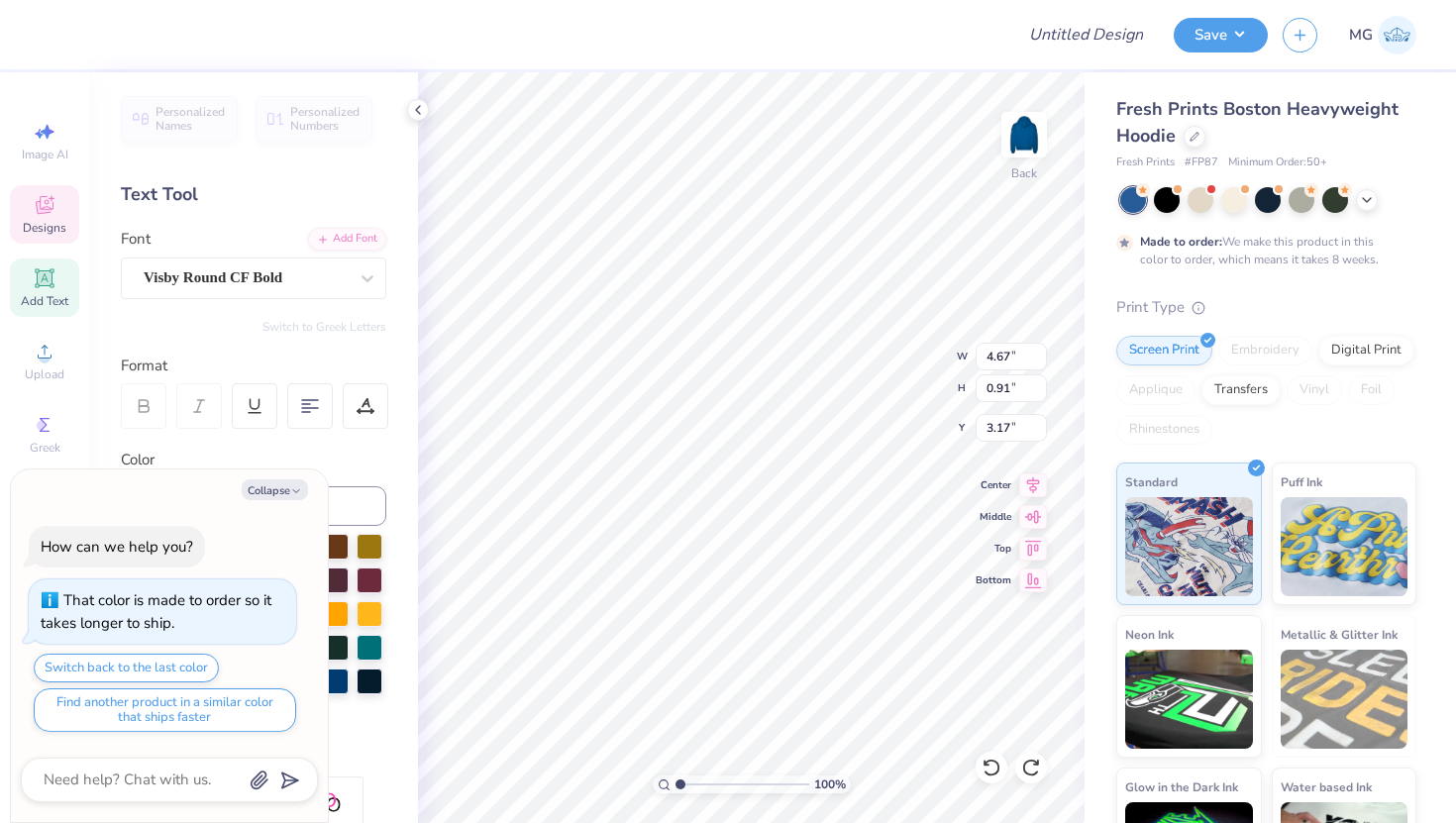 scroll, scrollTop: 0, scrollLeft: 5, axis: horizontal 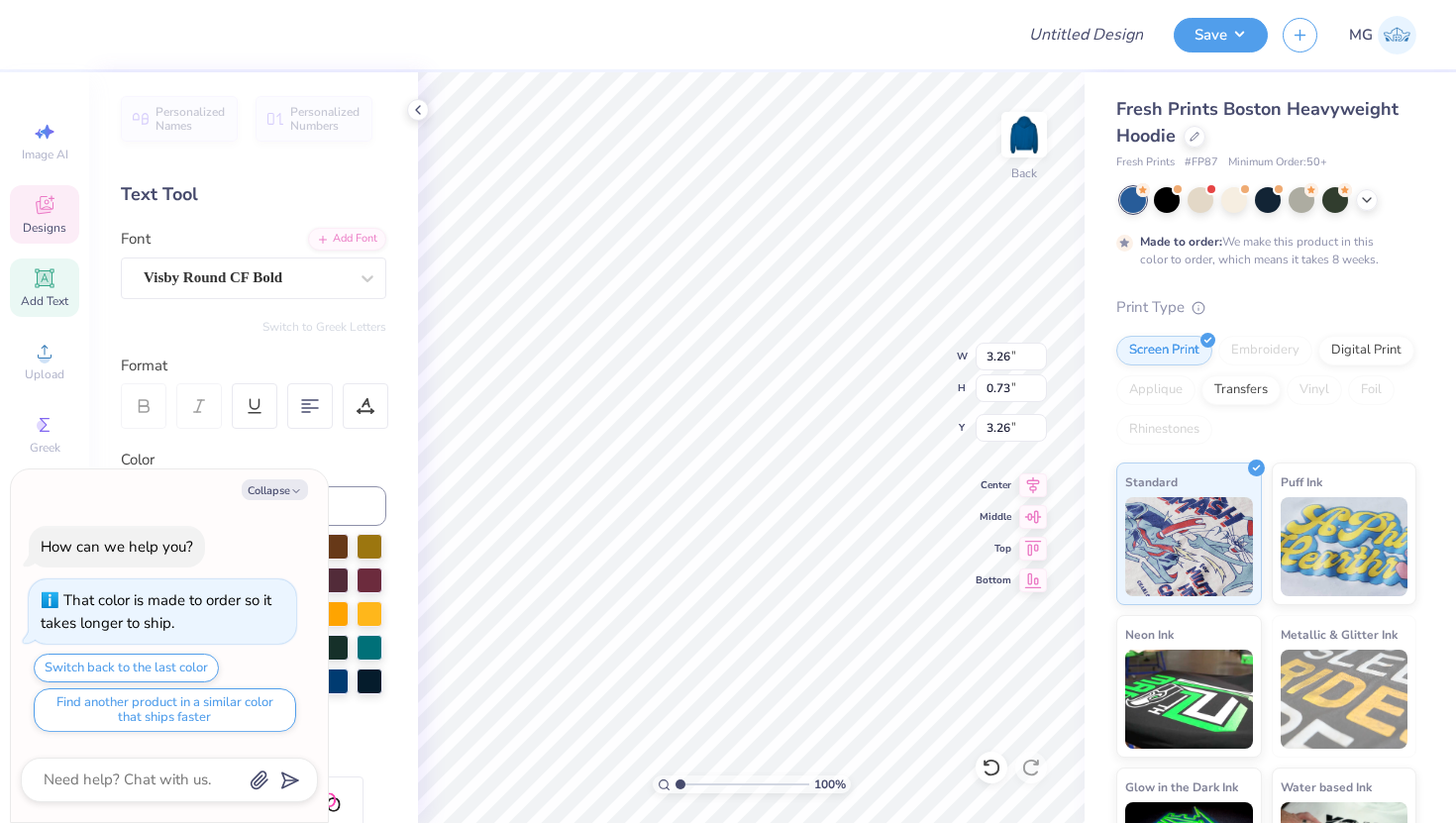 type on "x" 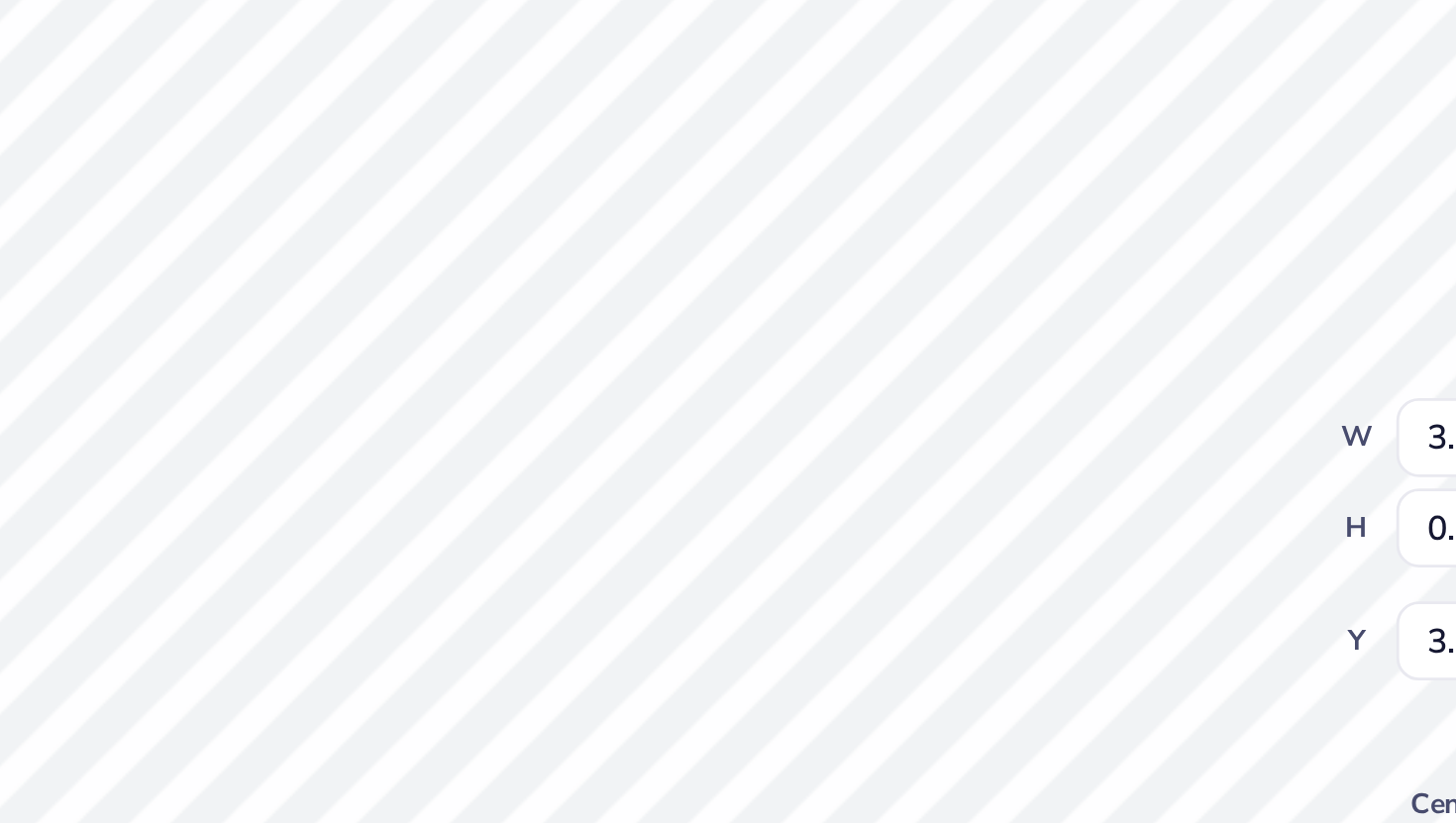 type on "x" 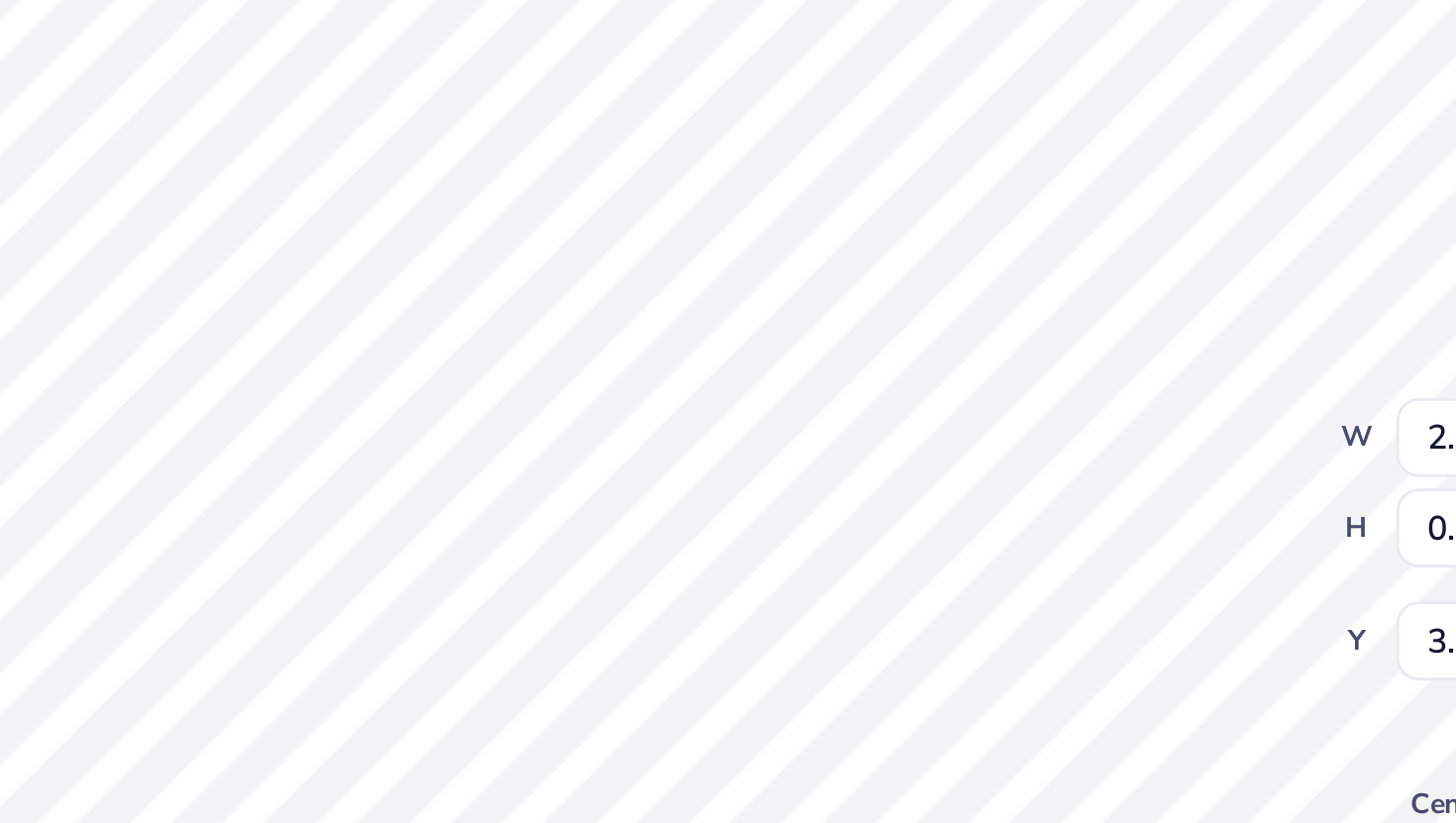 type on "x" 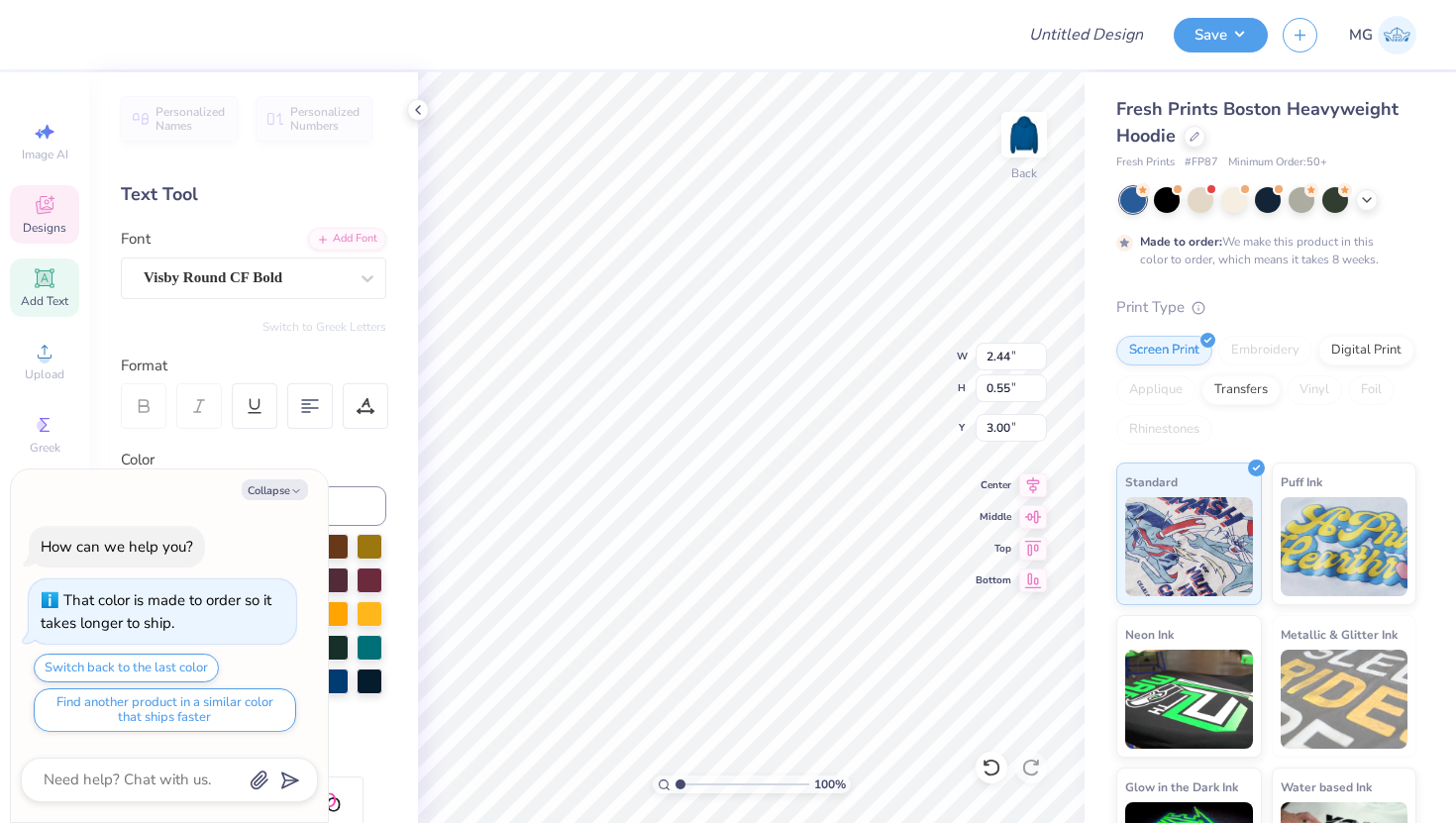 type on "x" 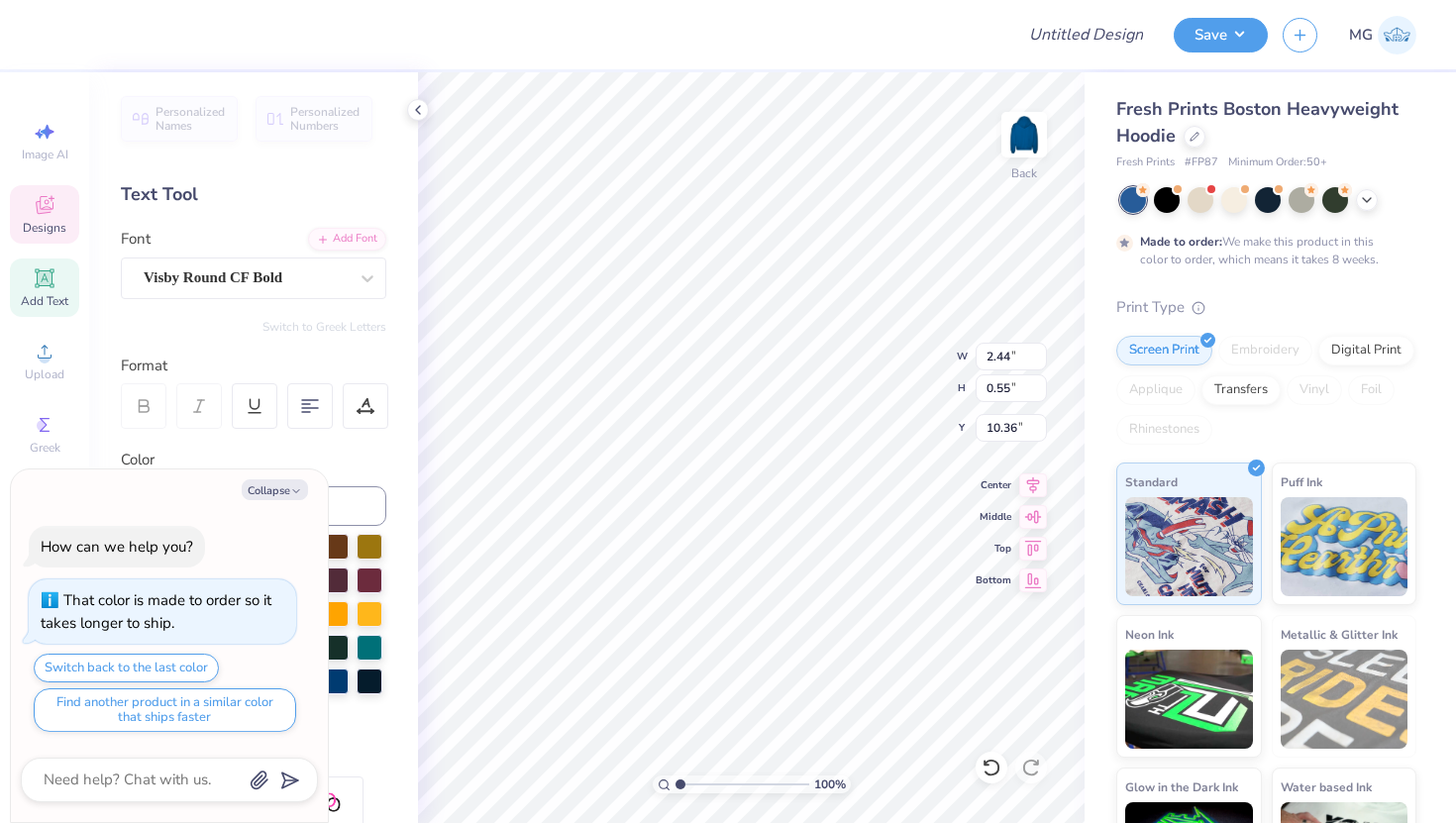 type on "x" 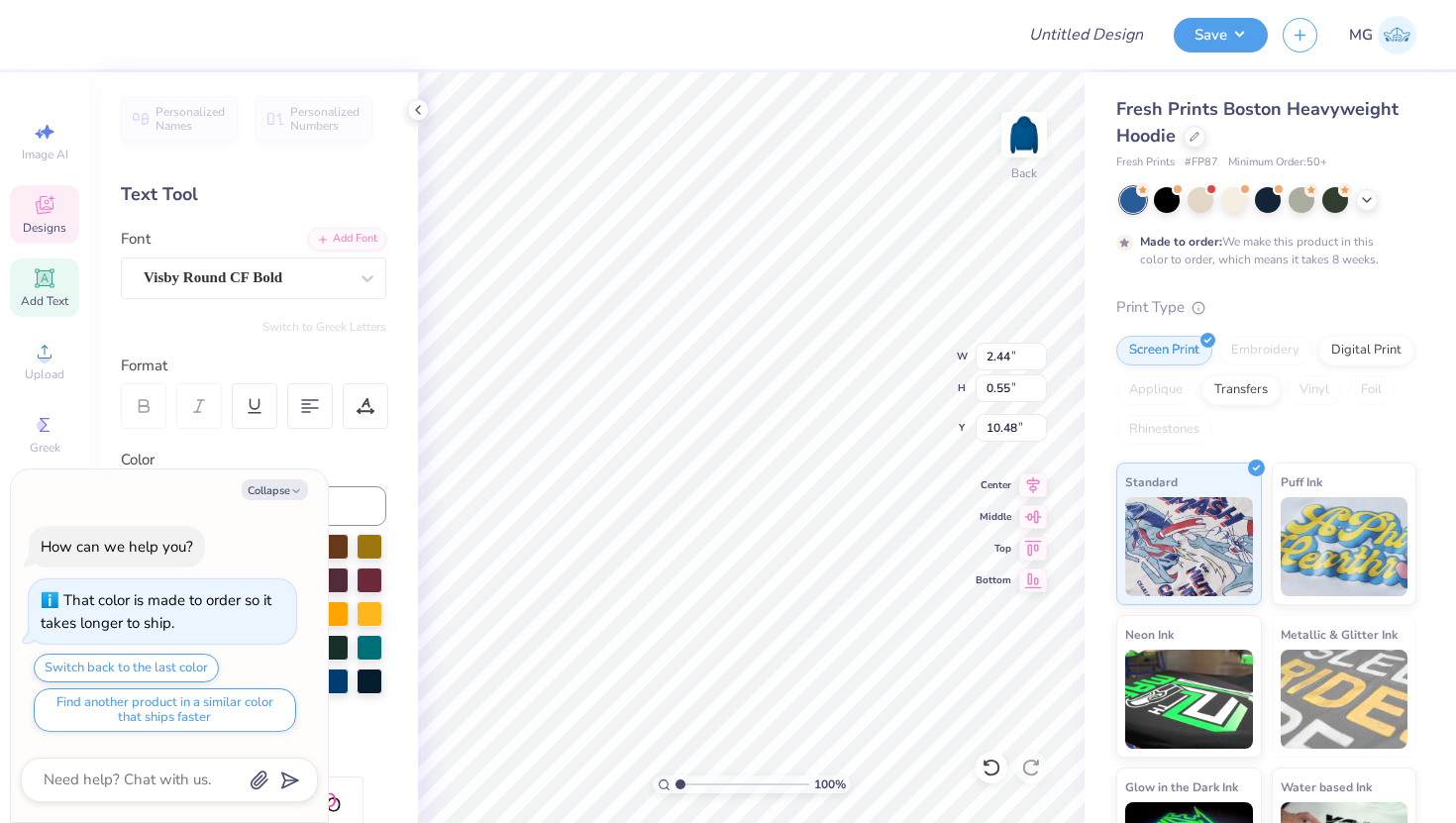 click on "Personalized Names Personalized Numbers Text Tool  Add Font Font Visby Round CF Bold Switch to Greek Letters Format Color Styles Text Shape" at bounding box center [254, 448] 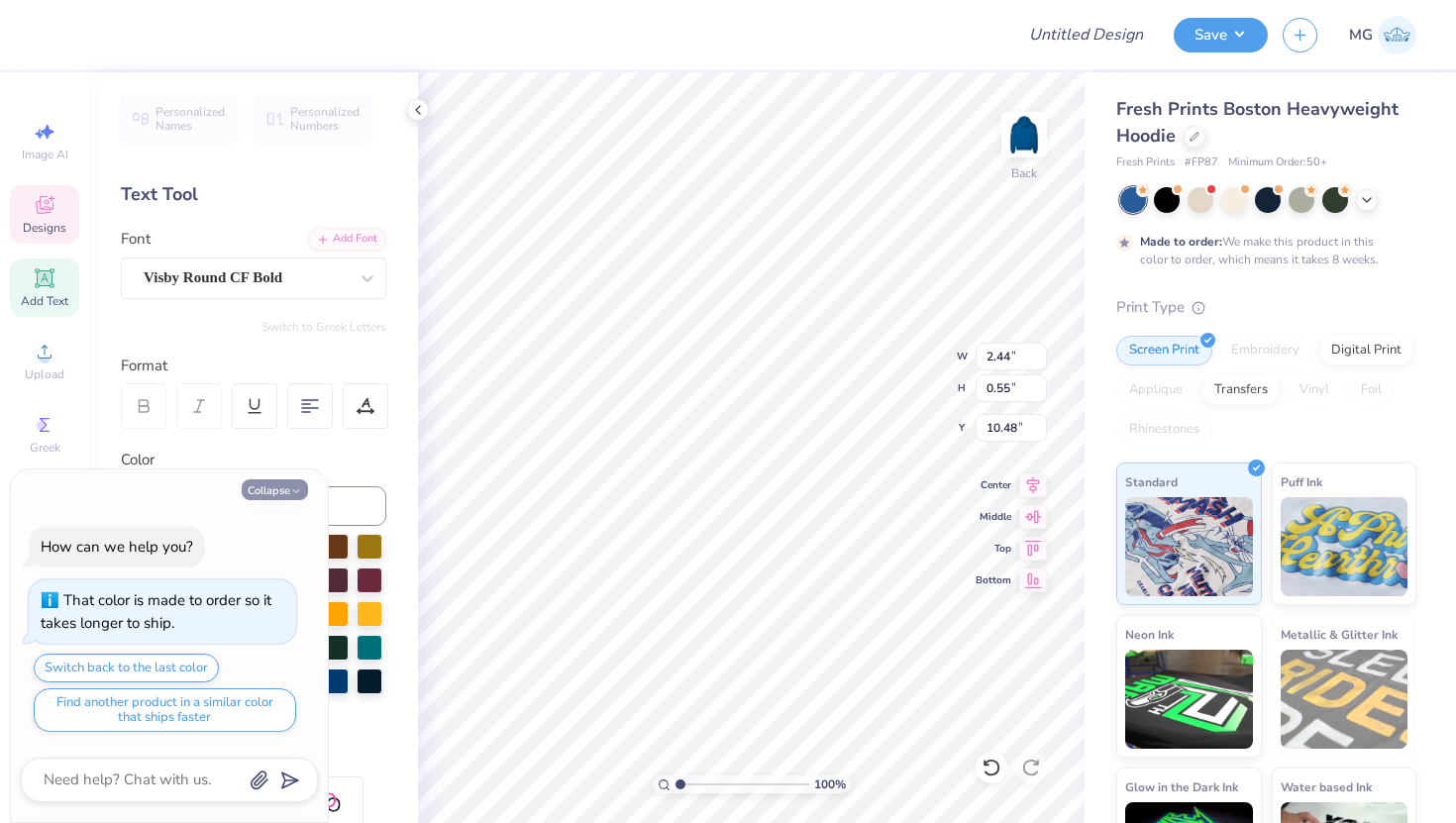 click 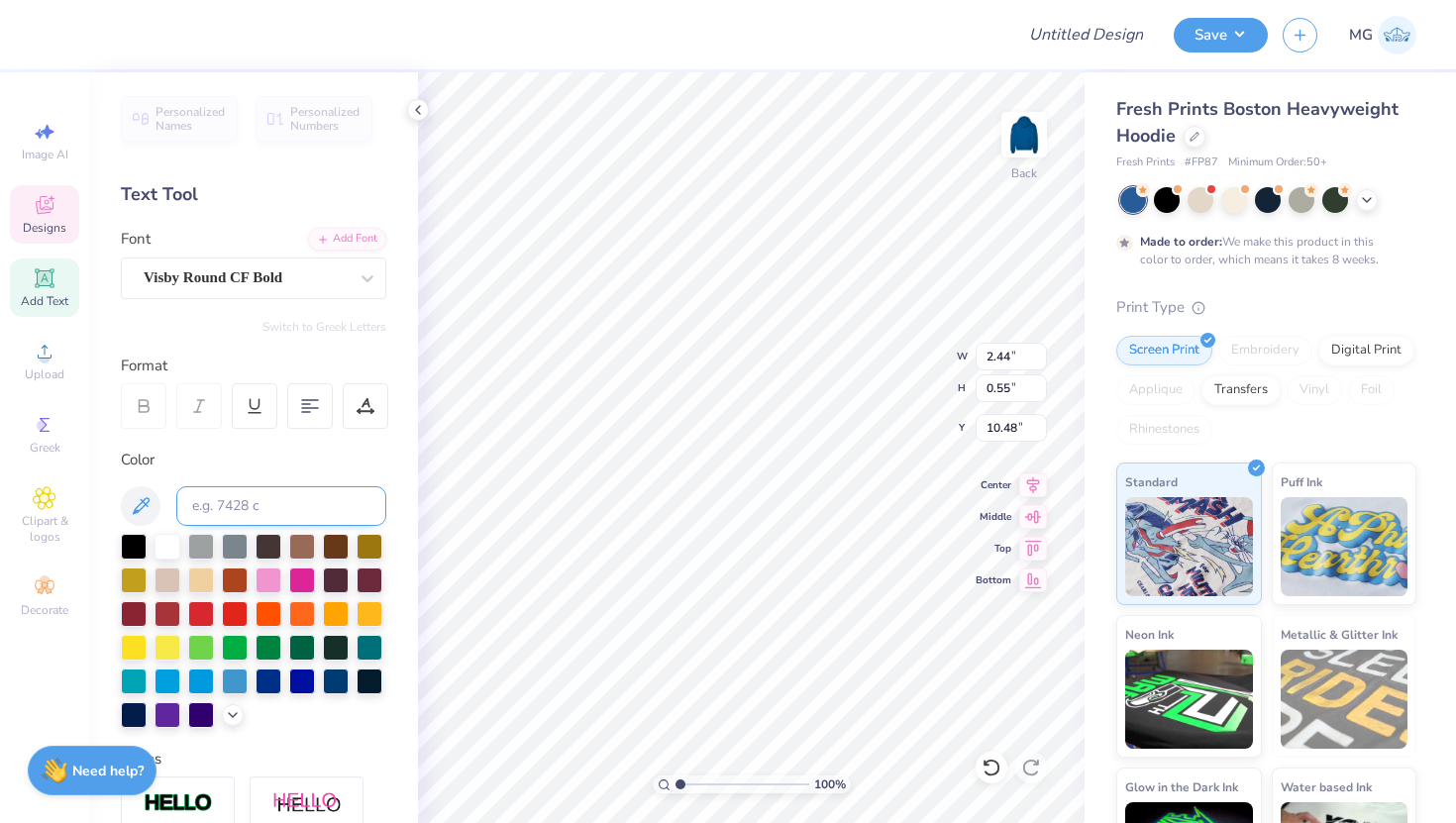 scroll, scrollTop: 328, scrollLeft: 0, axis: vertical 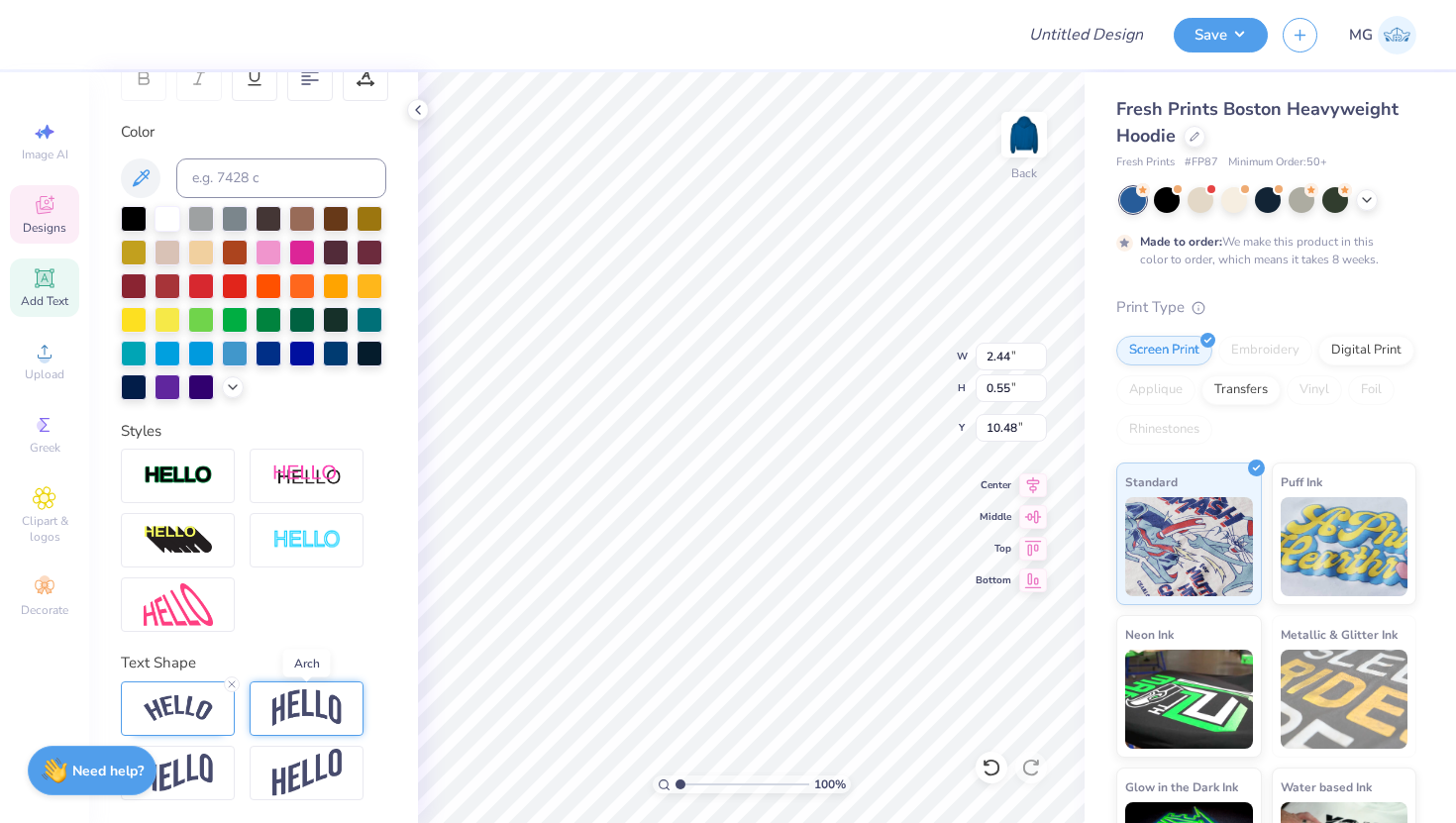 click at bounding box center (307, 708) 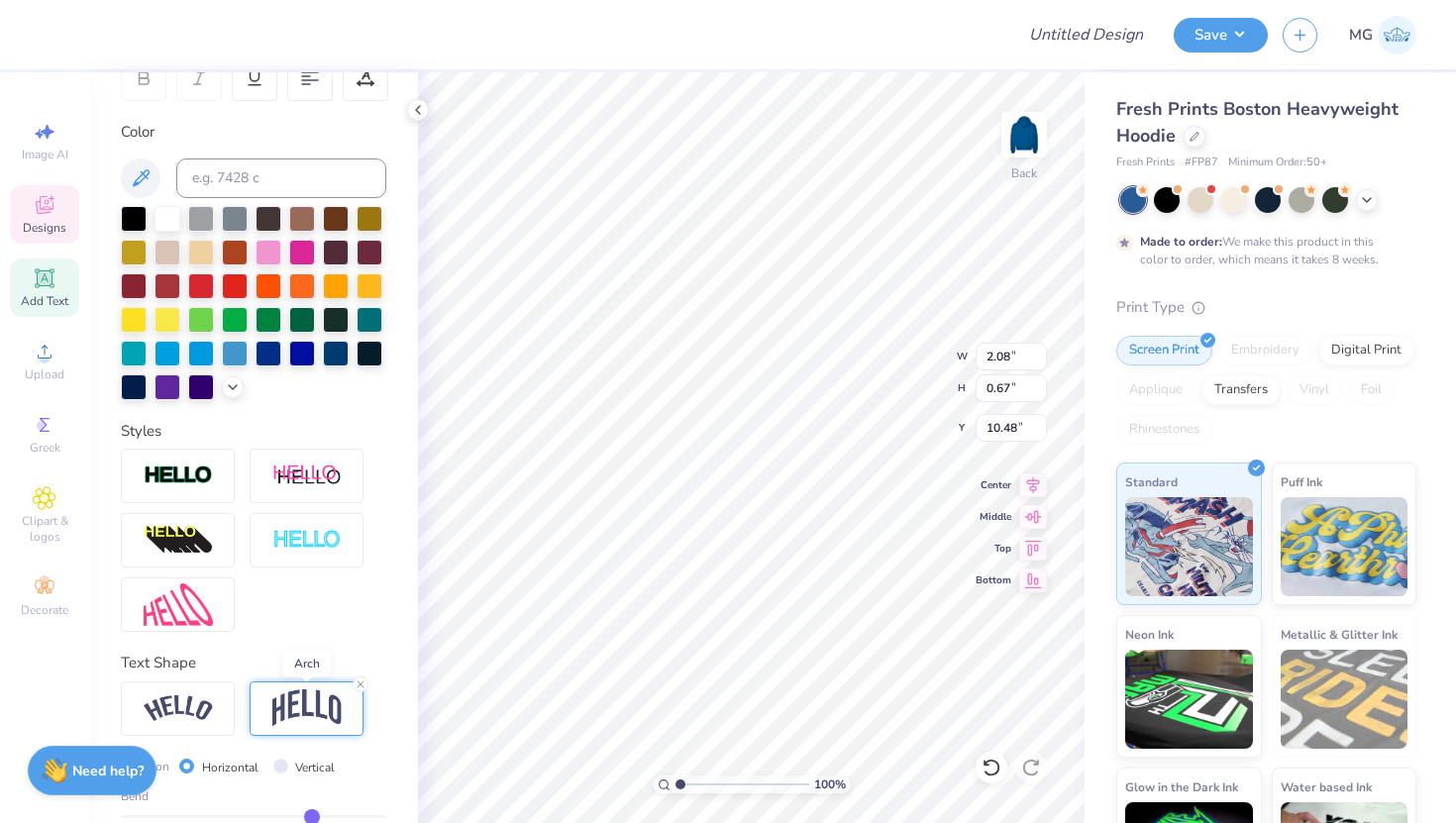 type on "2.08" 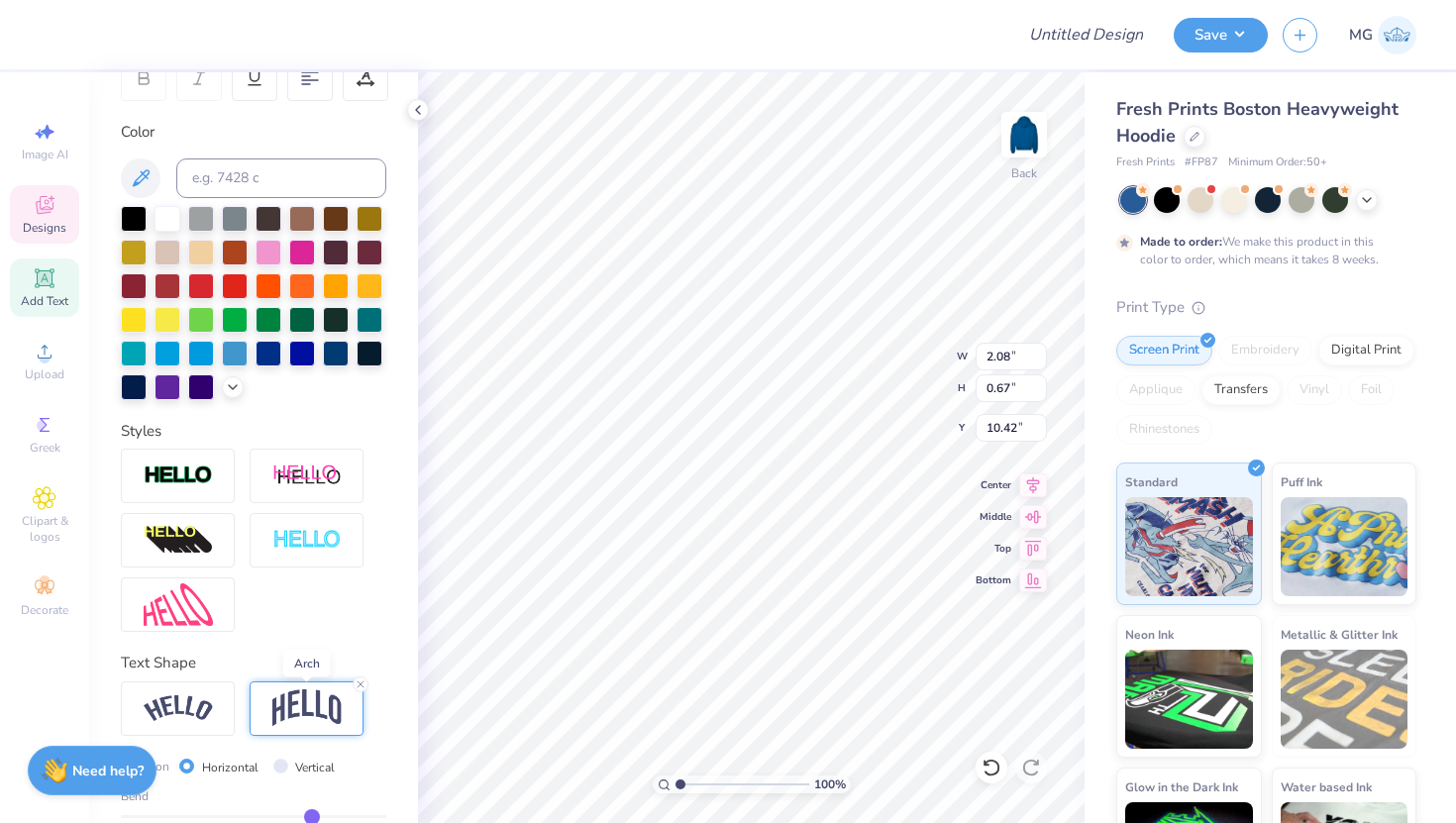 click at bounding box center (307, 708) 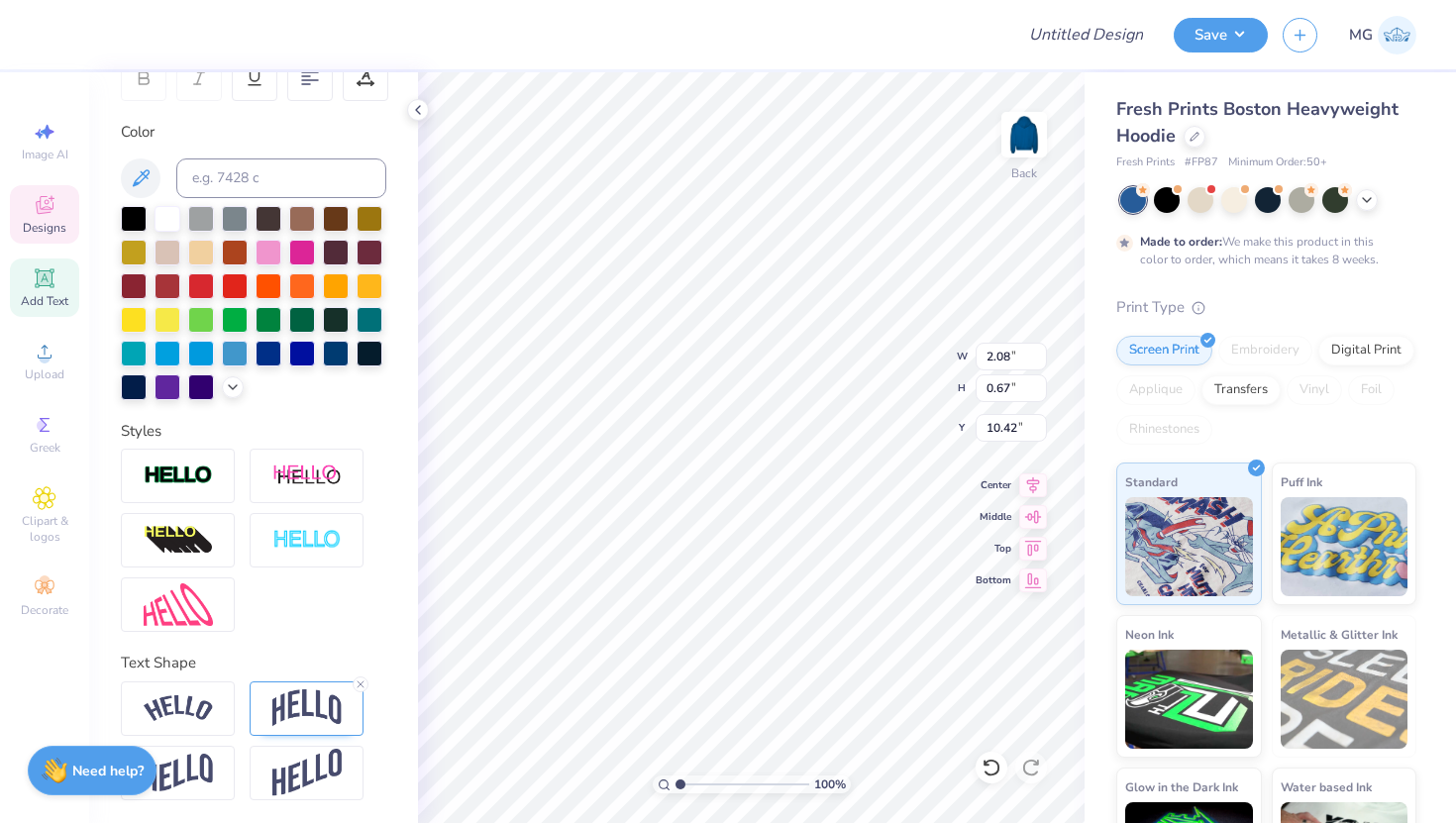 type on "5.10" 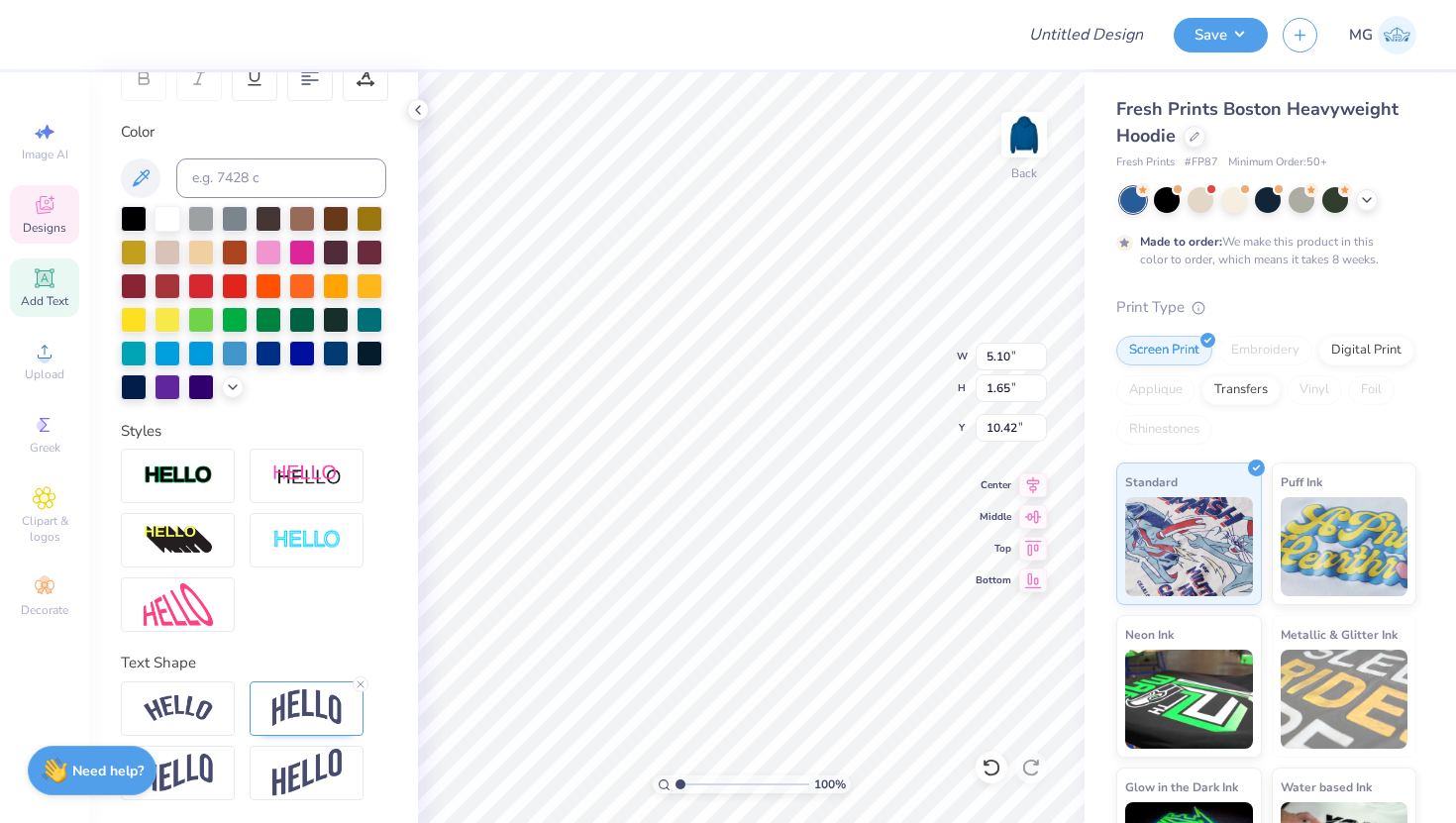 type on "10.79" 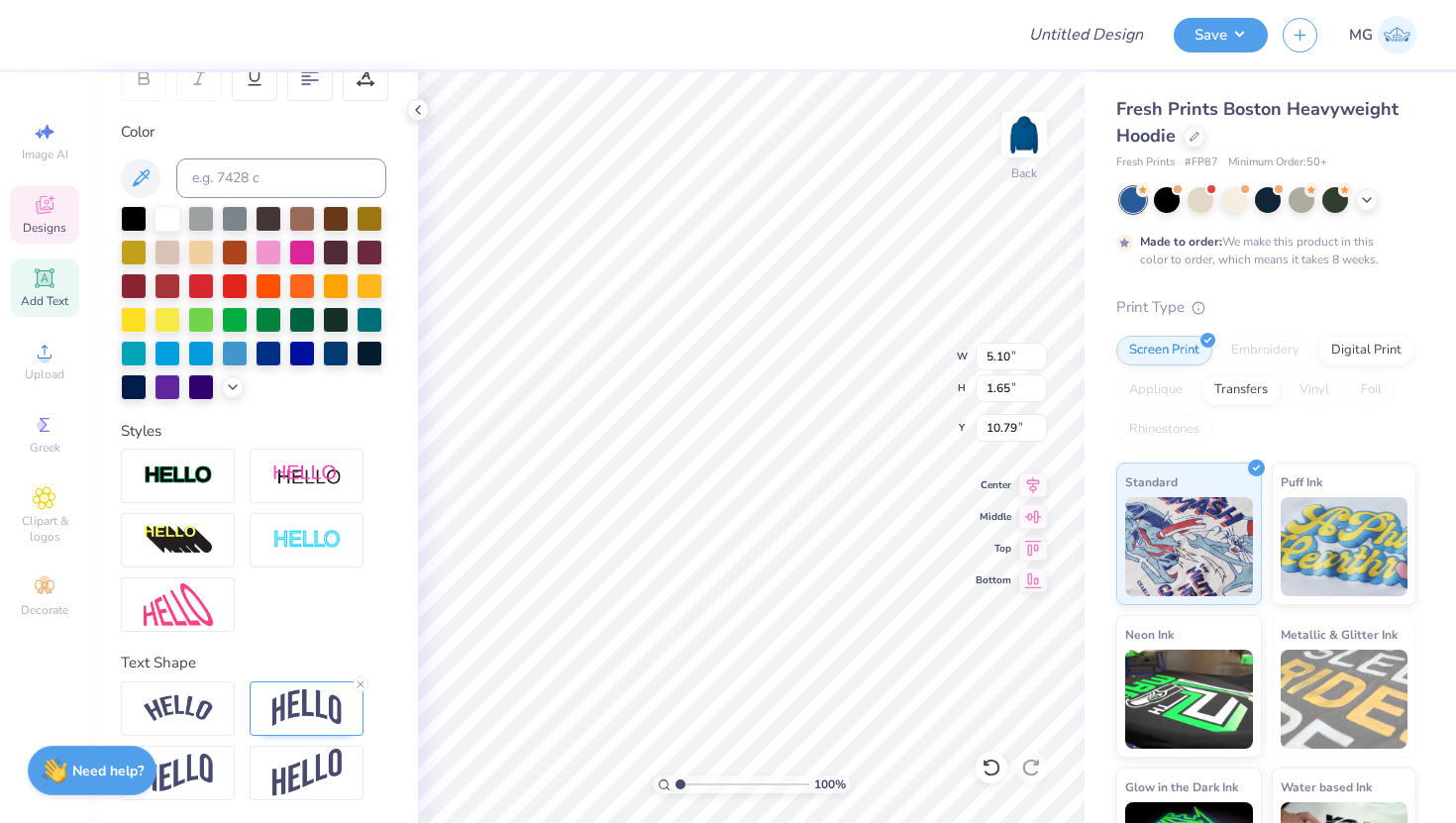 scroll, scrollTop: 0, scrollLeft: 3, axis: horizontal 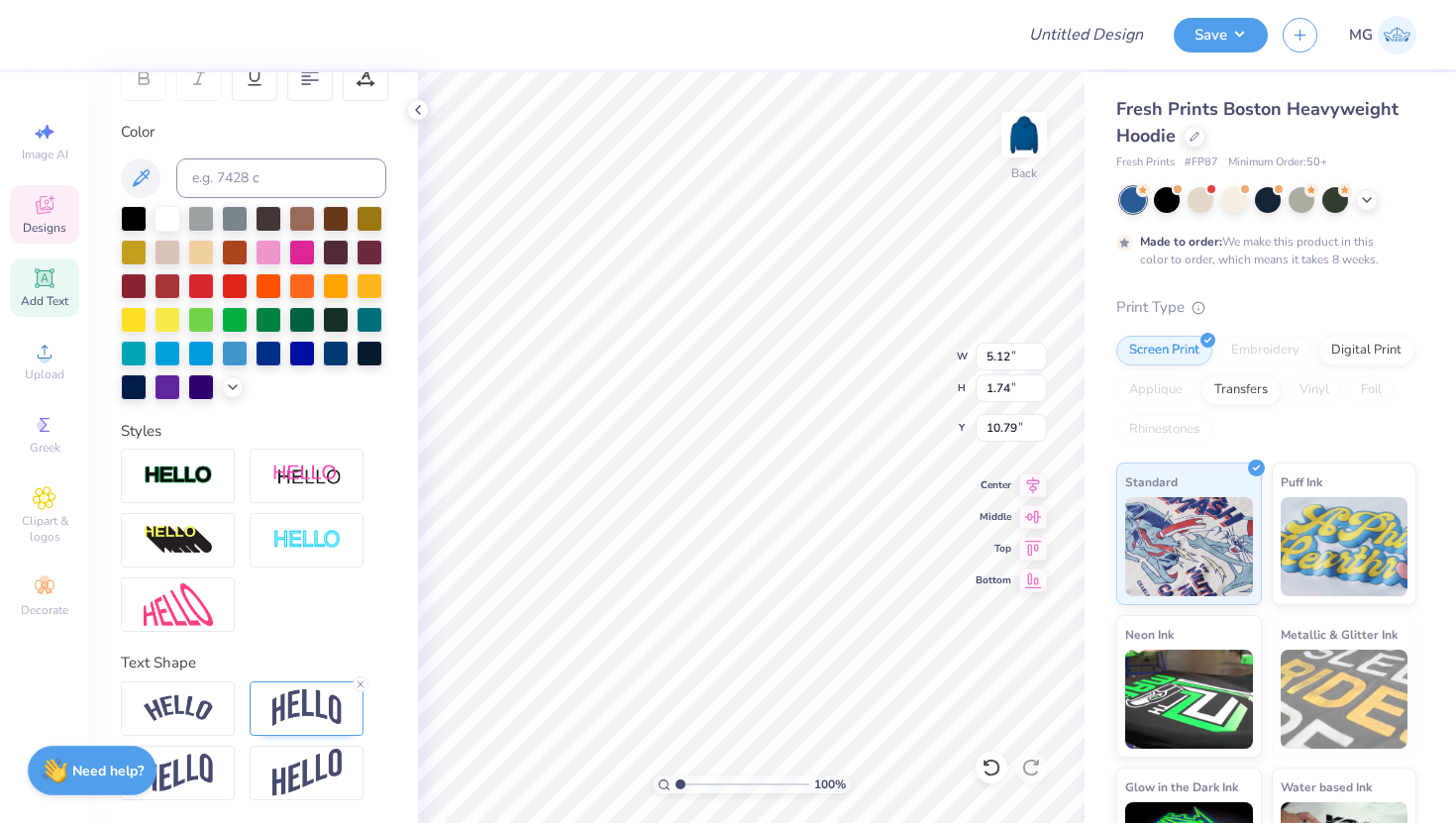 type on "2.16" 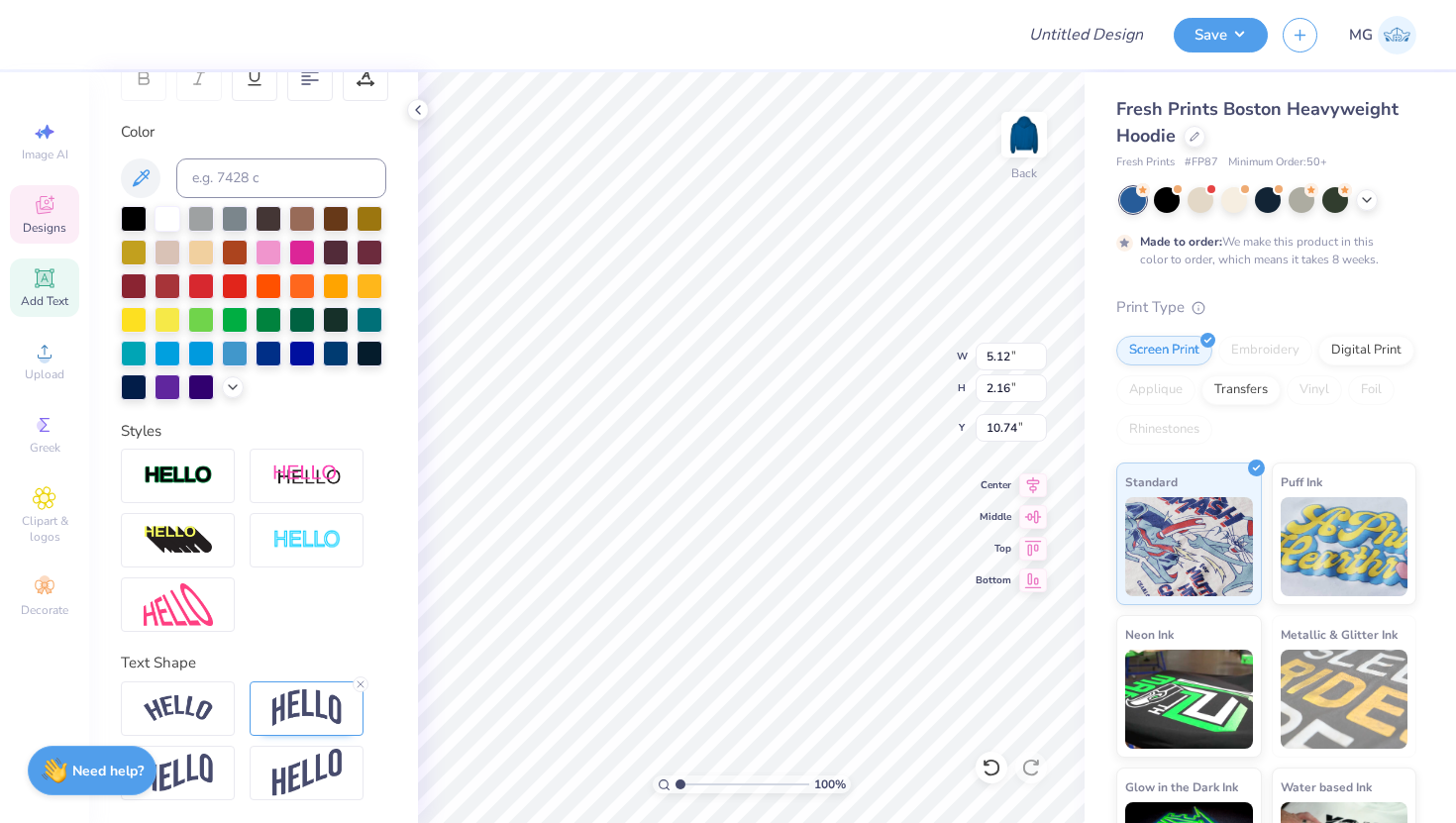 type on "2.90" 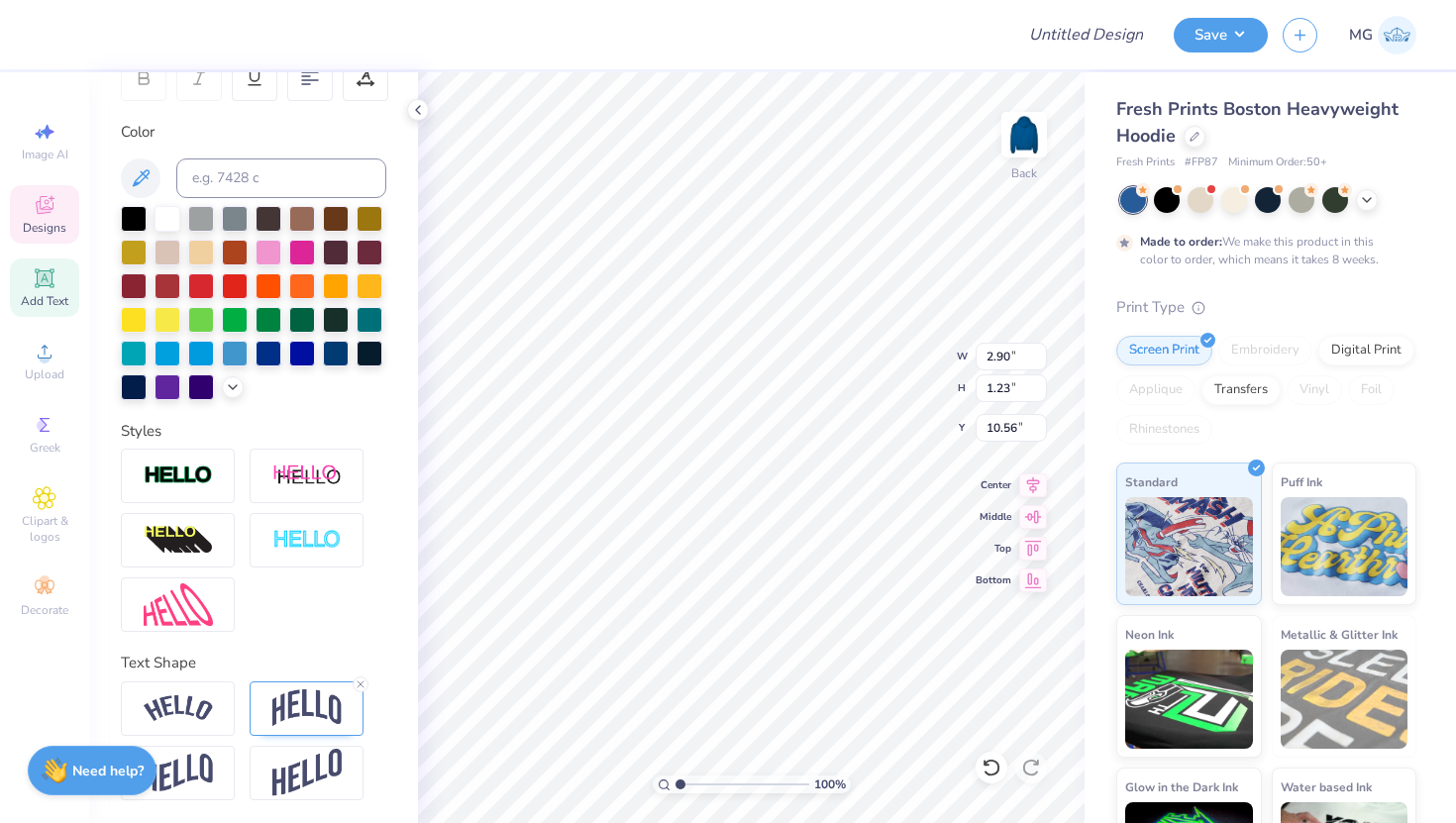 type on "2.91" 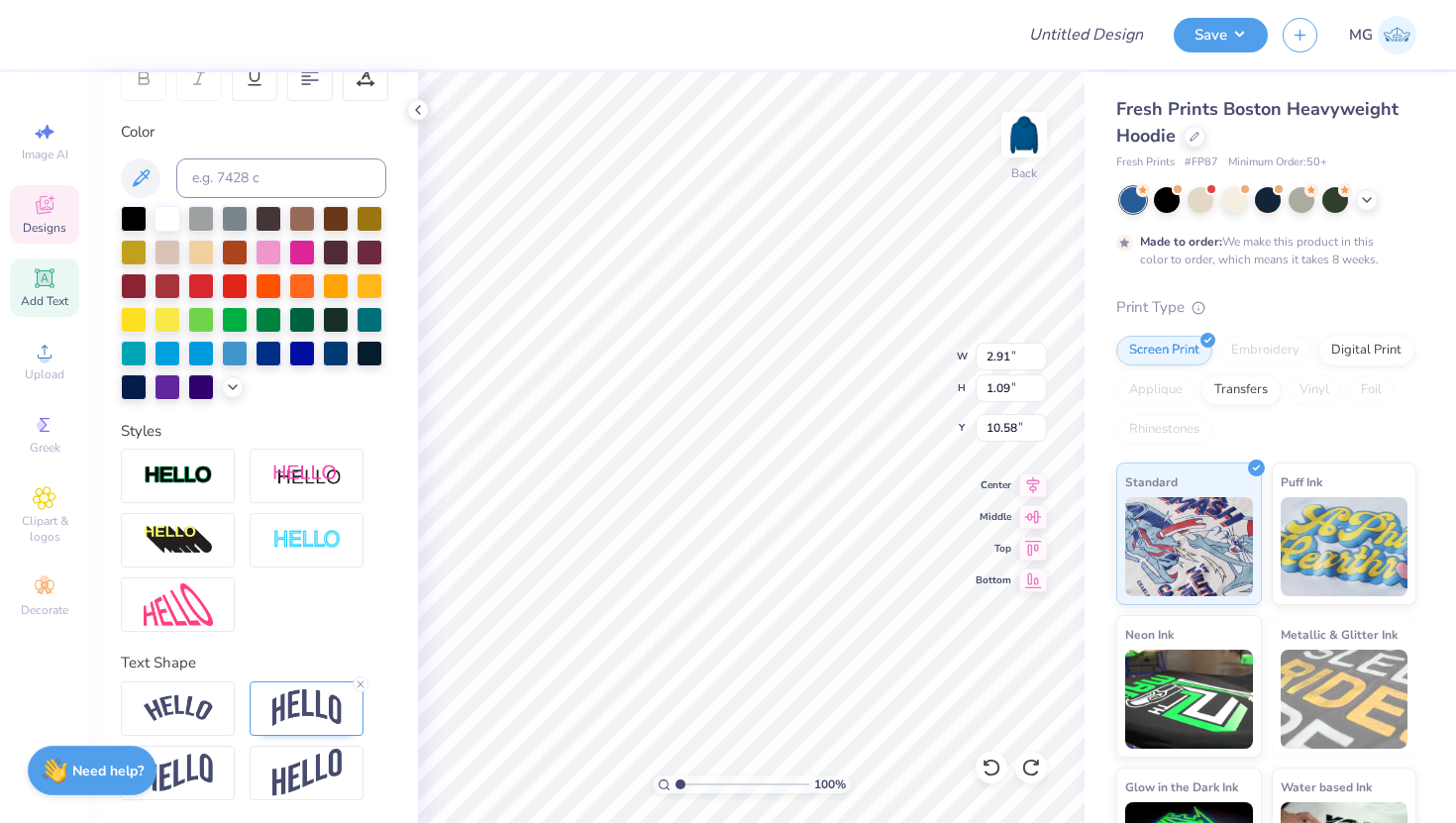 type on "2.90" 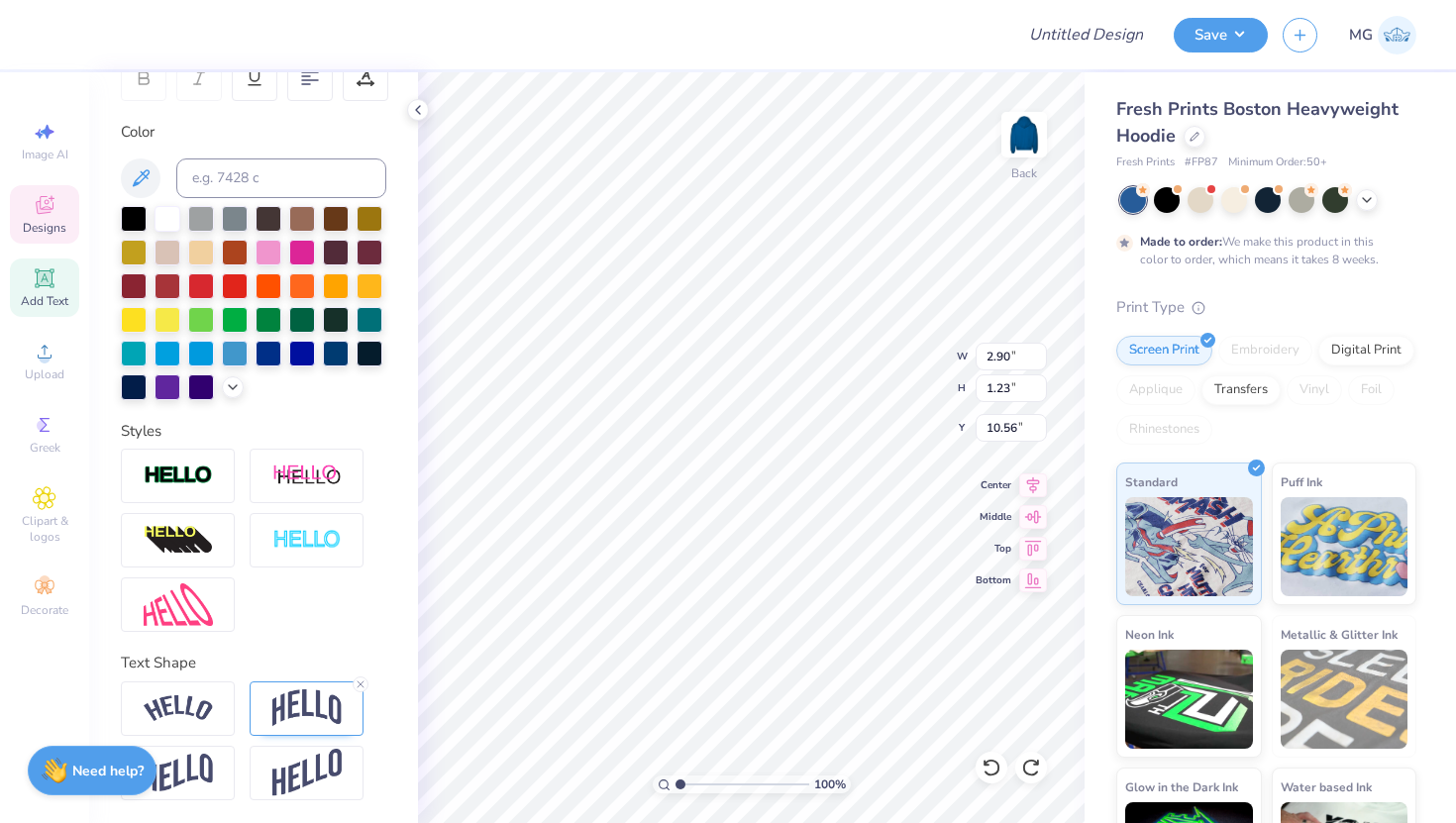 type on "5.12" 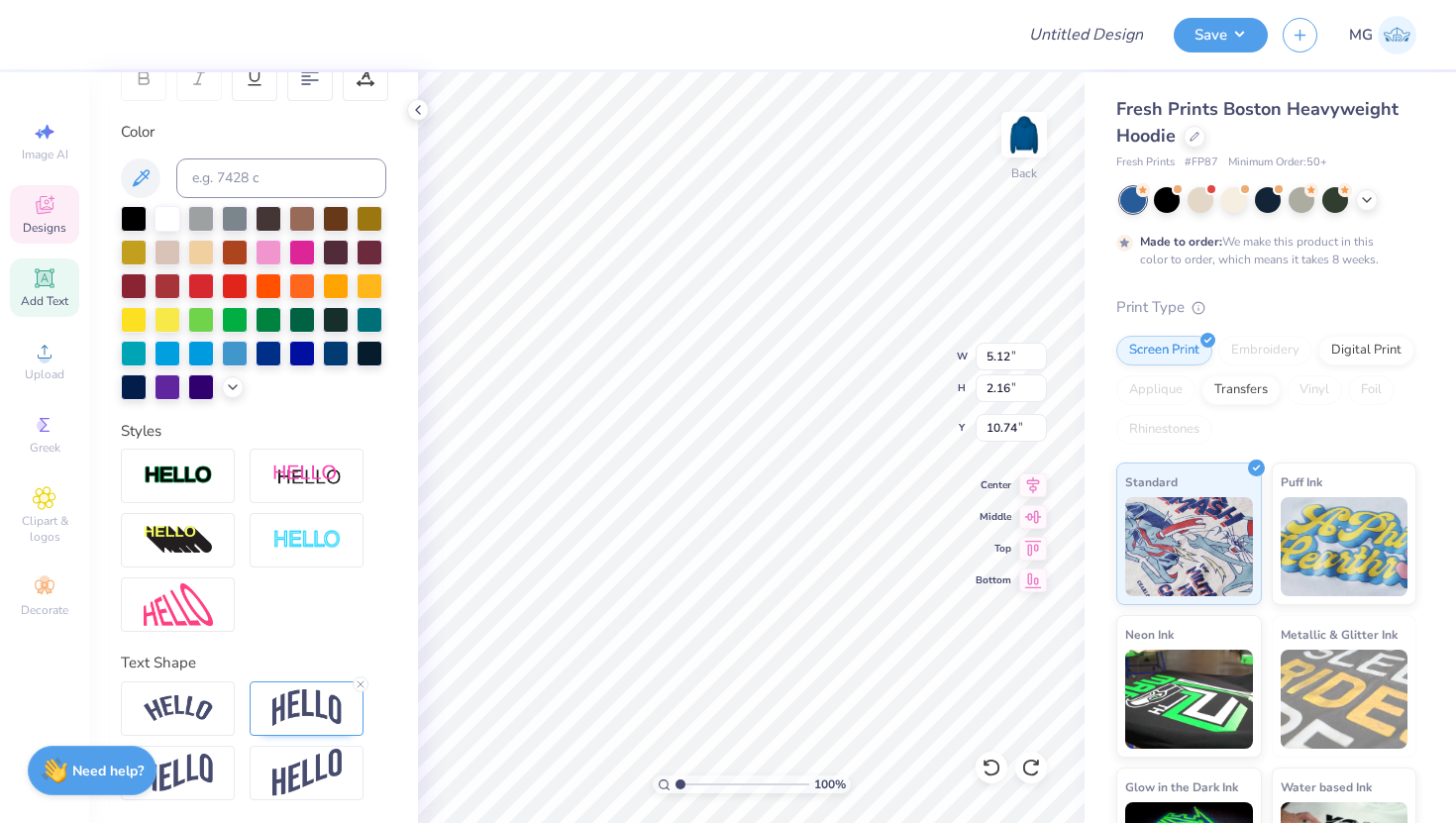 type on "1.74" 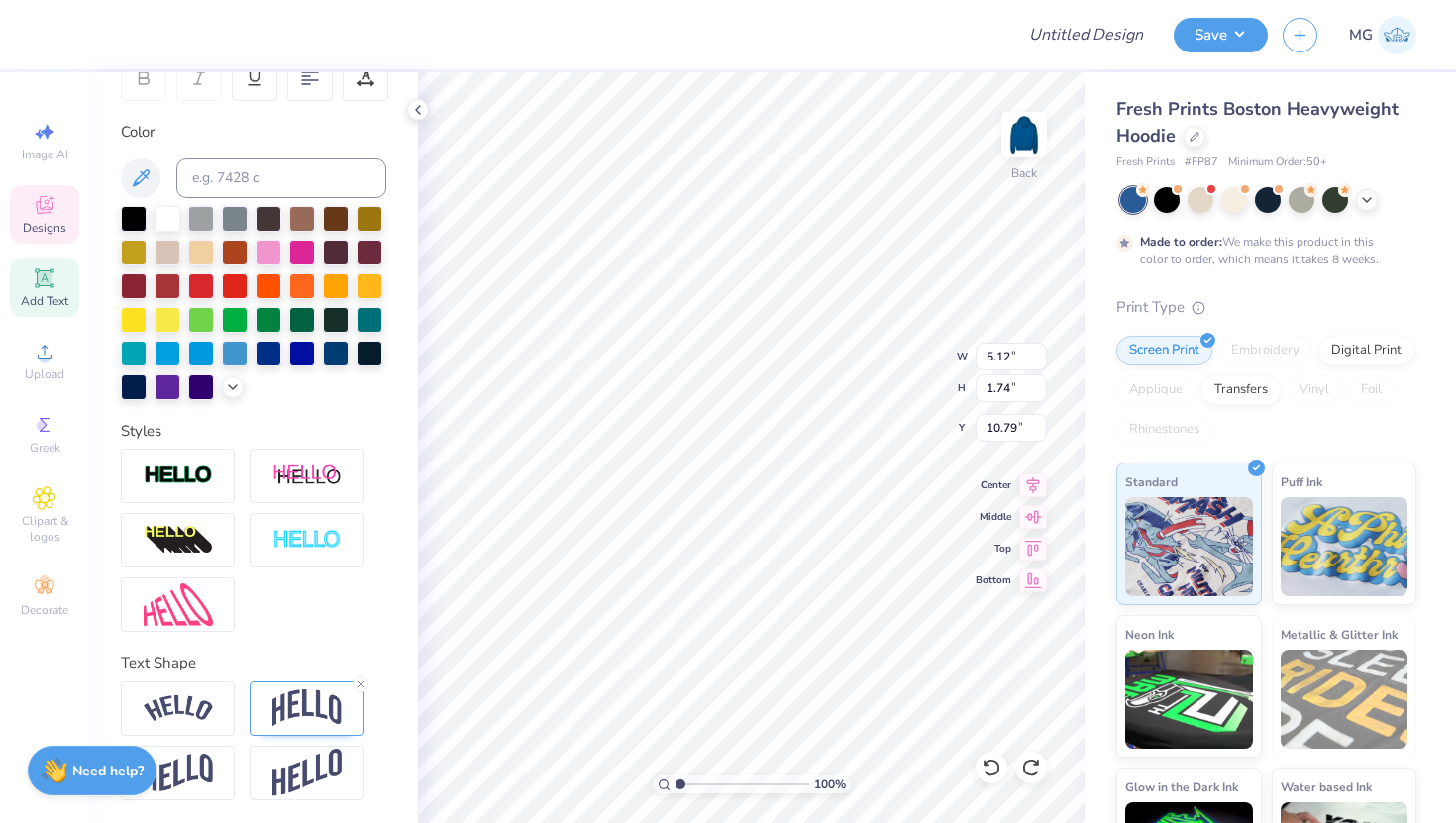 type on "5.10" 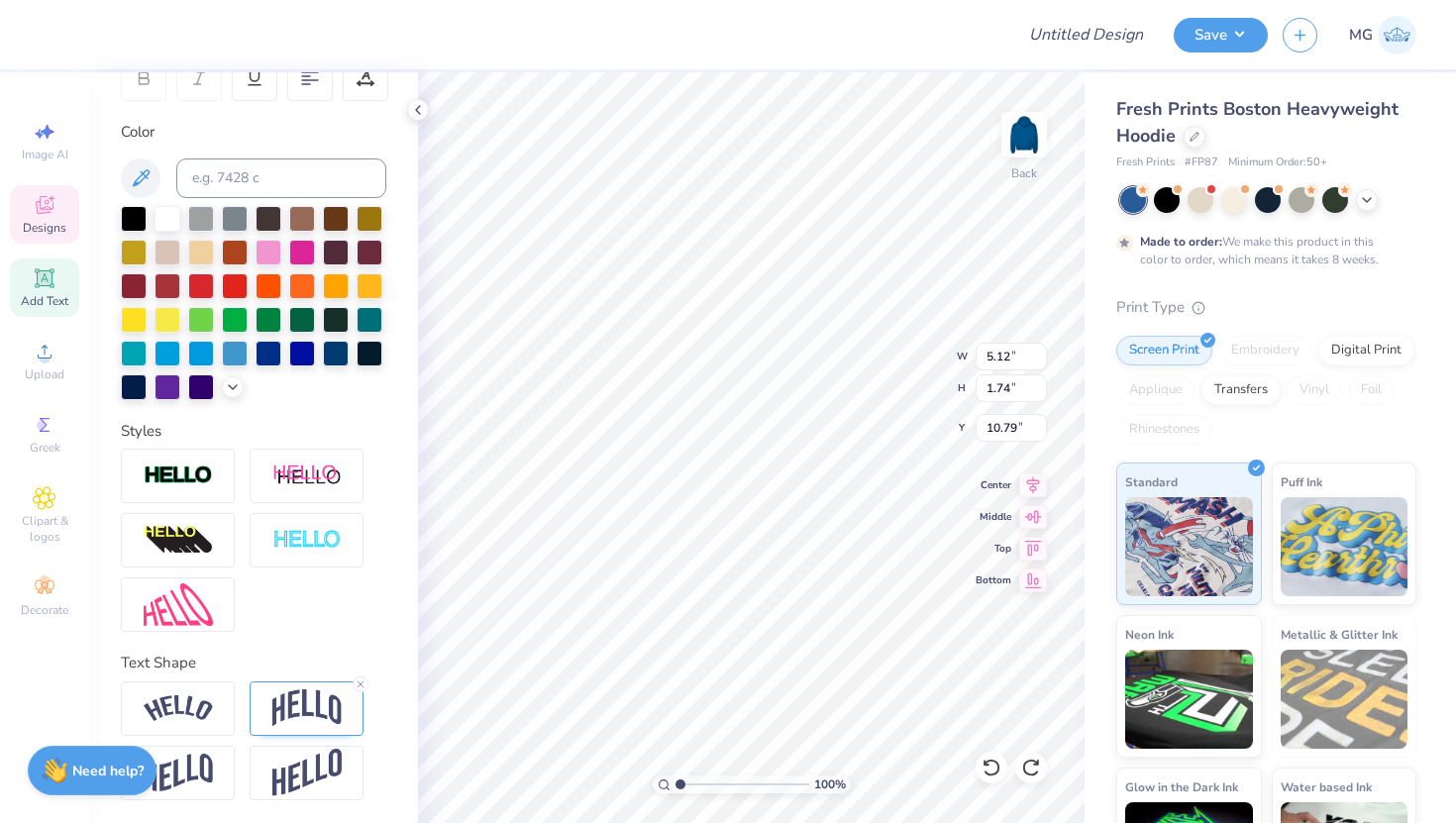 type on "1.65" 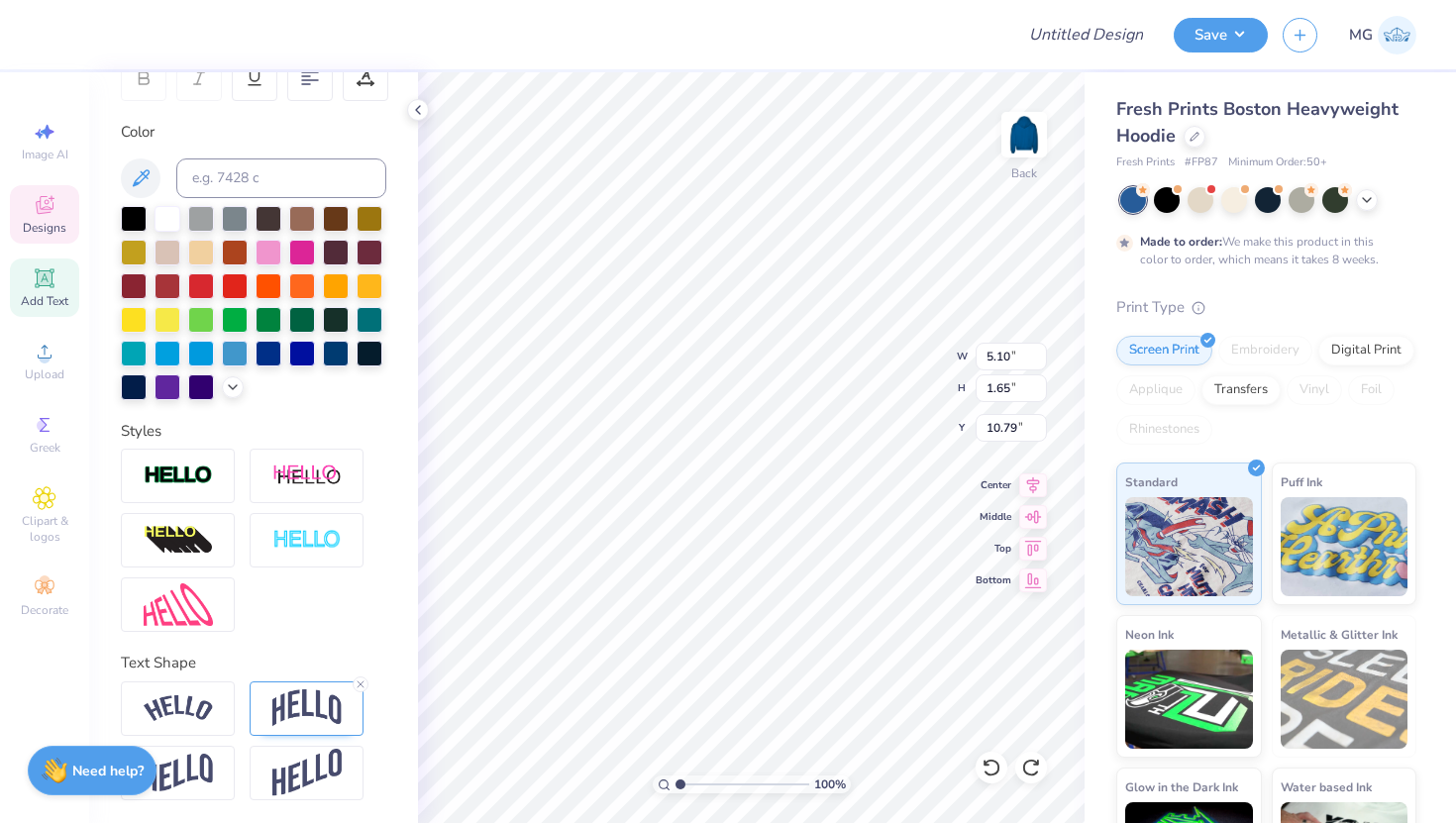 type on "10.42" 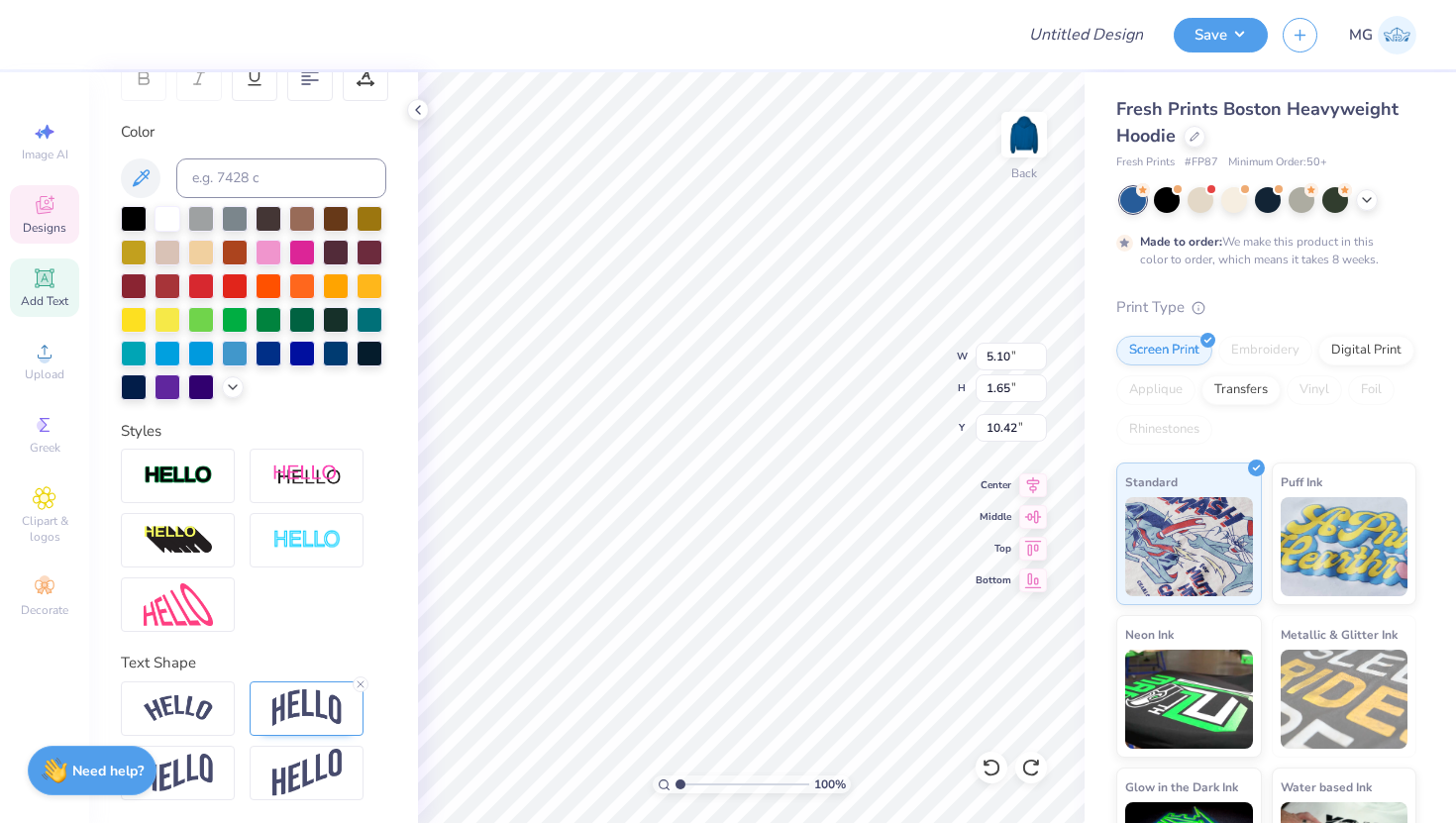 type on "2.08" 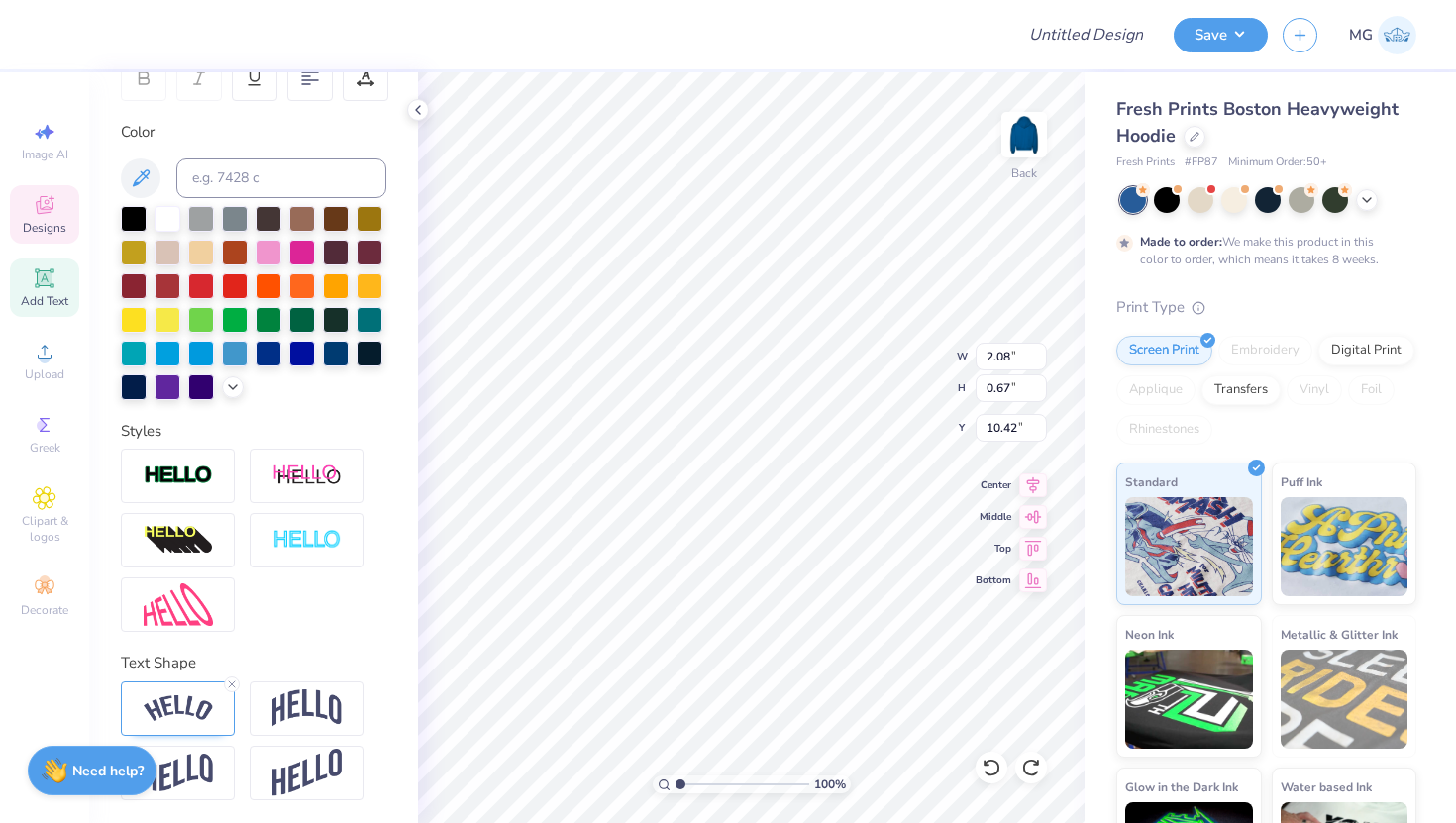 type on "2.44" 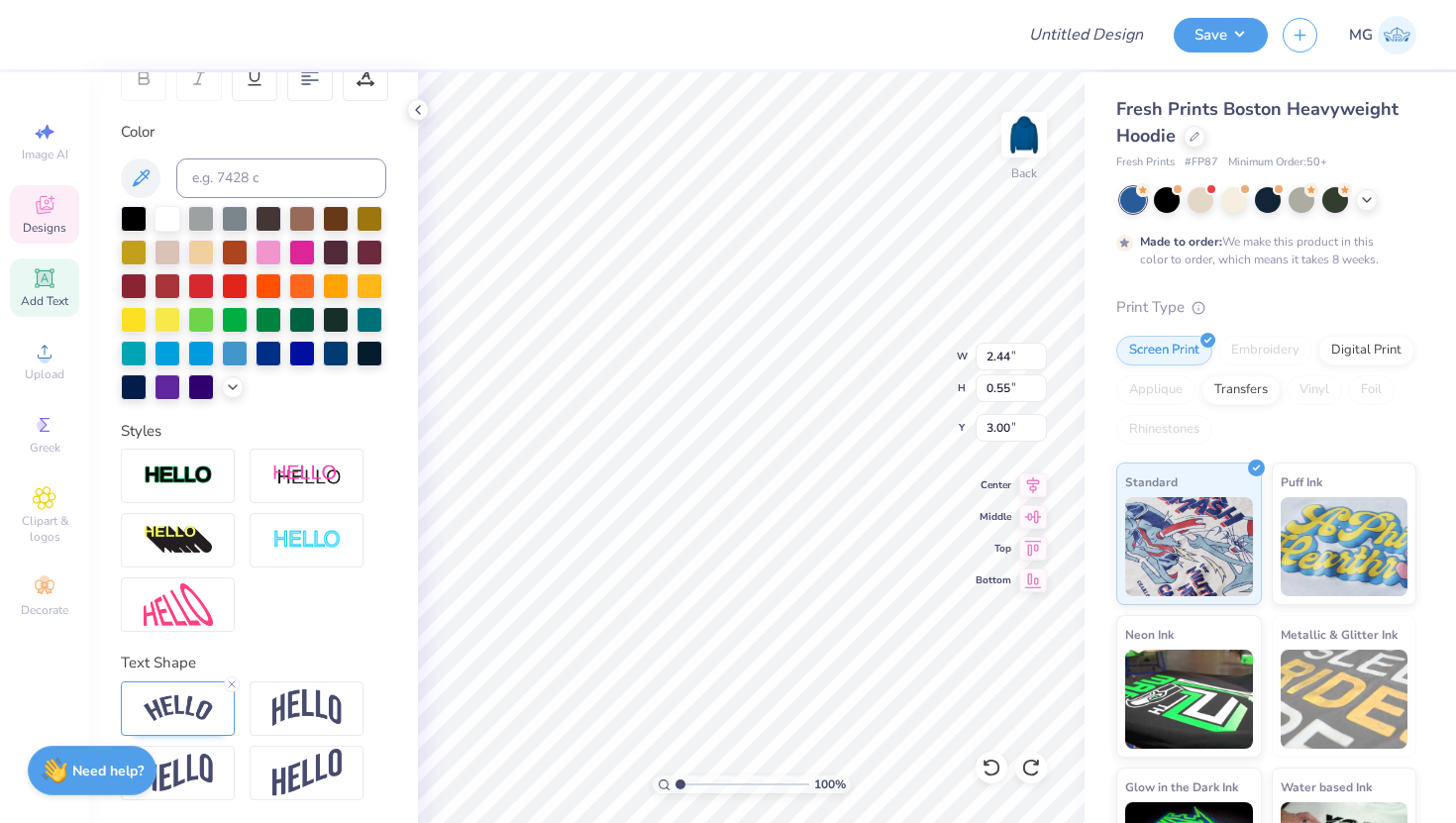 type on "3.18" 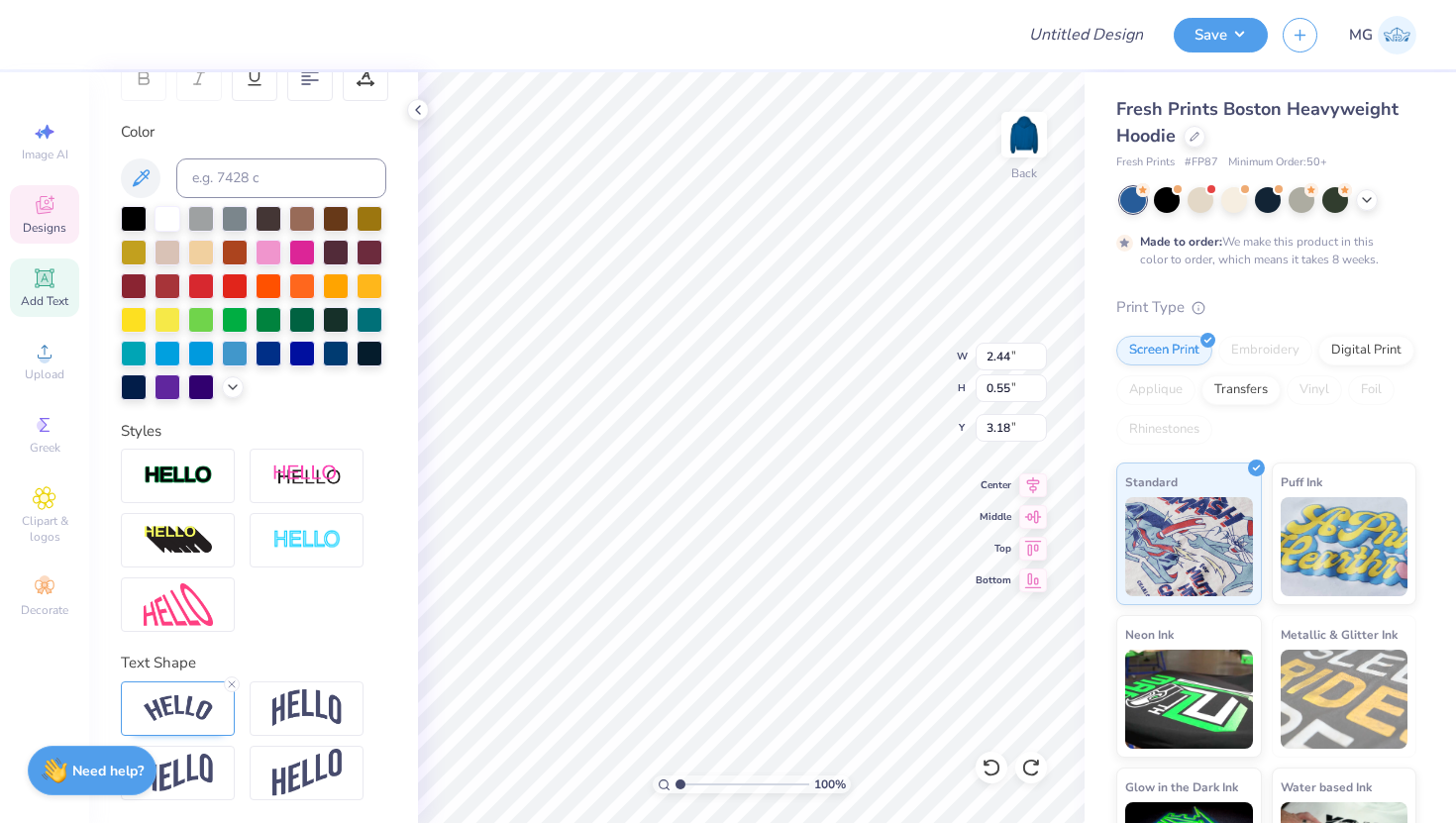type on "3.26" 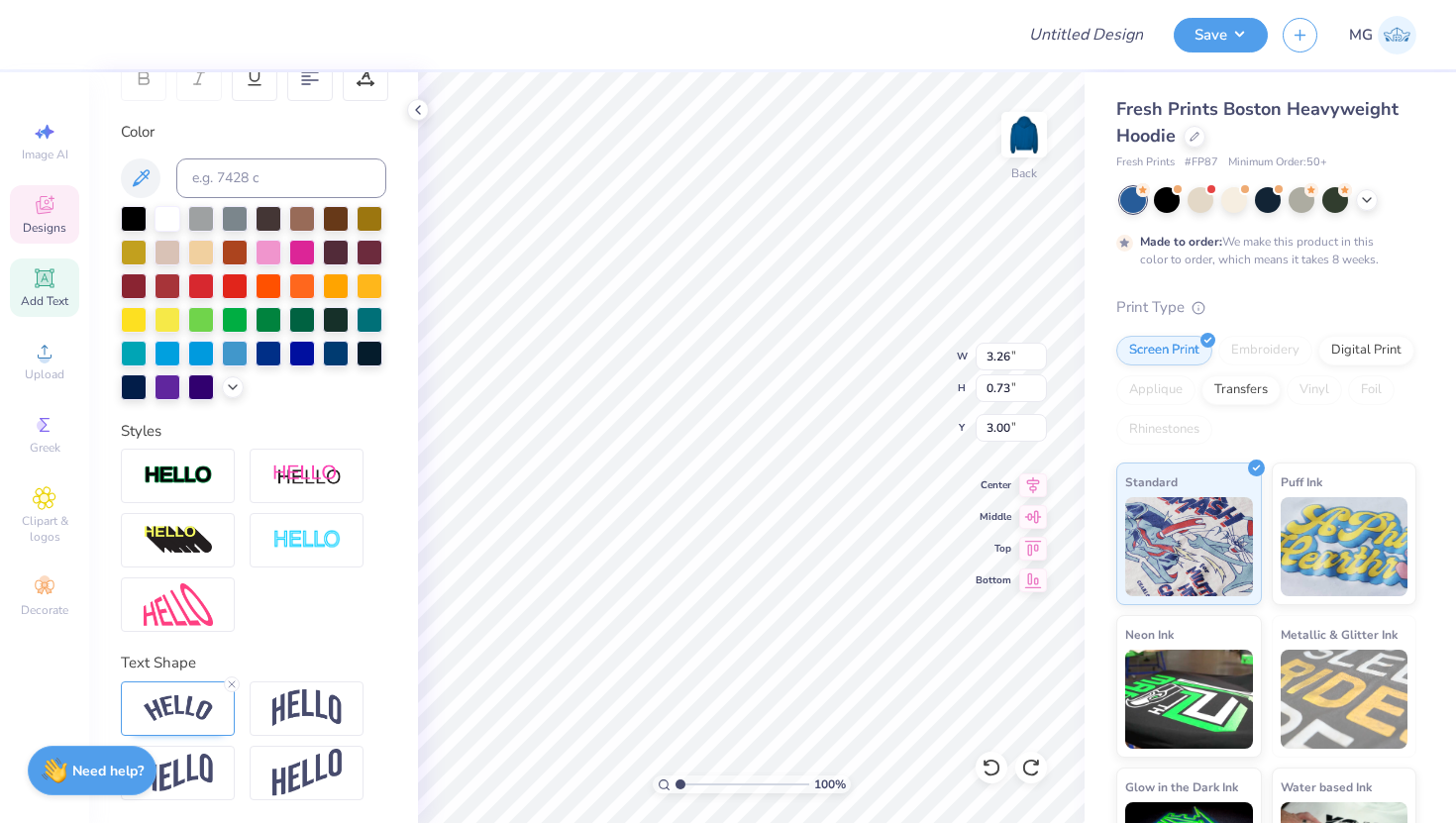 type on "3.26" 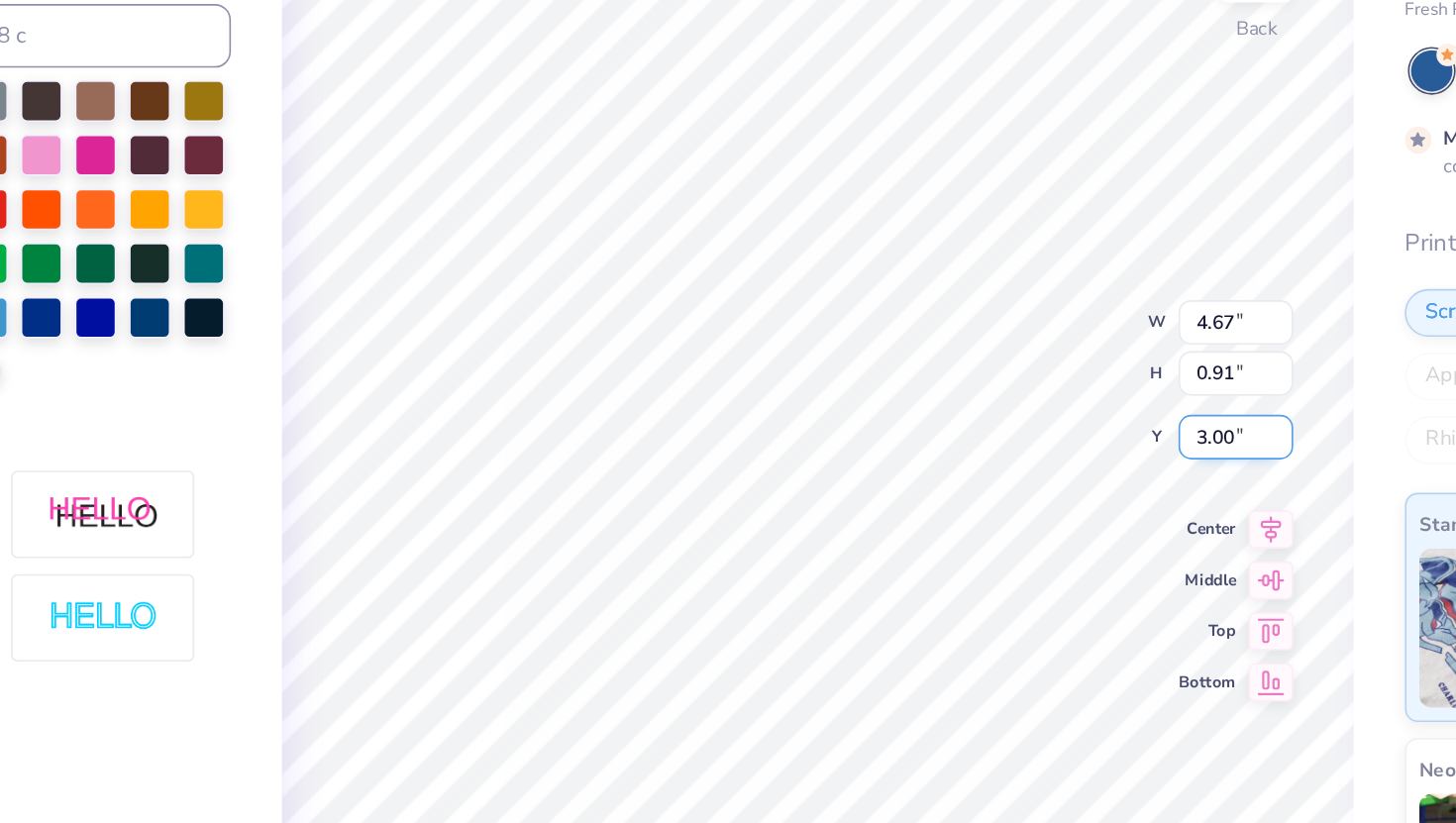 scroll, scrollTop: 0, scrollLeft: 4, axis: horizontal 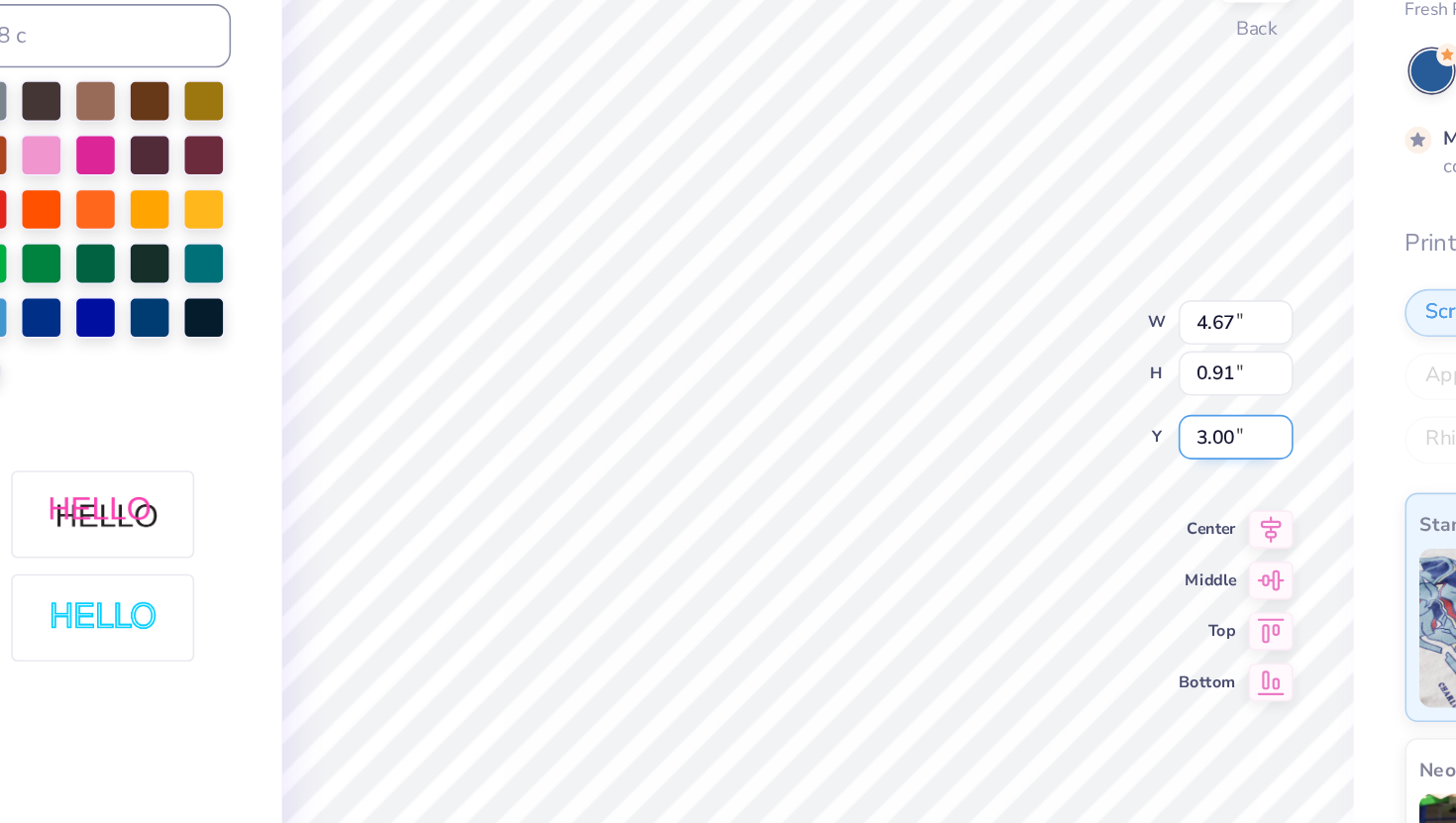 type on "[ORG] CHI." 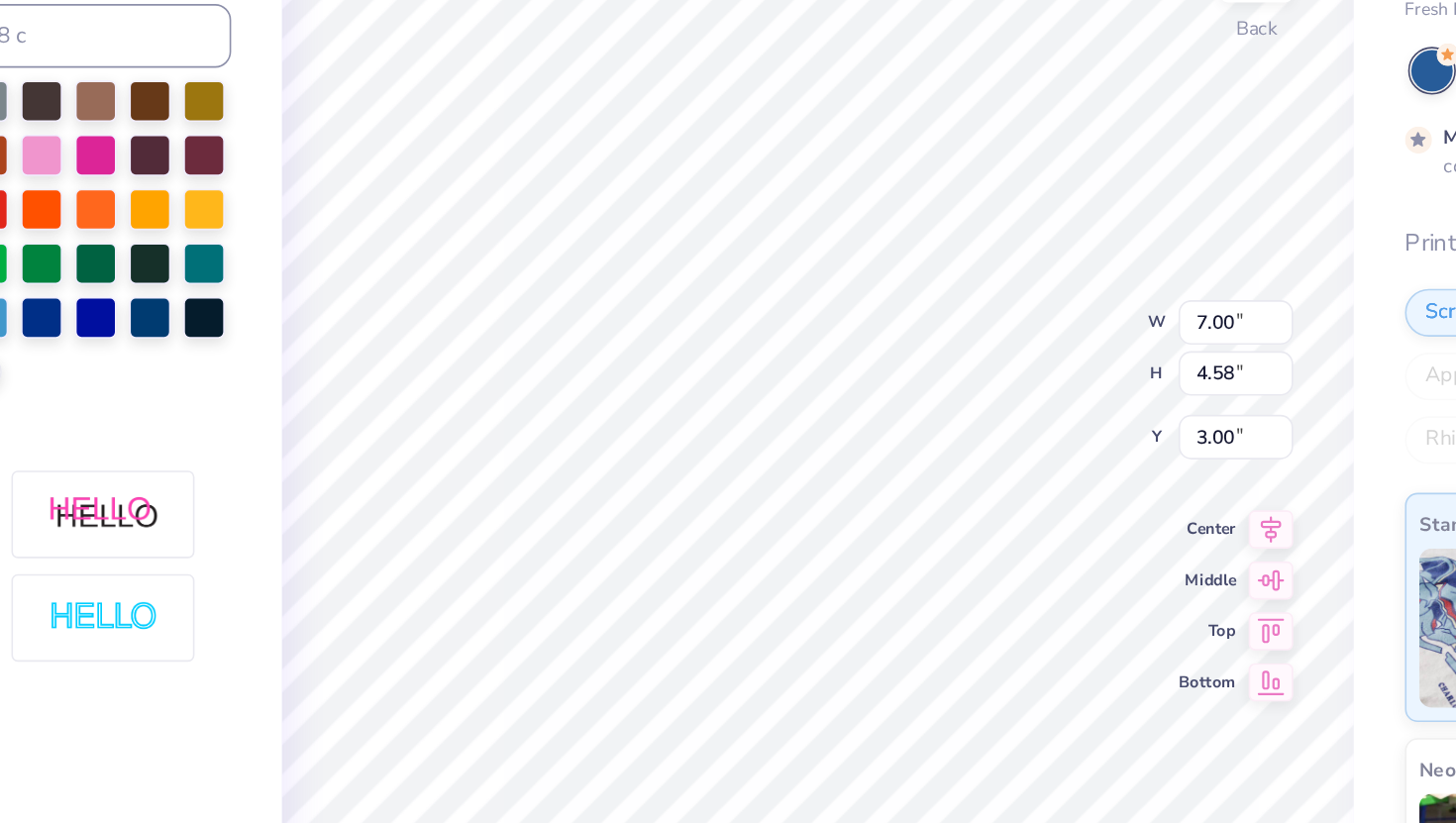 type on "7.00" 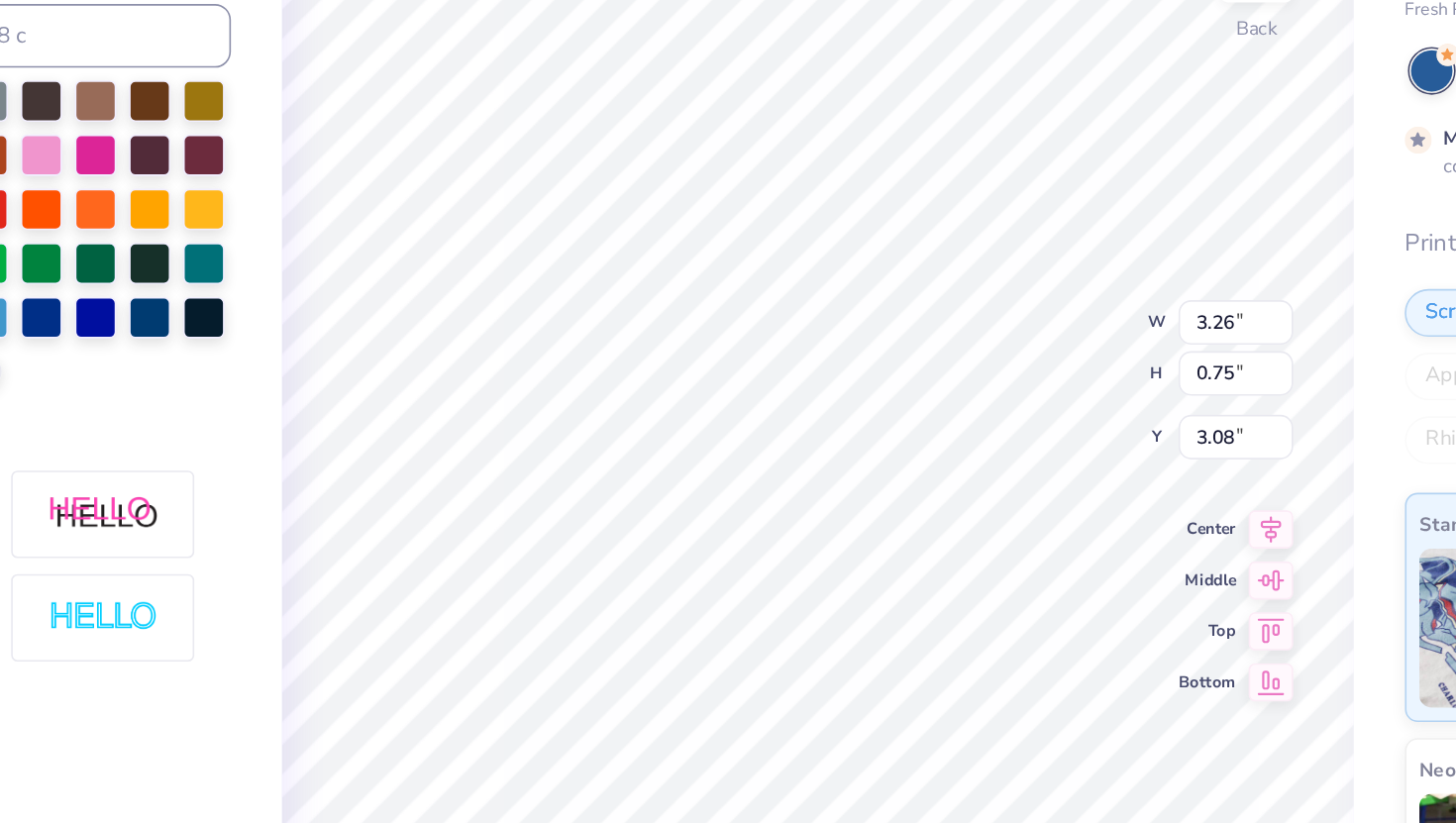 type on "3.00" 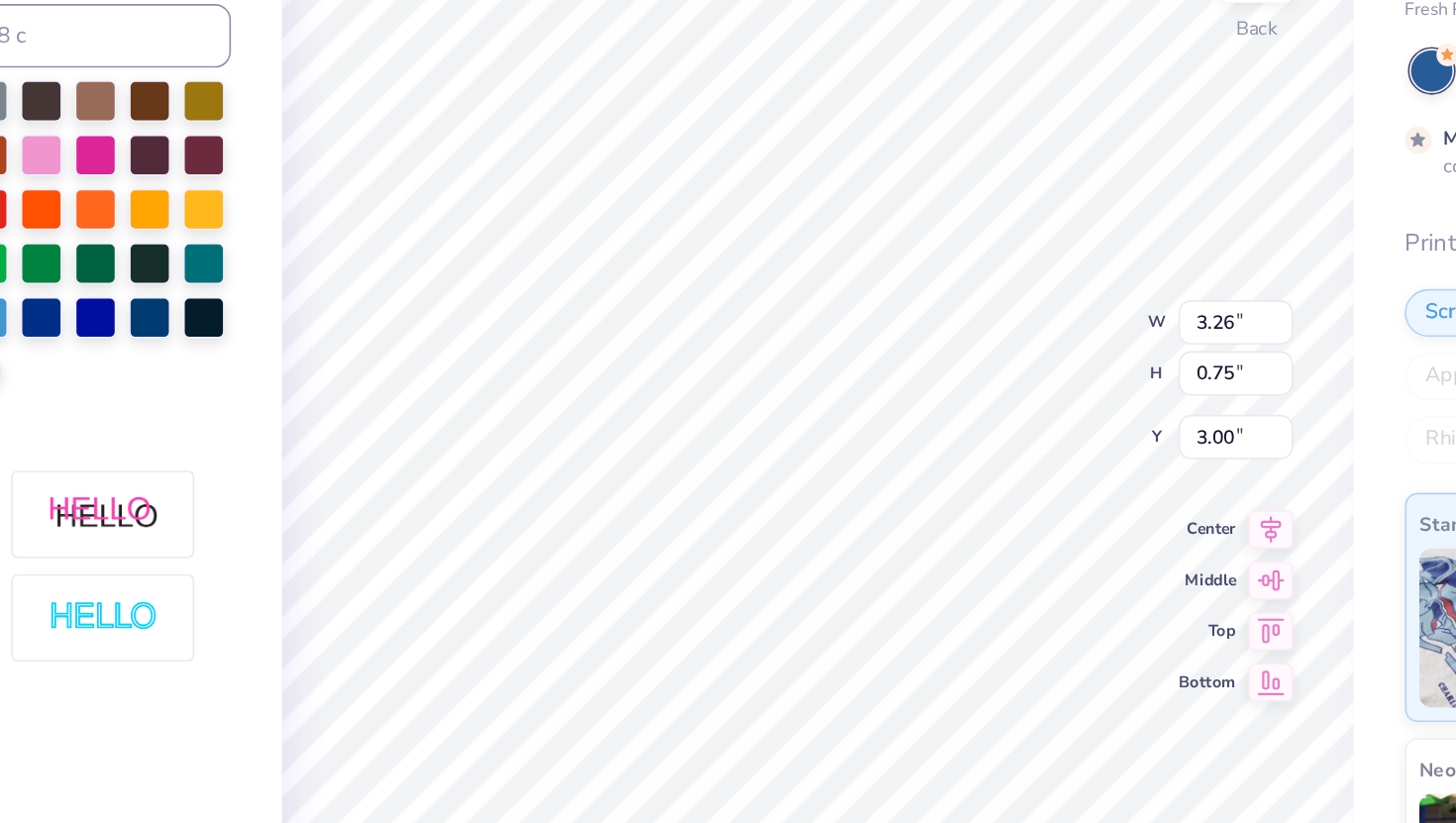 scroll, scrollTop: 0, scrollLeft: 6, axis: horizontal 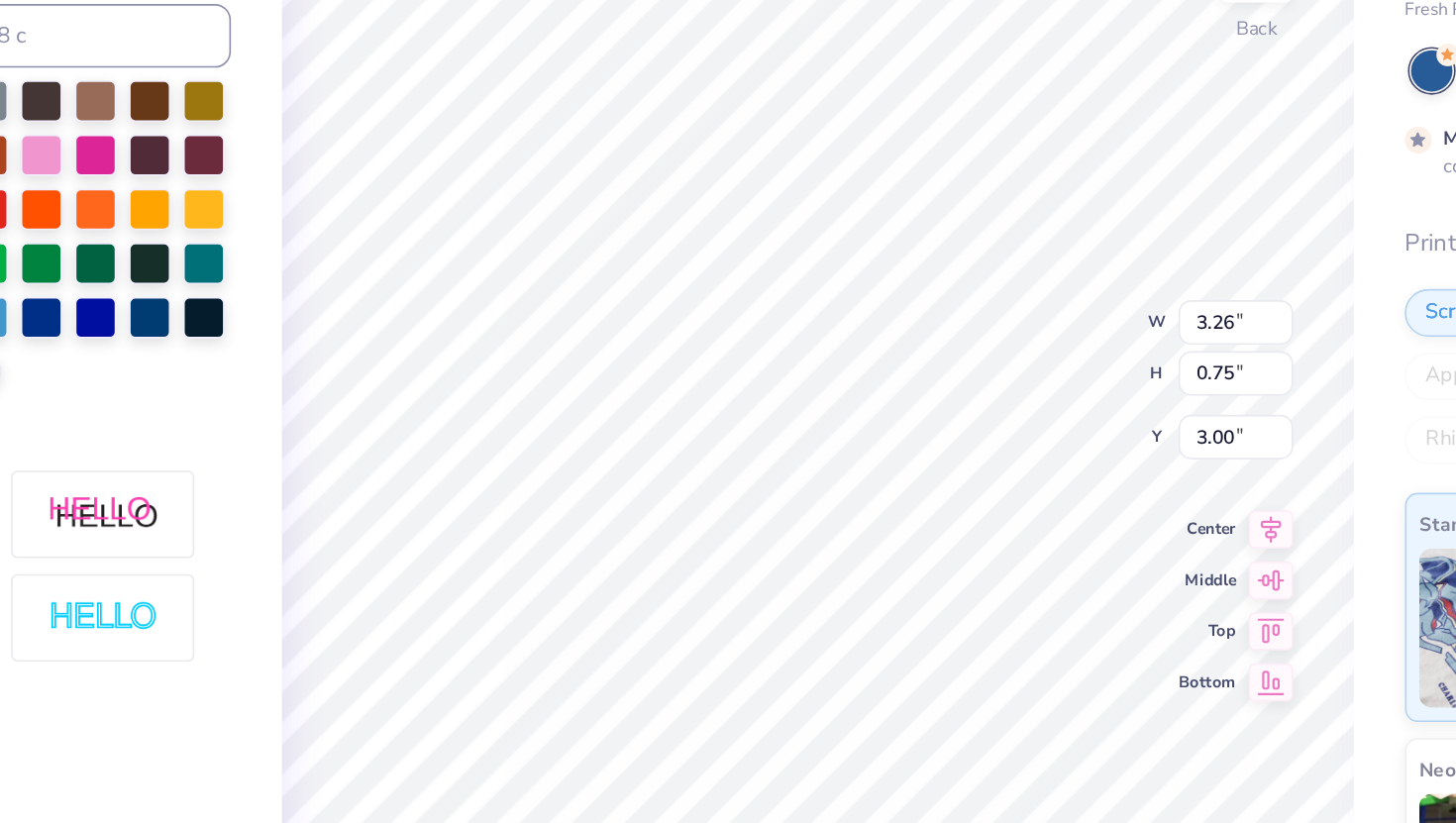 type on "DELTA CHI" 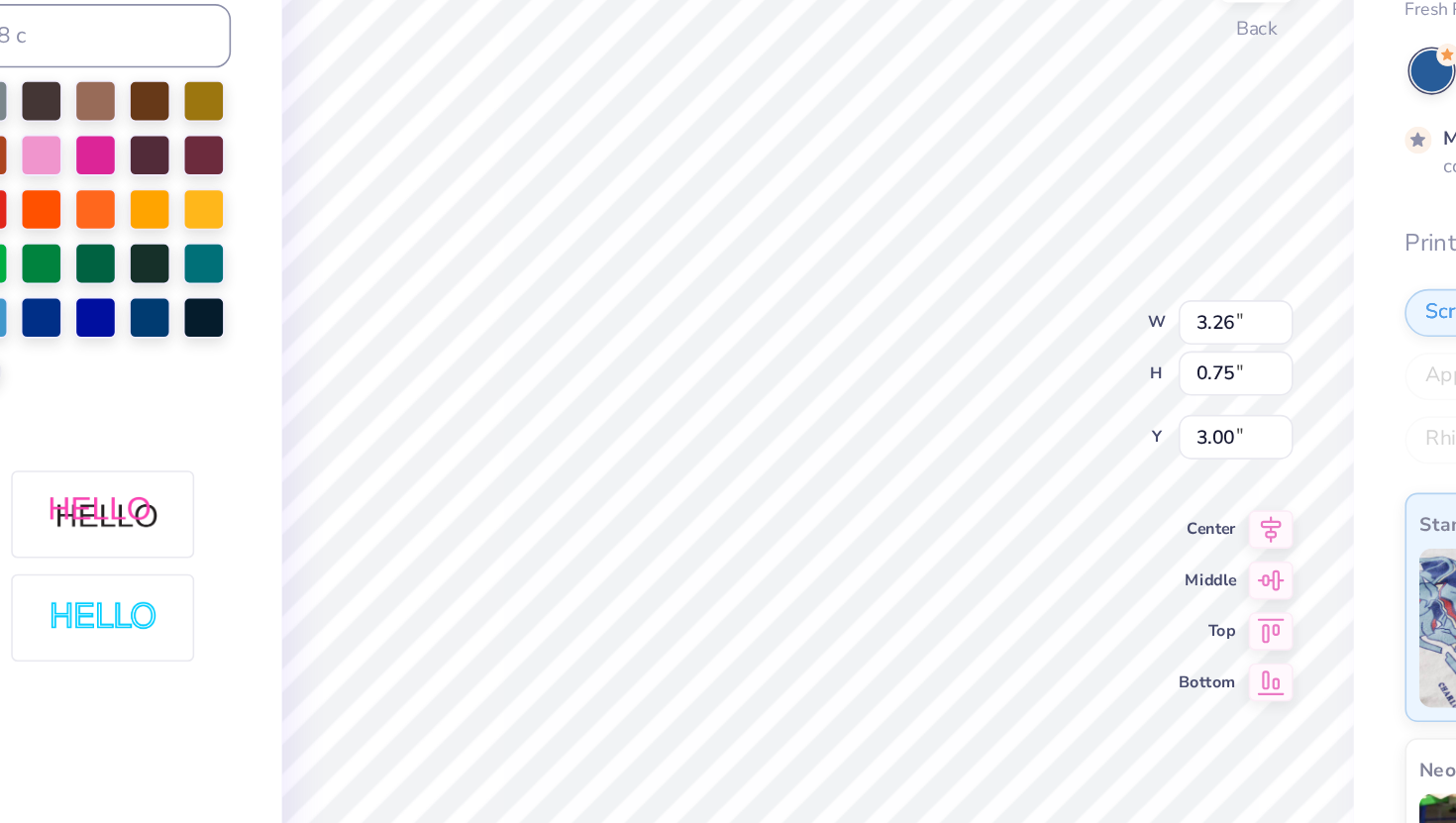 scroll, scrollTop: 1, scrollLeft: 1, axis: both 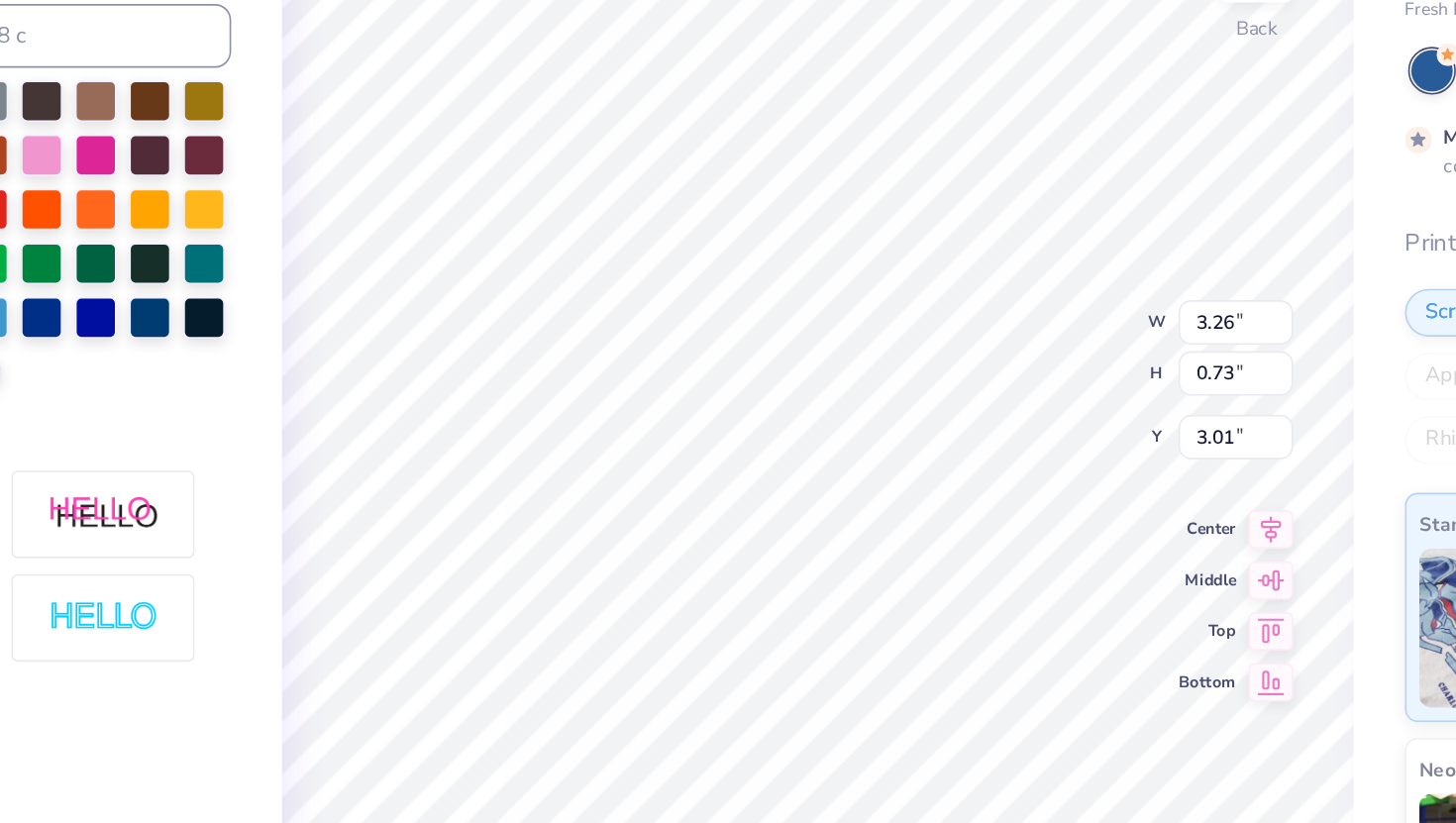 type on "3.00" 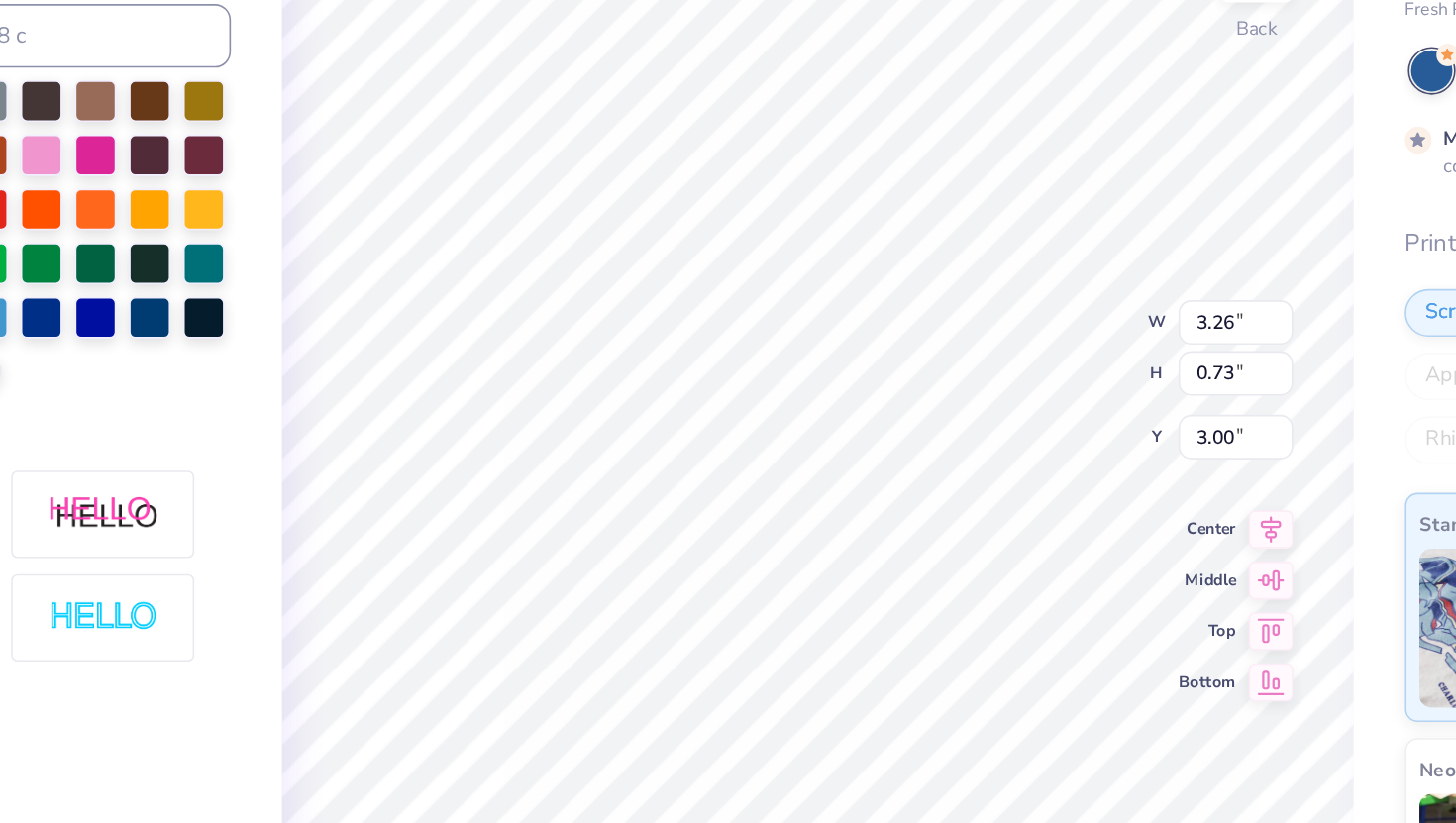 scroll, scrollTop: 1, scrollLeft: 0, axis: vertical 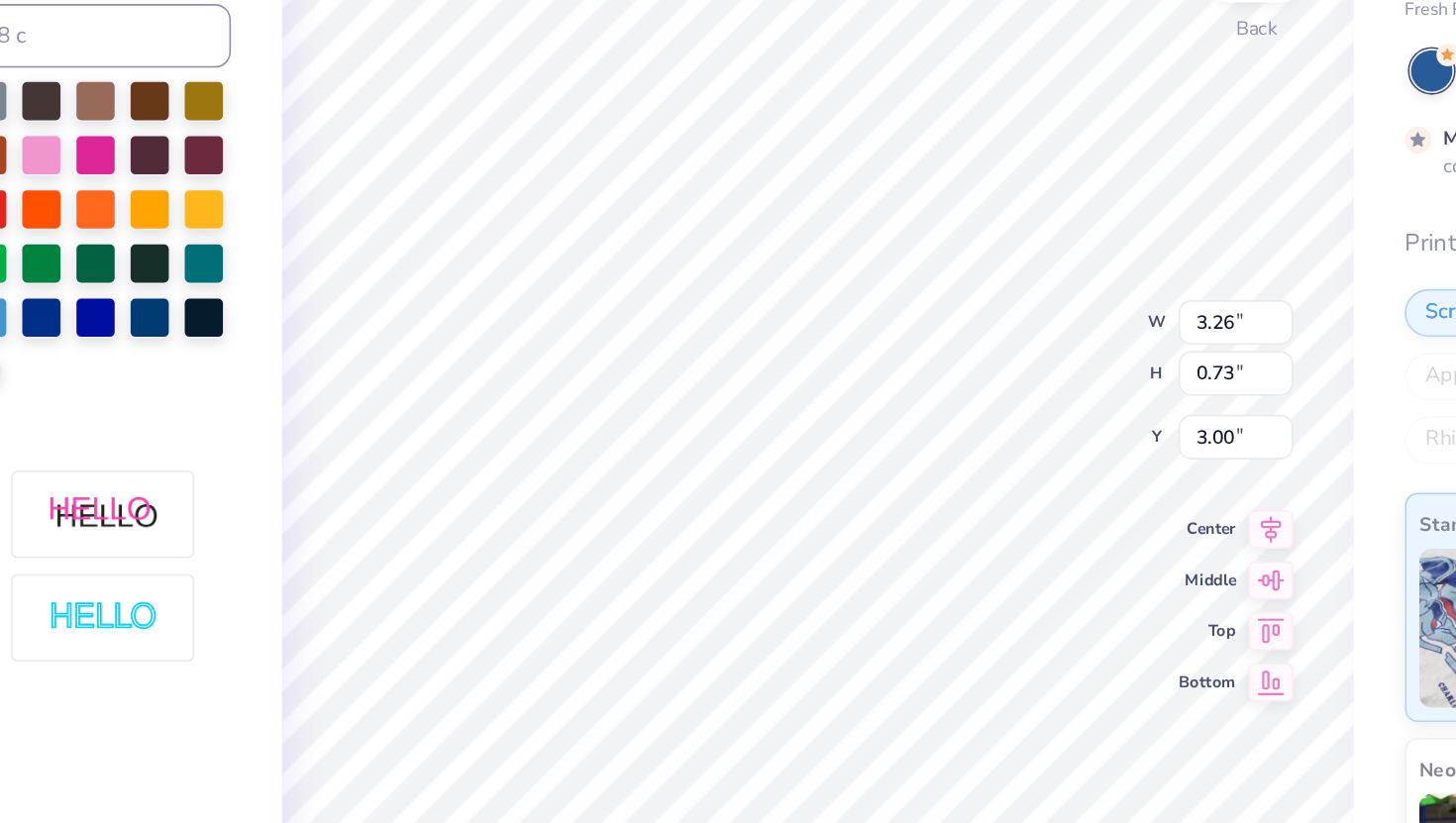 type on "DELTA CHI" 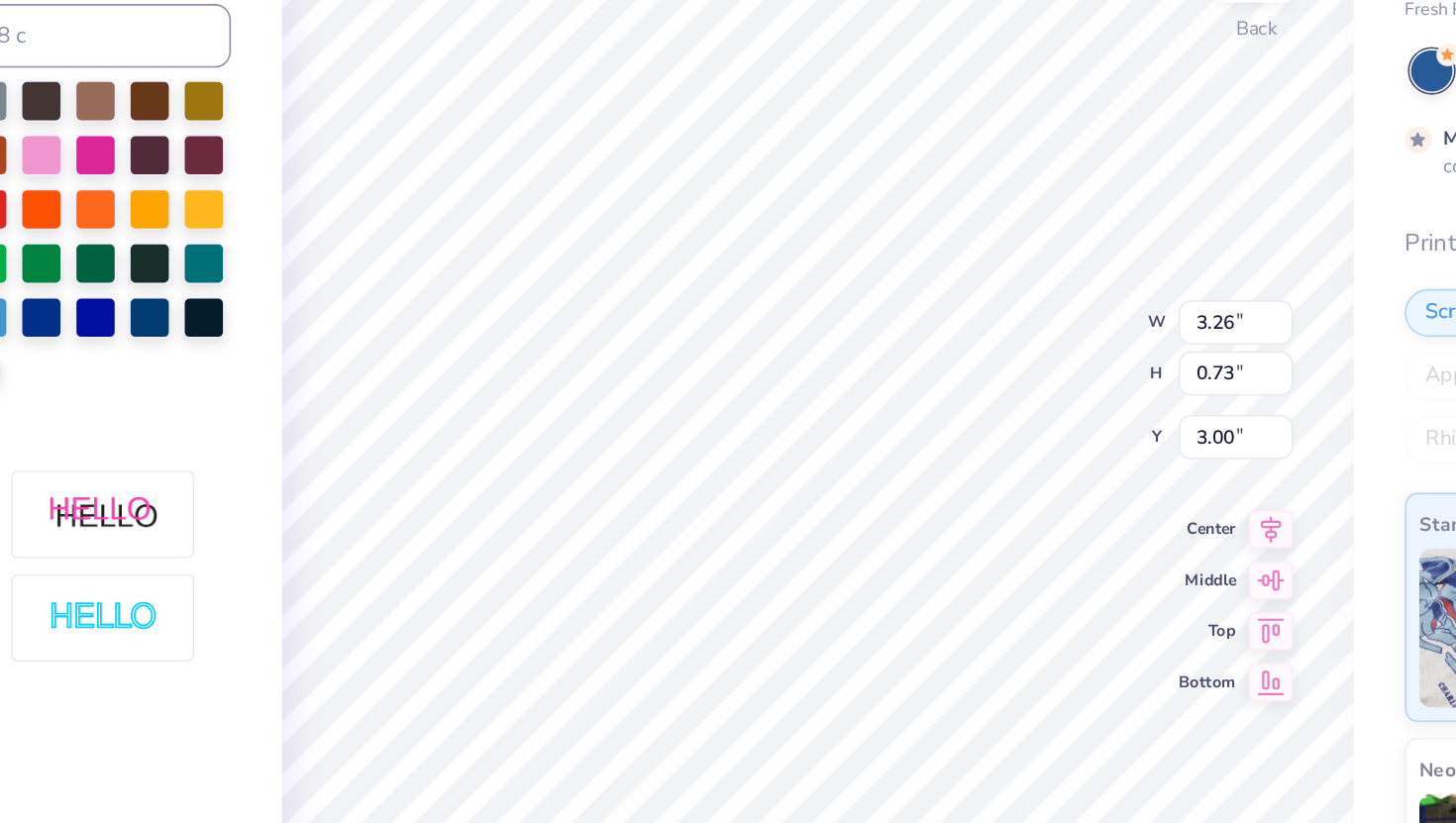 scroll, scrollTop: 1, scrollLeft: 6, axis: both 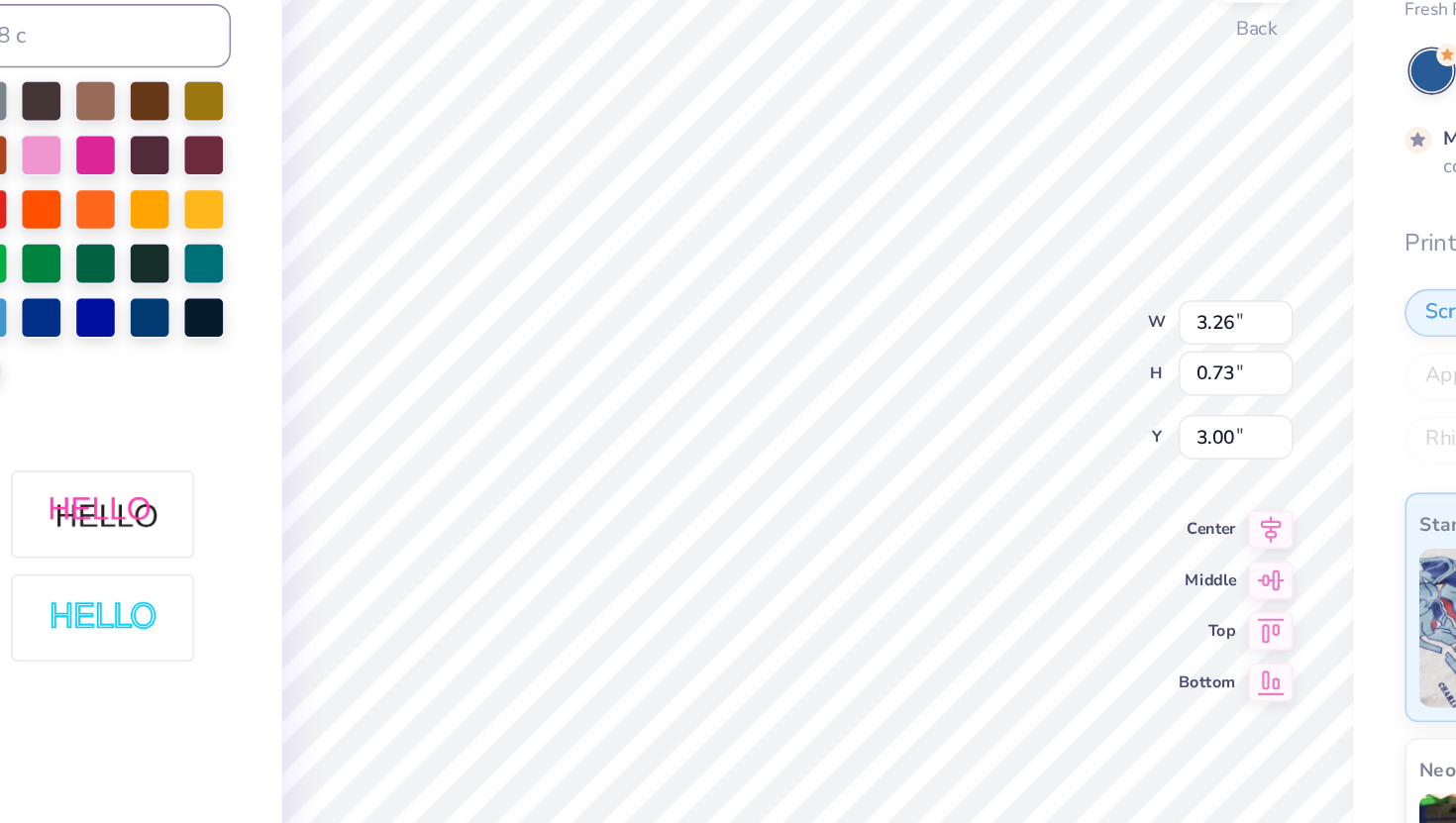 click on "100  % Back W 4.67 4.67 " H 0.91 0.91 " Y 3.00 3.00 " Center Middle Top Bottom" at bounding box center (751, 448) 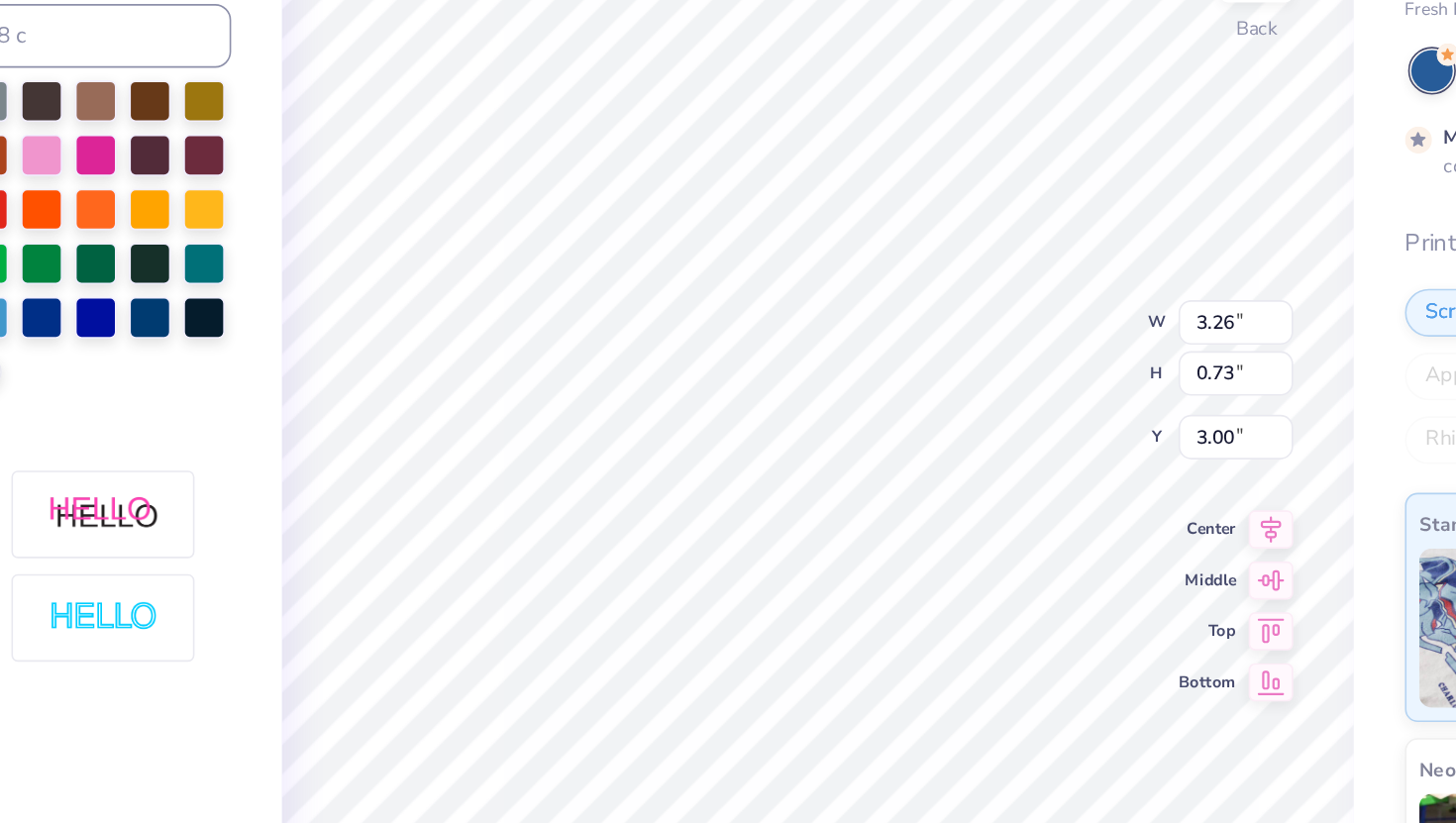 type on "2.62" 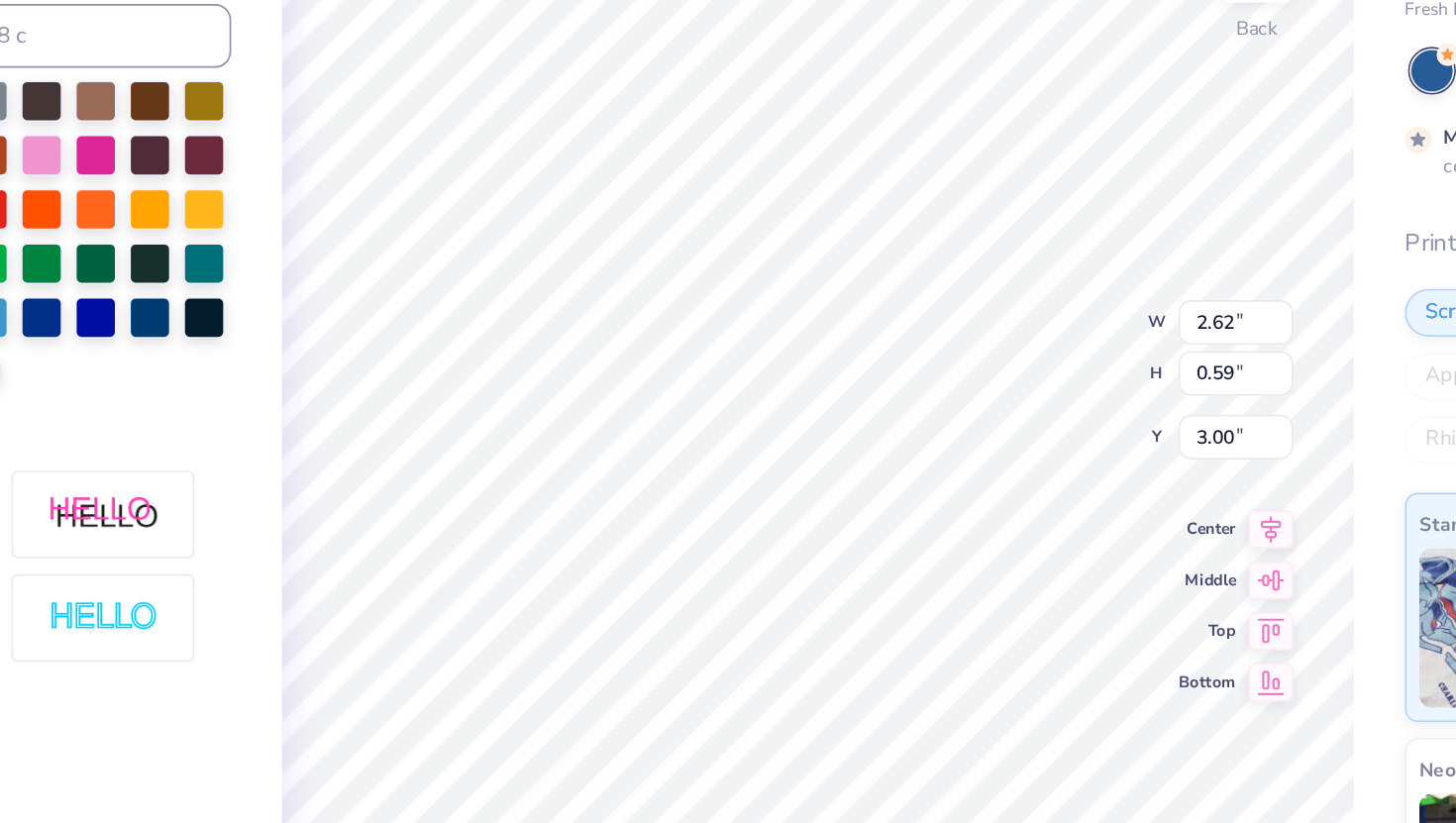 type on "3.00" 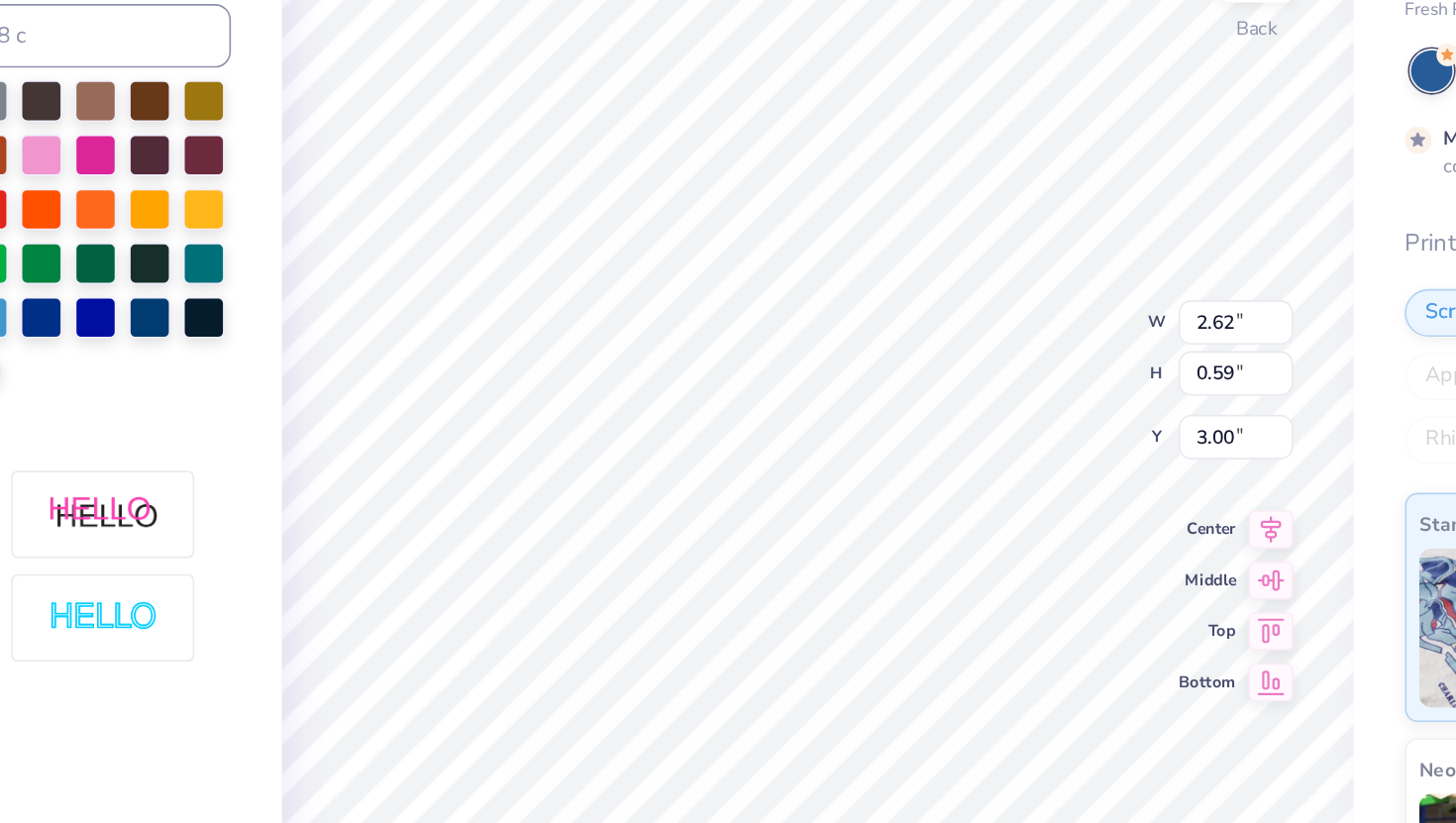 scroll, scrollTop: 0, scrollLeft: 7, axis: horizontal 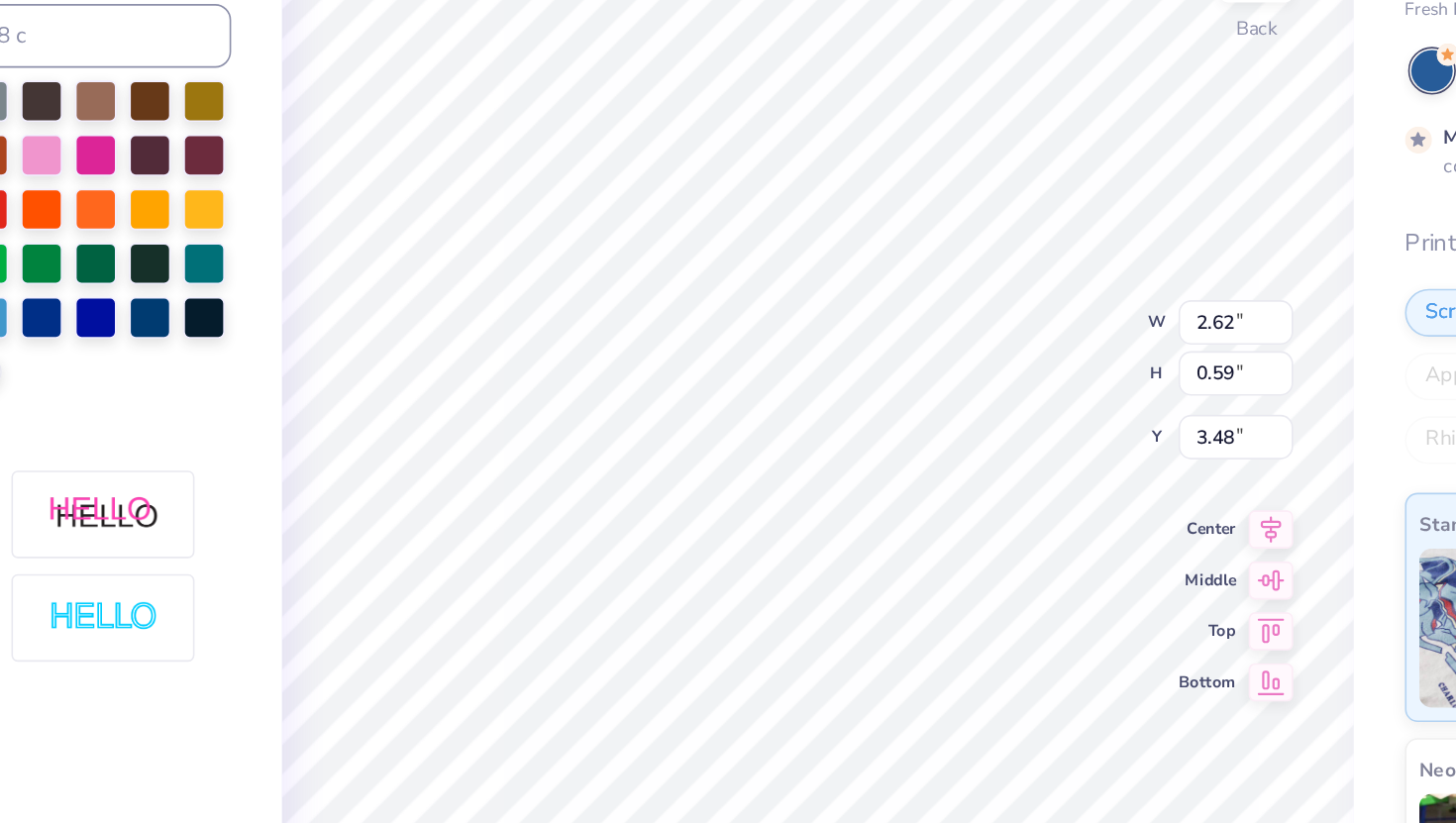 type on "3.00" 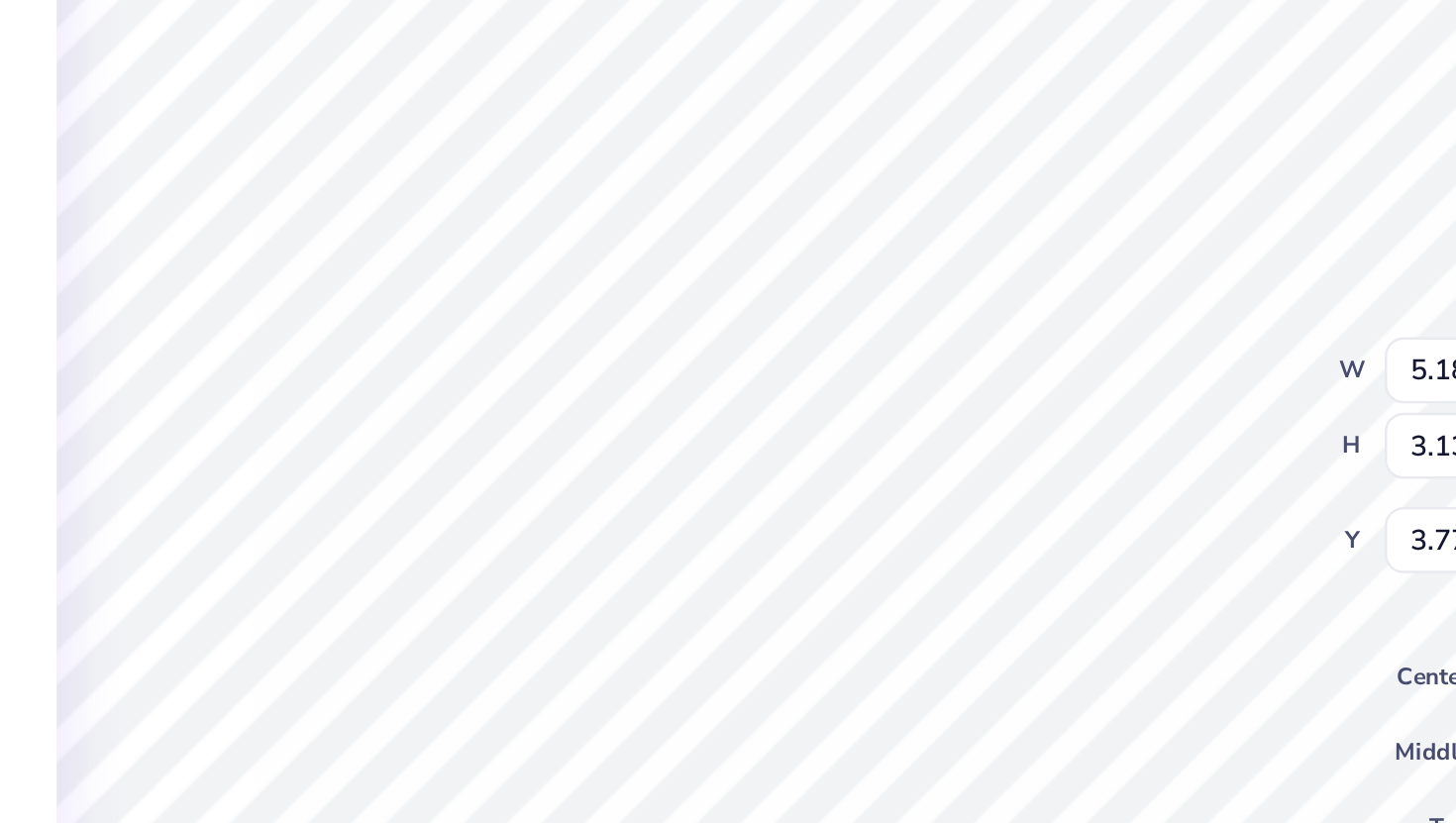 type on "3.62" 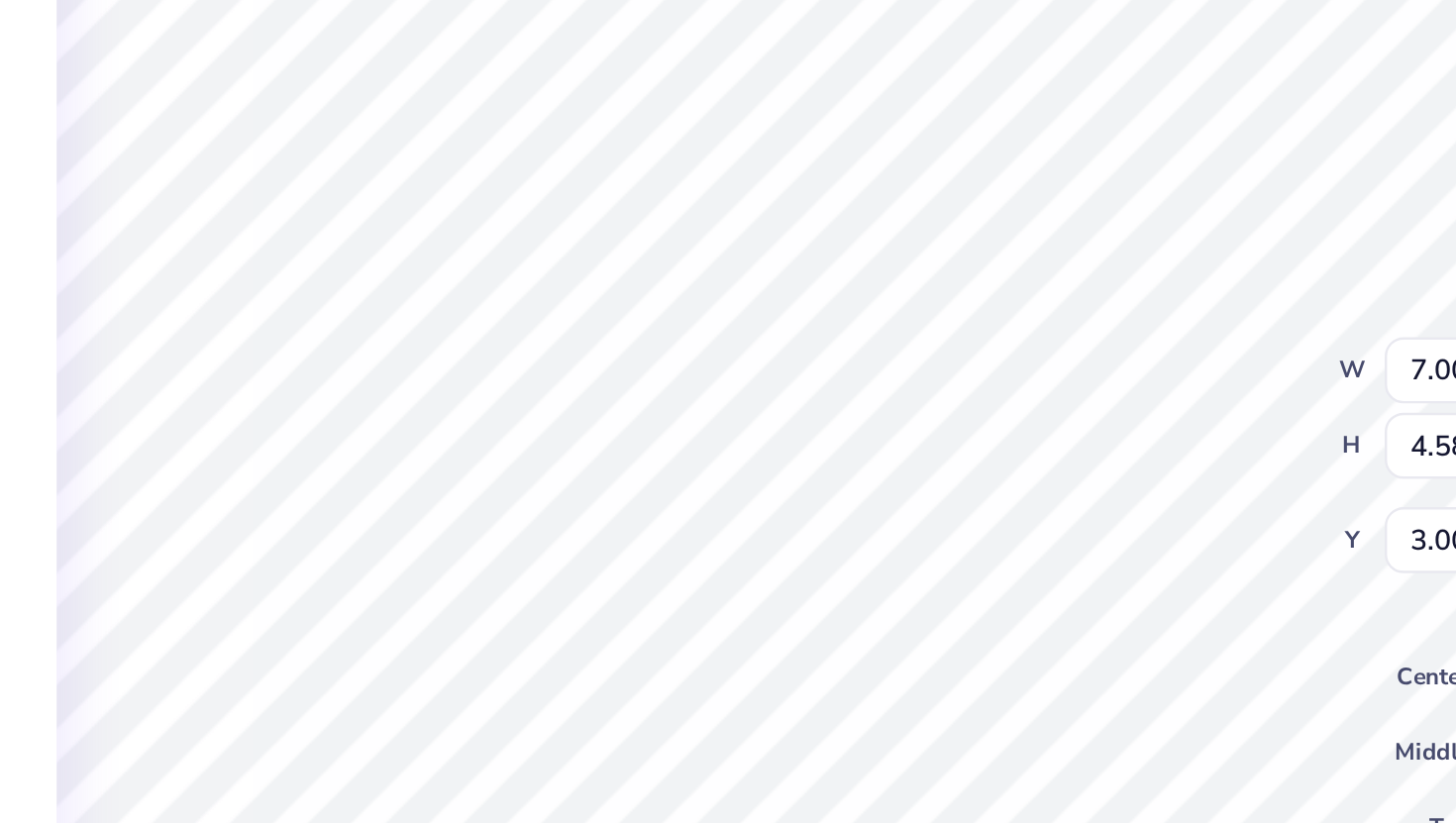 type on "9.23" 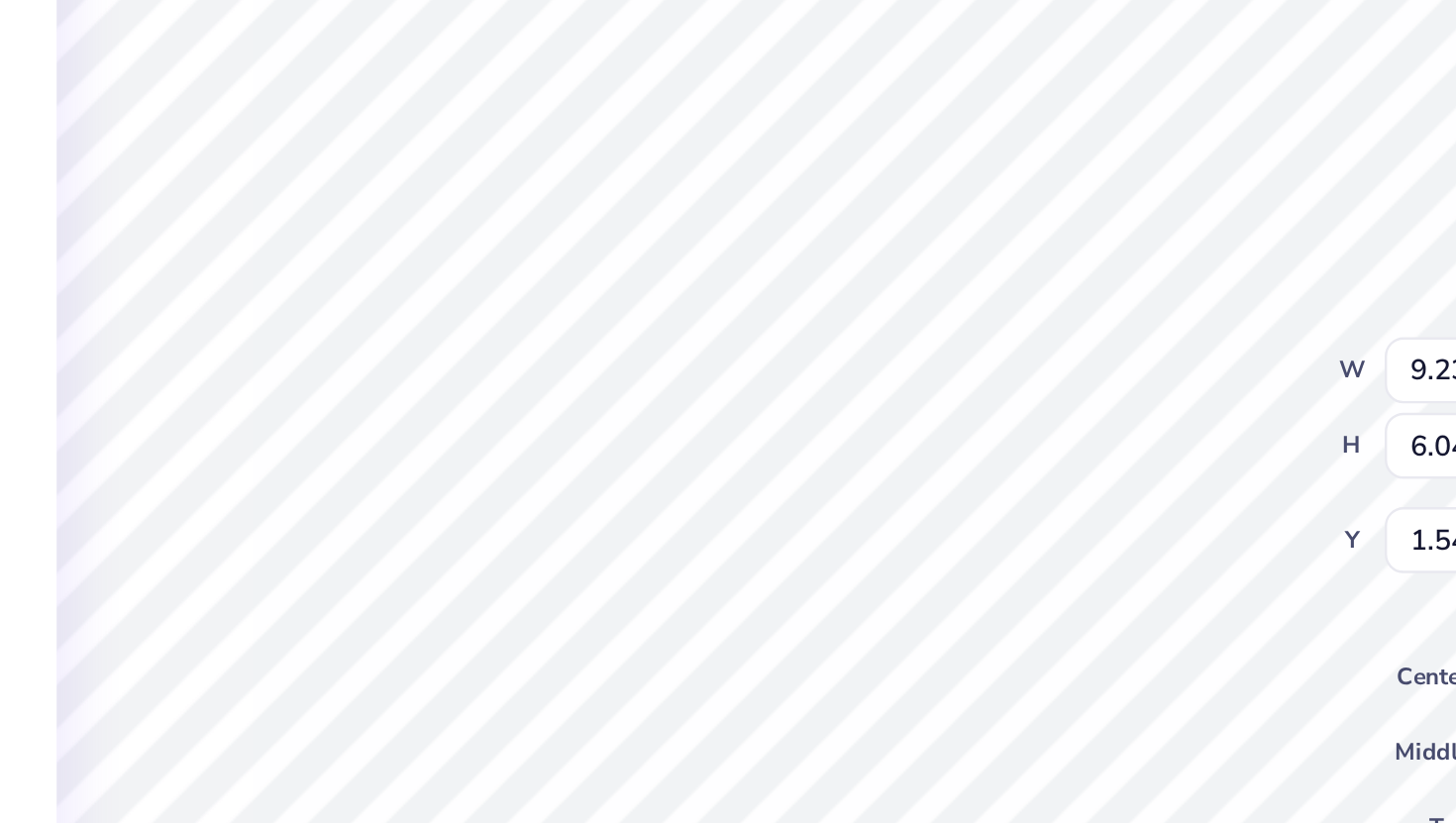 type on "3.73" 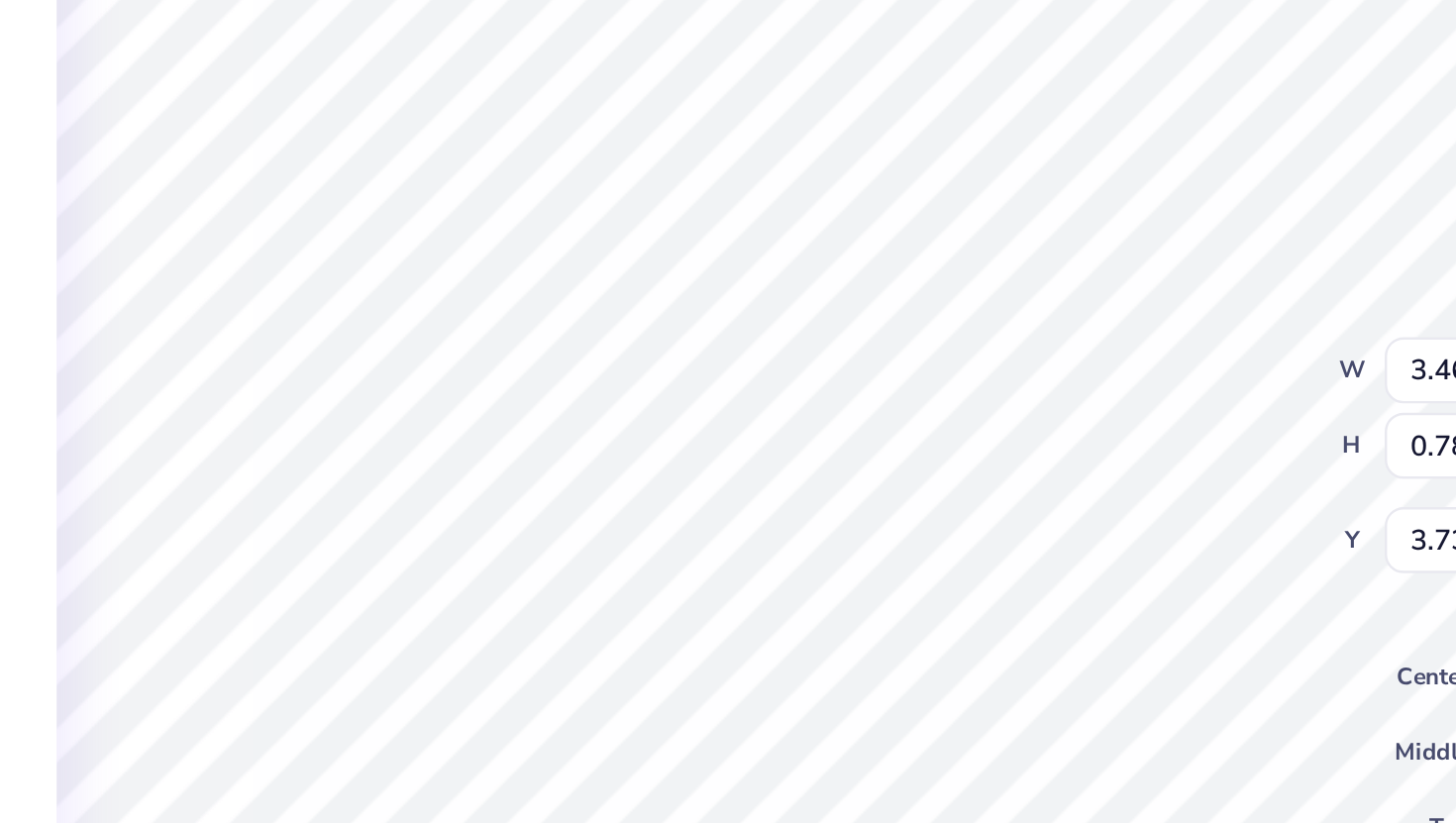 type on "4.16" 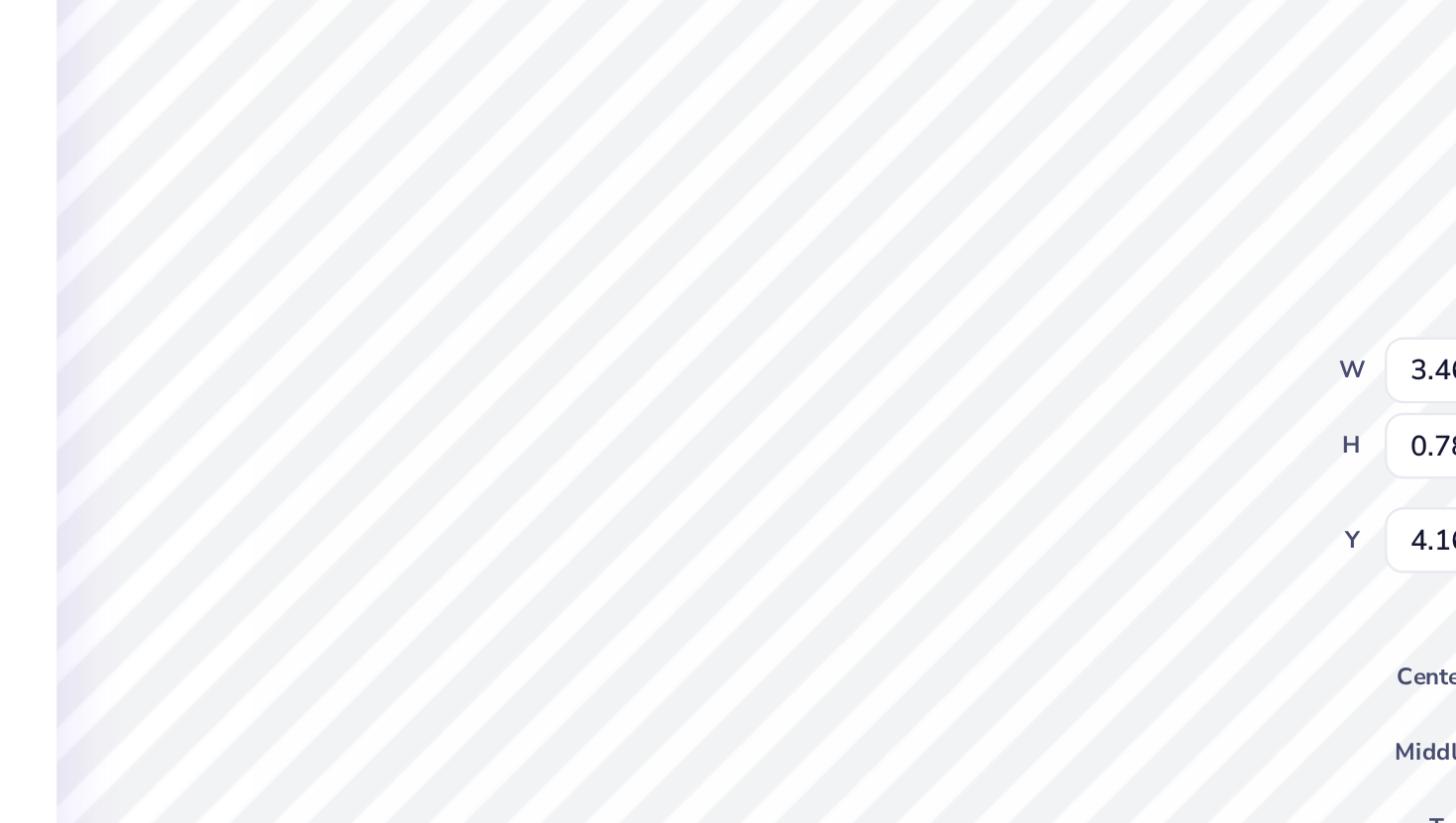 scroll, scrollTop: 0, scrollLeft: 3, axis: horizontal 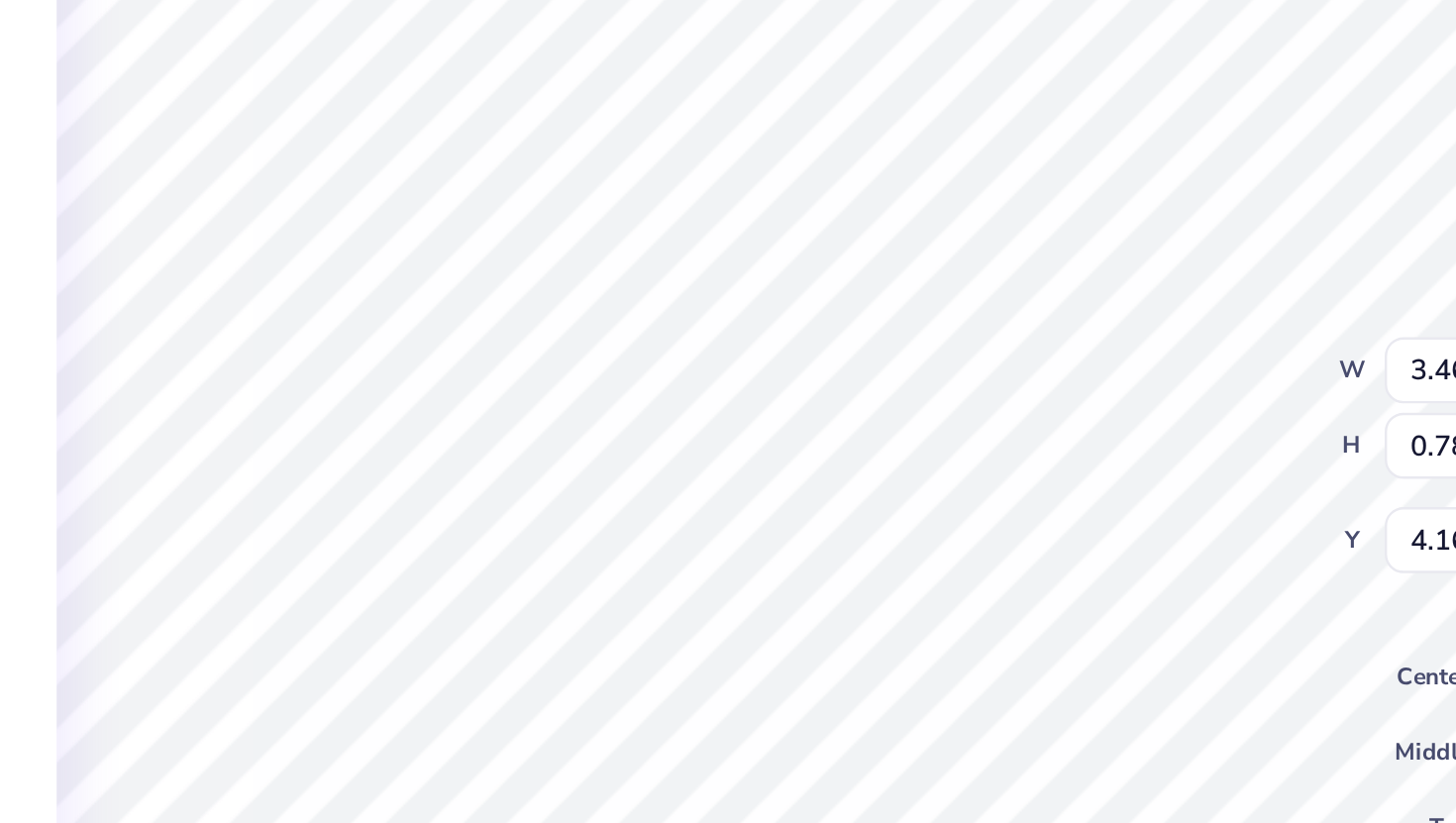 type on "DELTA CHI" 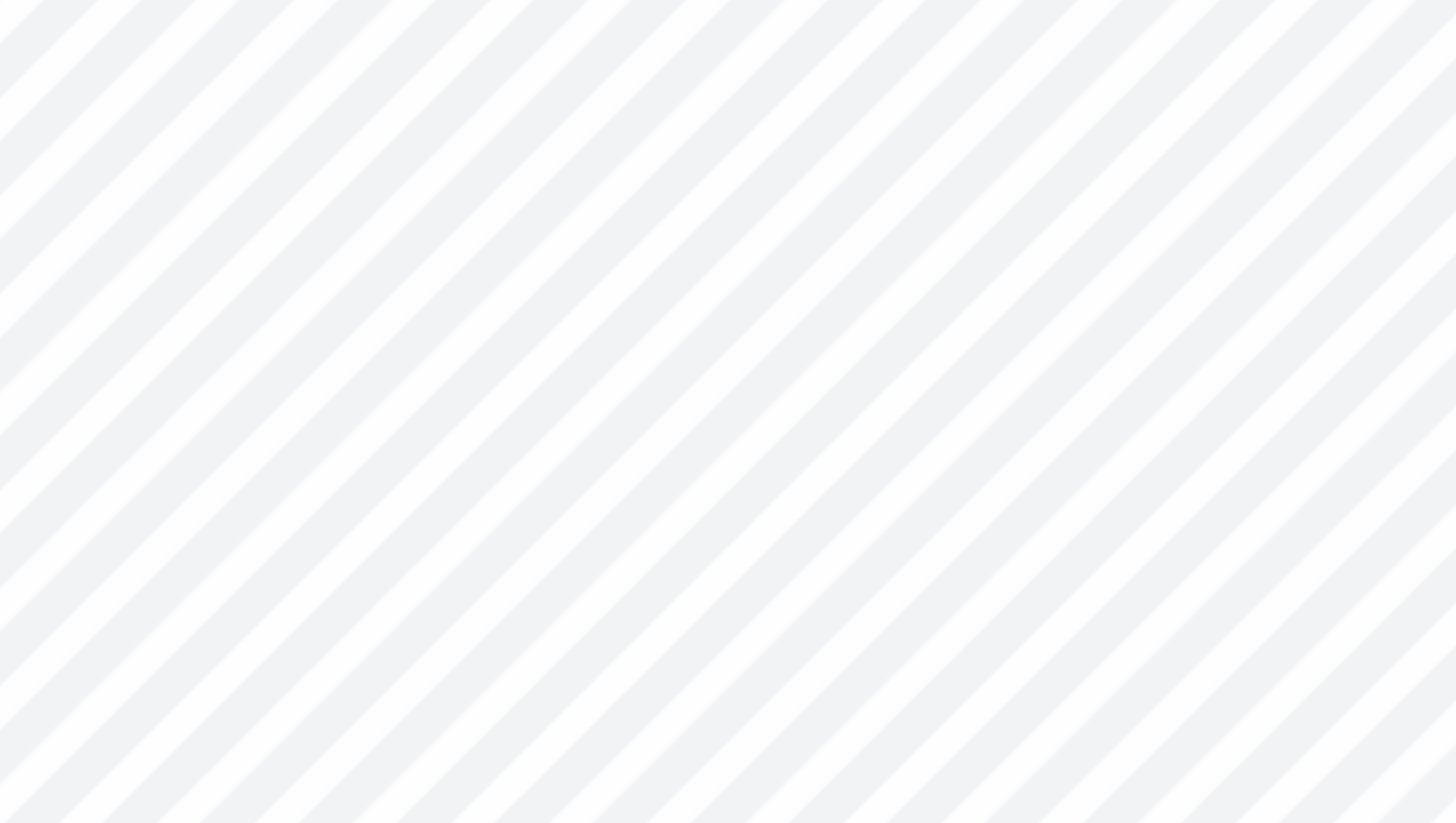 scroll, scrollTop: 0, scrollLeft: 7, axis: horizontal 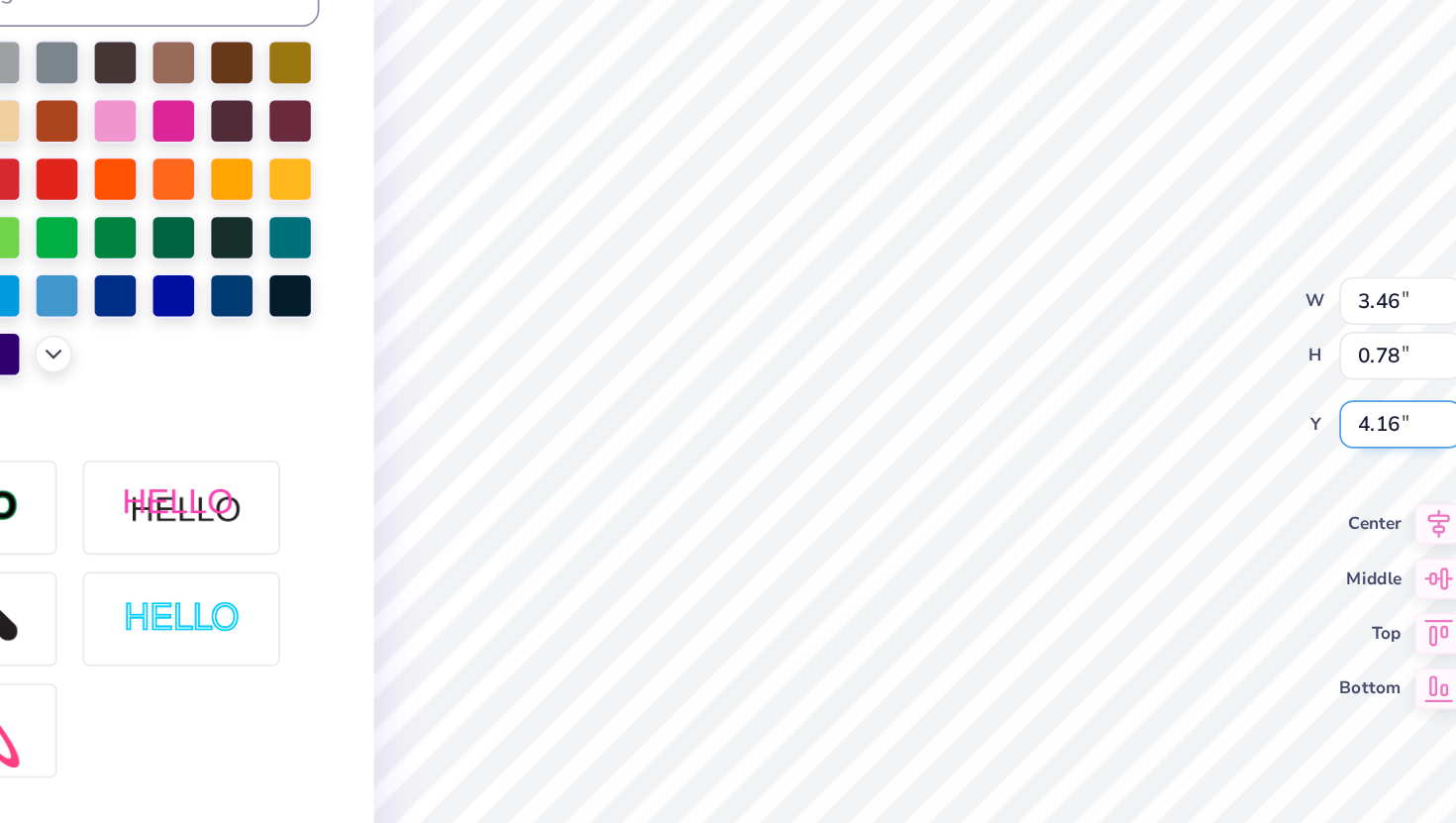 click on "4.16" at bounding box center [1011, 428] 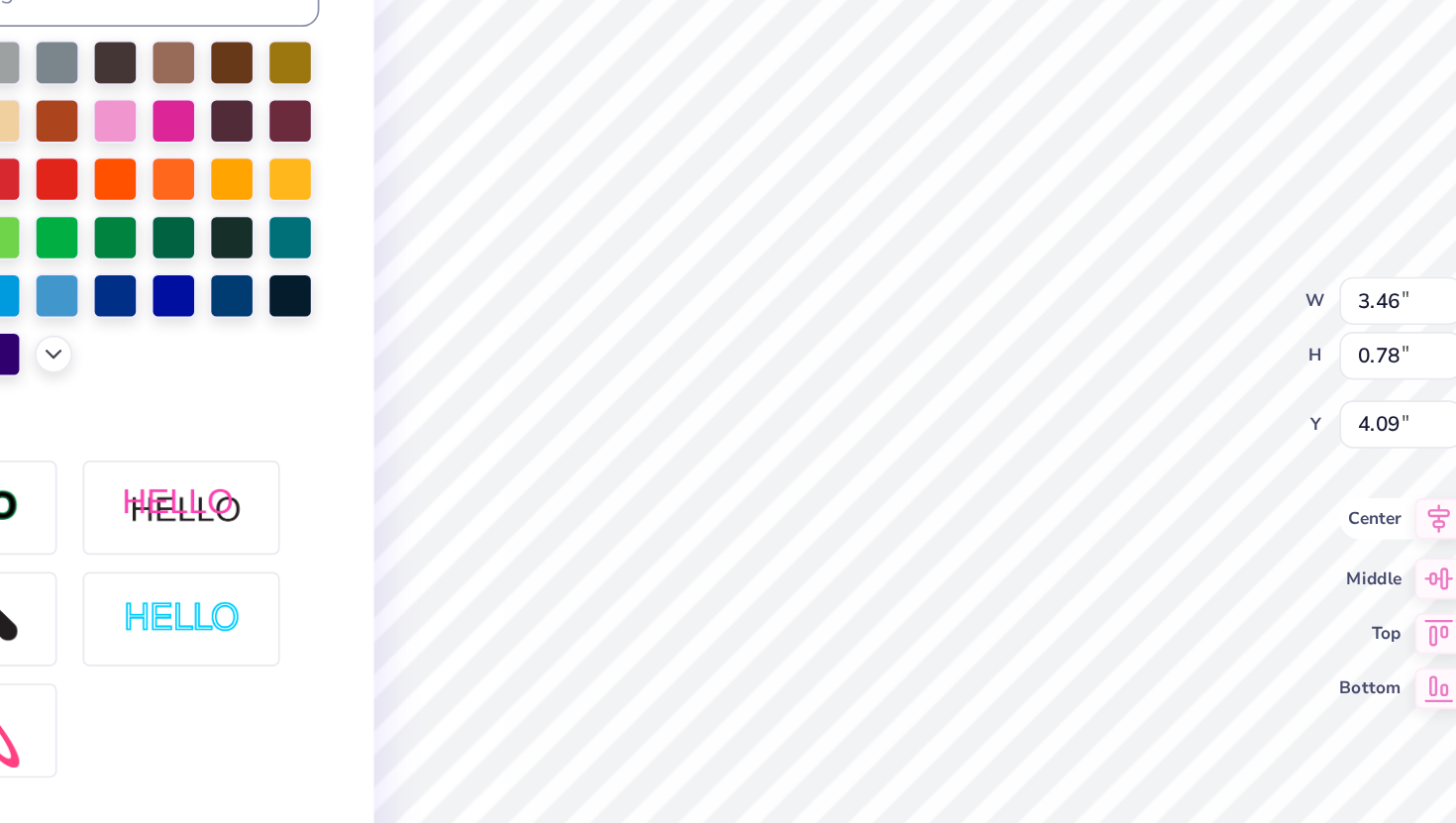 click on "Center" at bounding box center (993, 482) 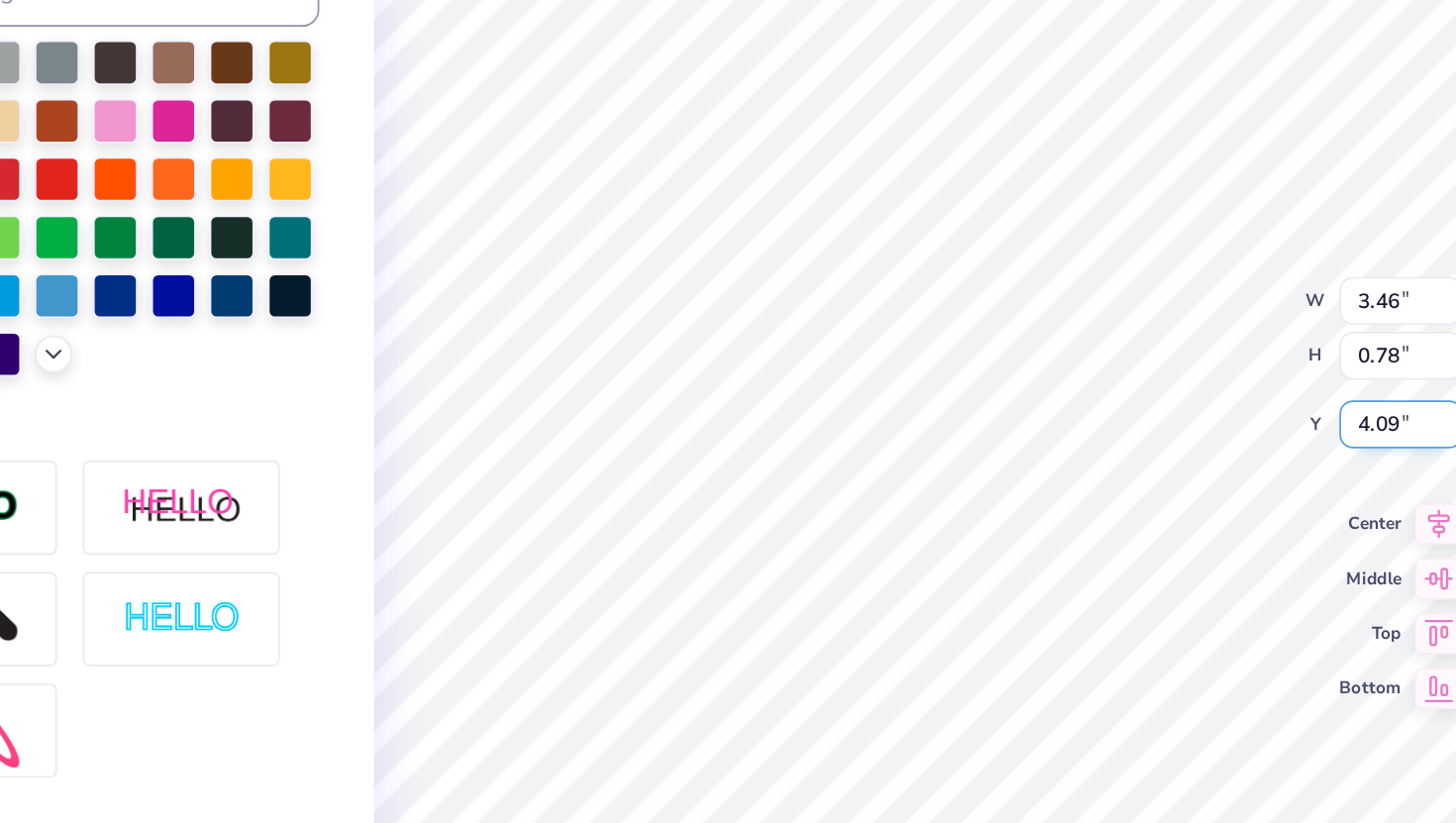 click on "4.09" at bounding box center [1011, 428] 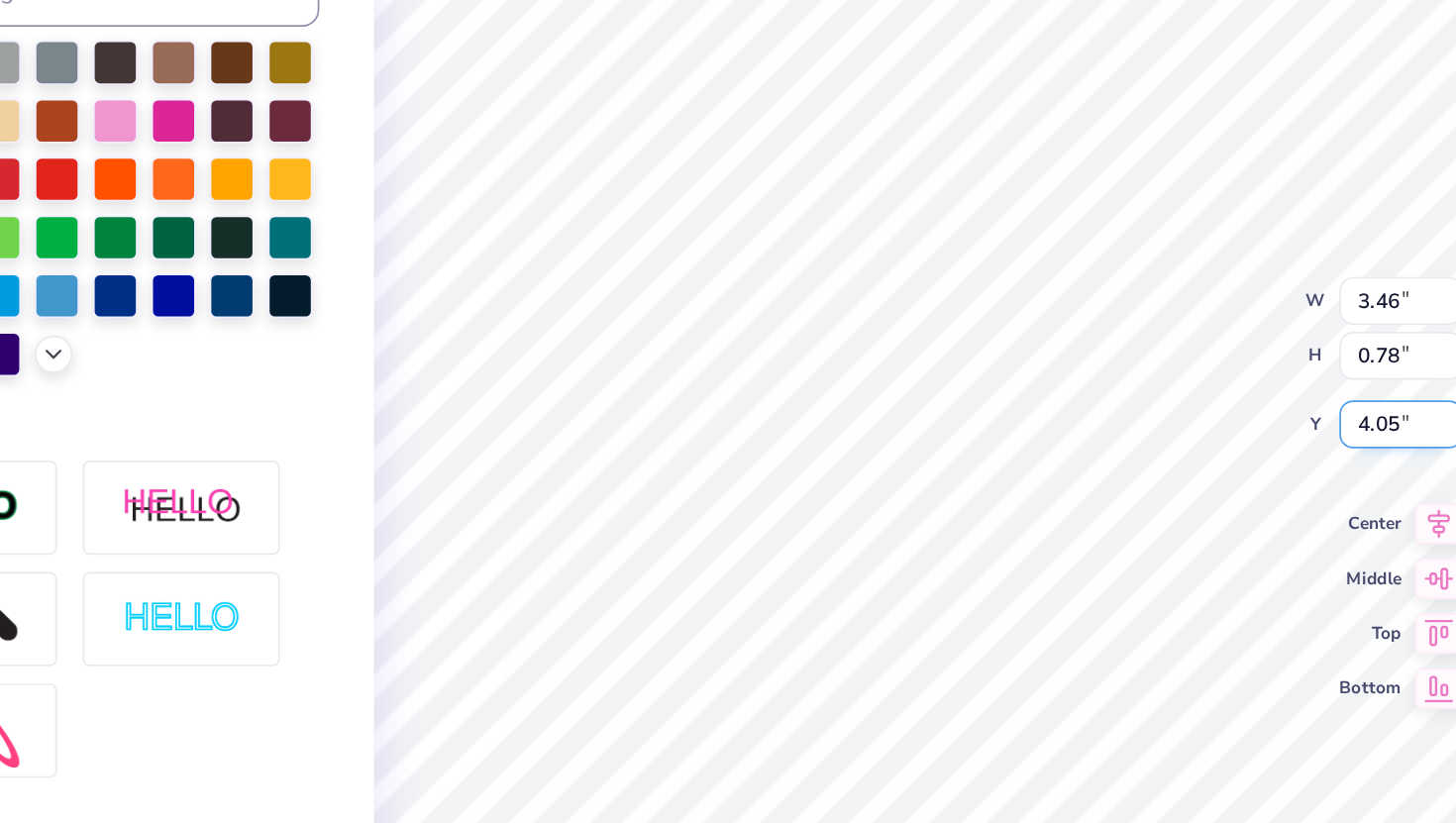 type on "4.05" 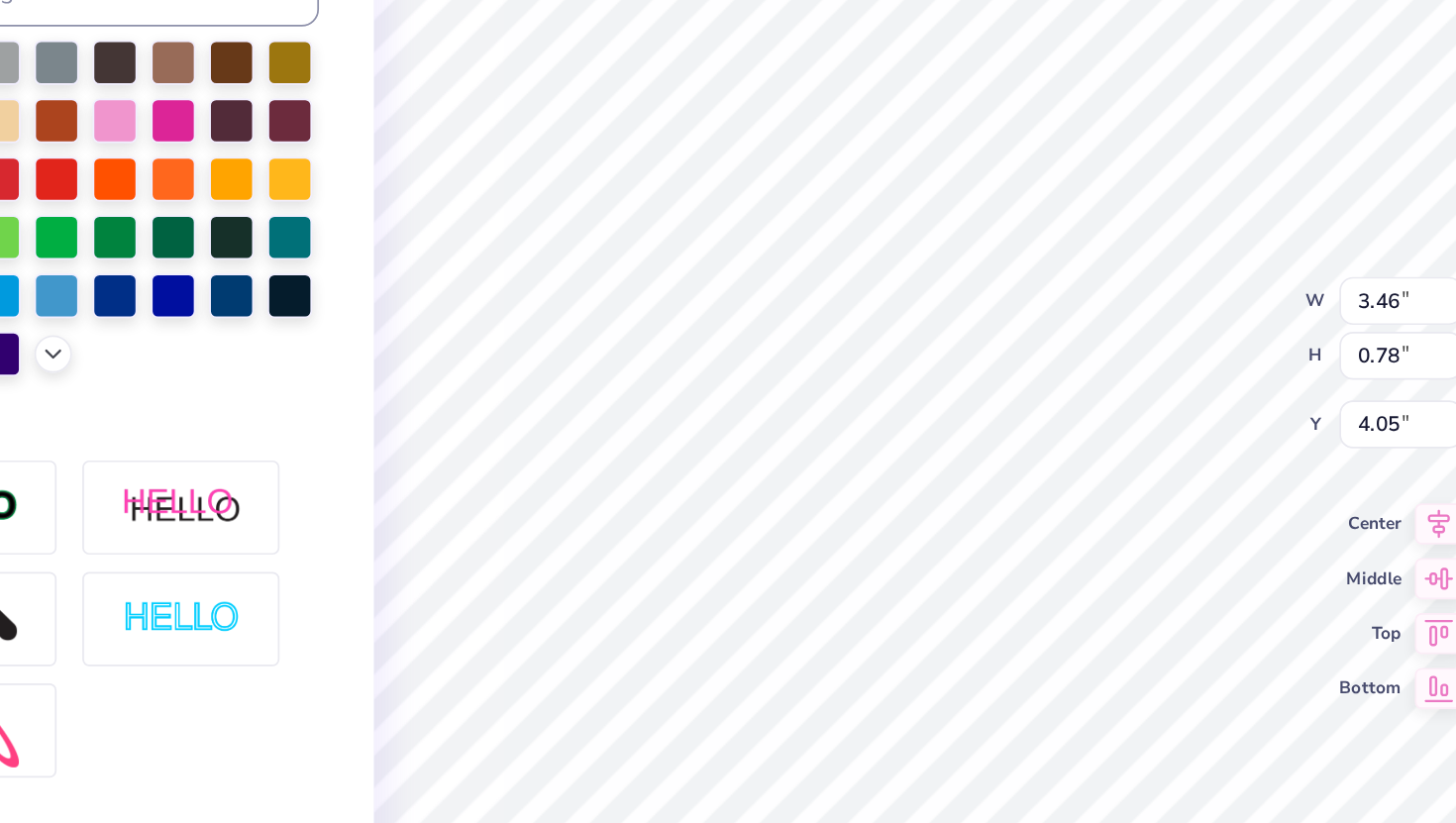 type on "[ORG]" 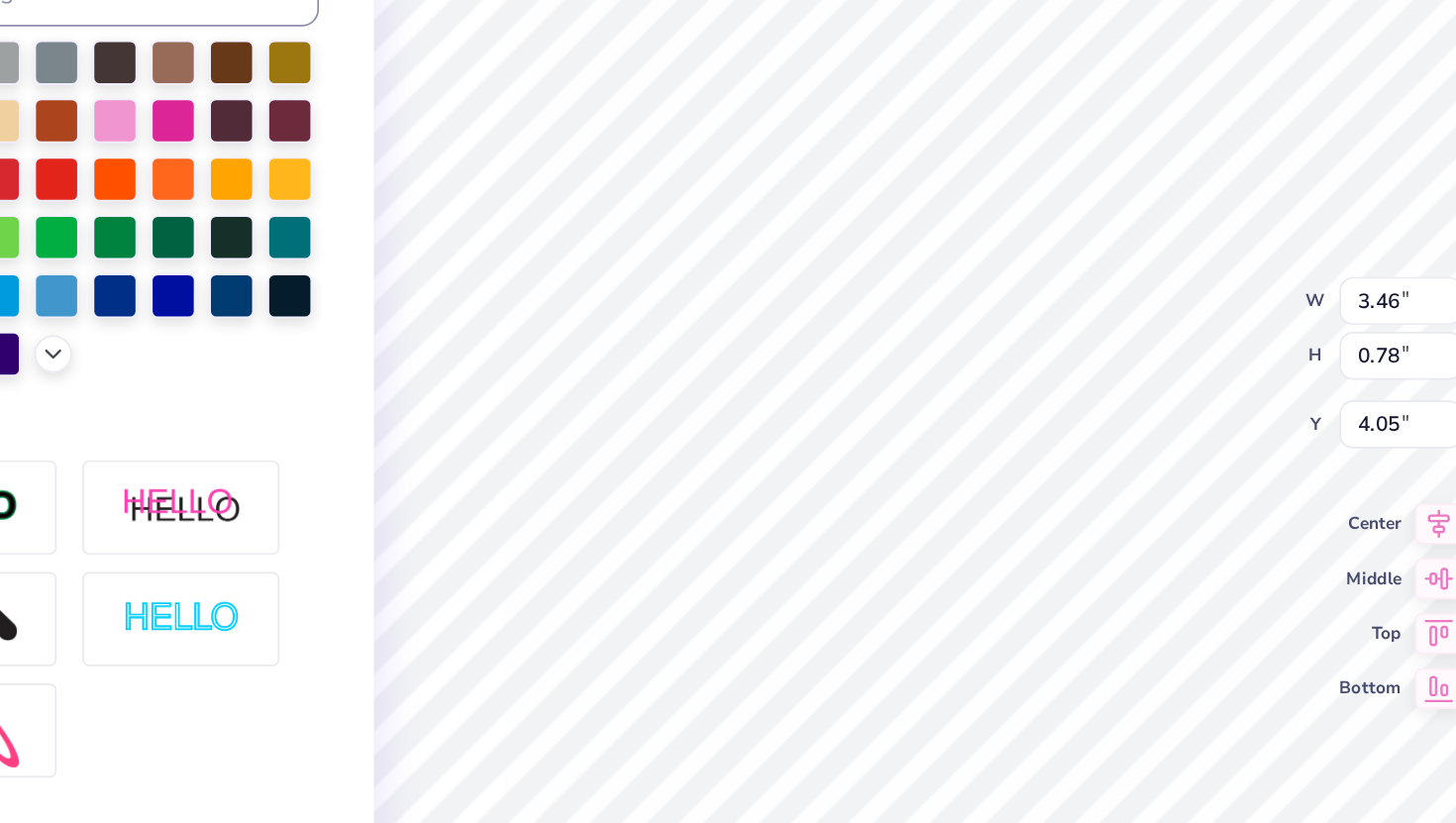 scroll, scrollTop: 0, scrollLeft: 6, axis: horizontal 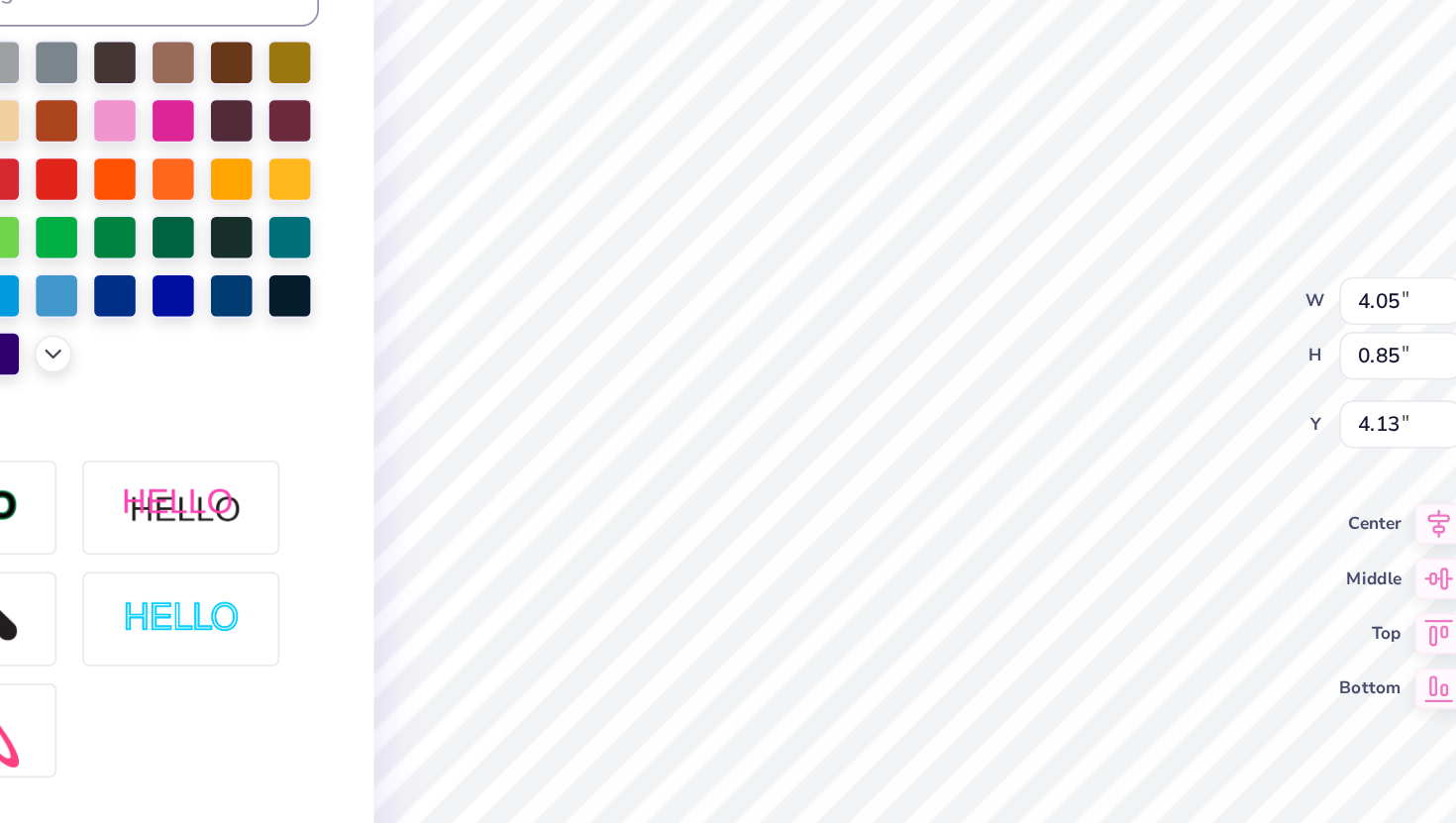 type on "[ORG]" 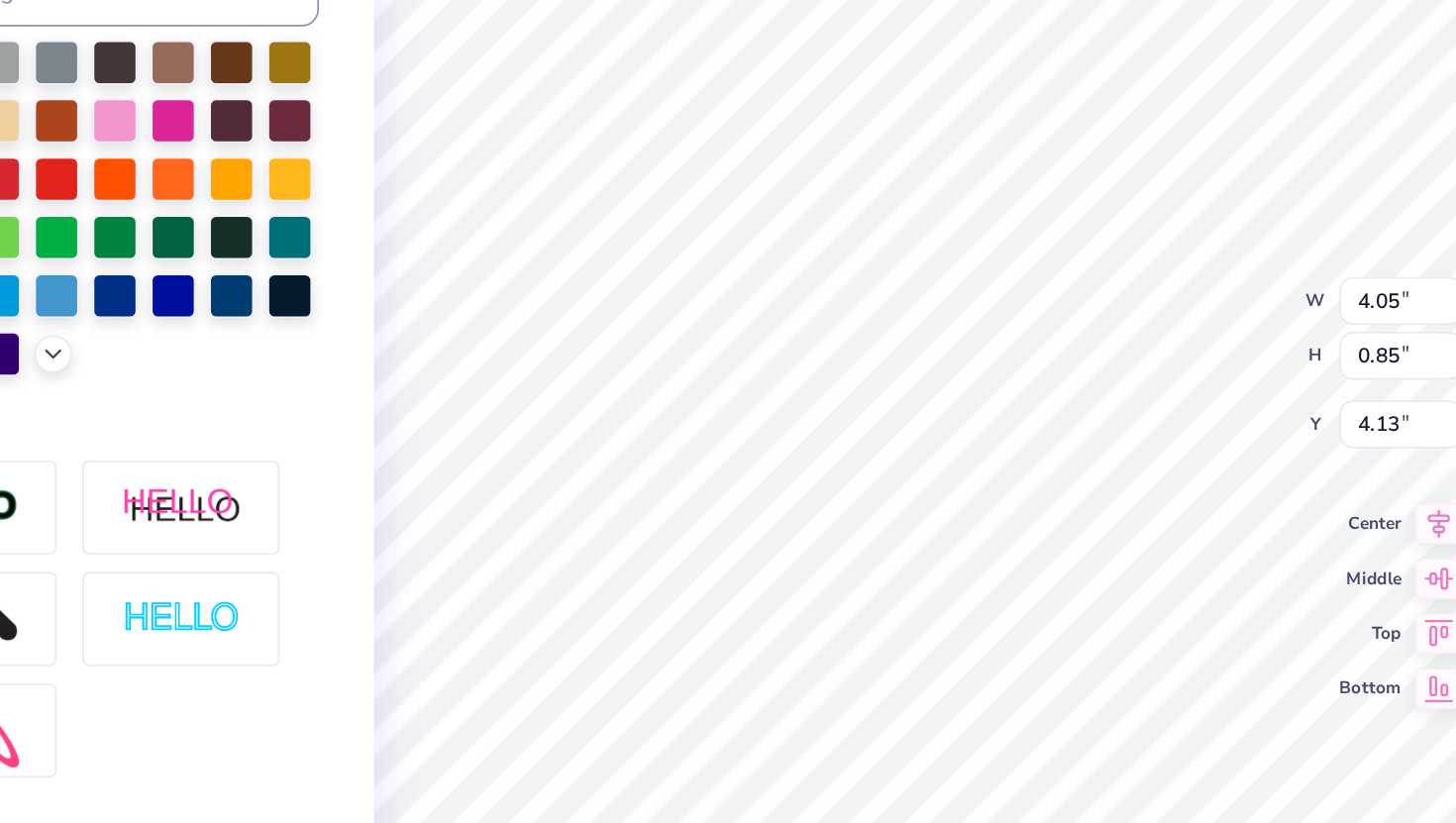 scroll, scrollTop: 0, scrollLeft: 3, axis: horizontal 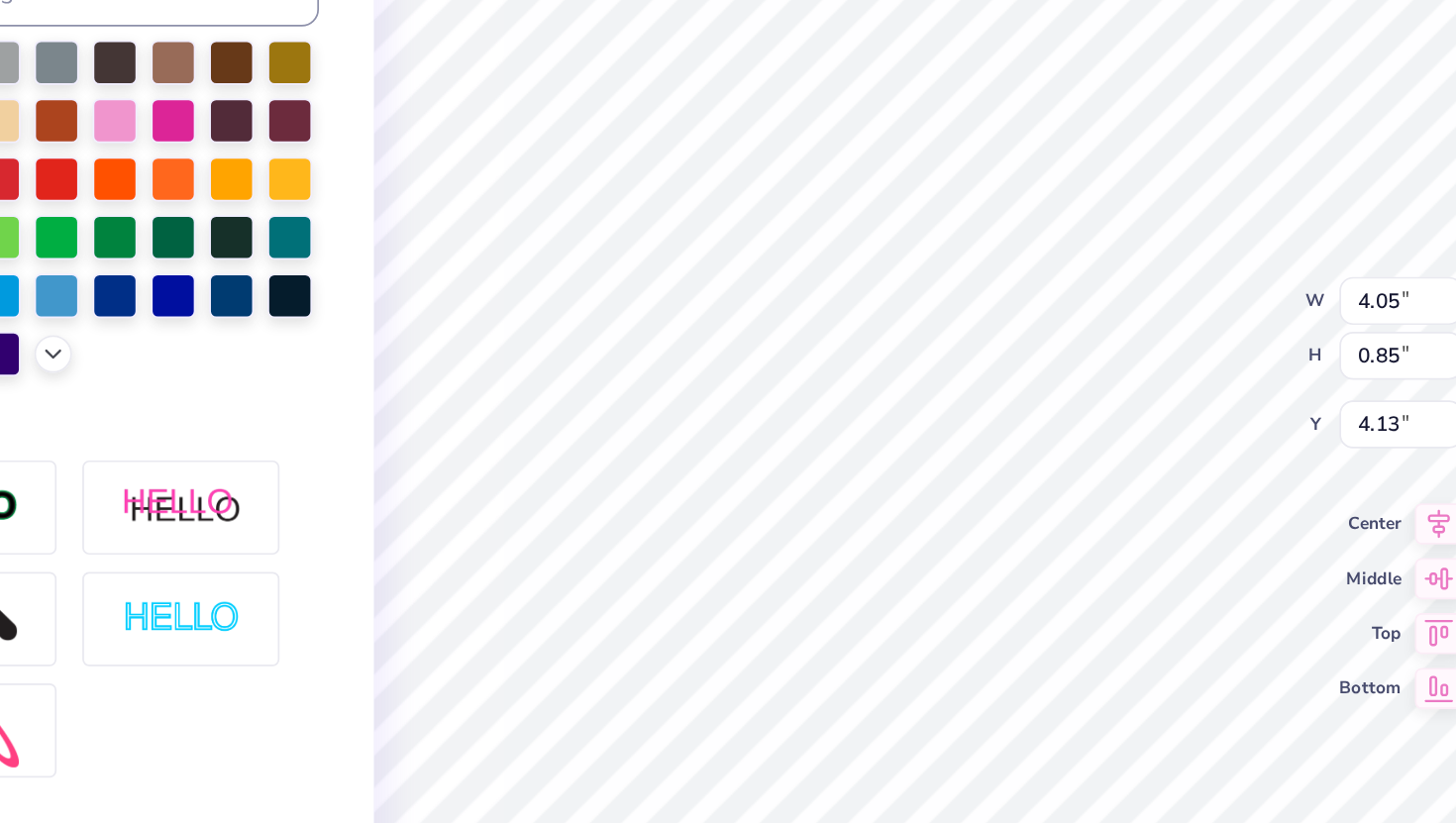 type on "9.23" 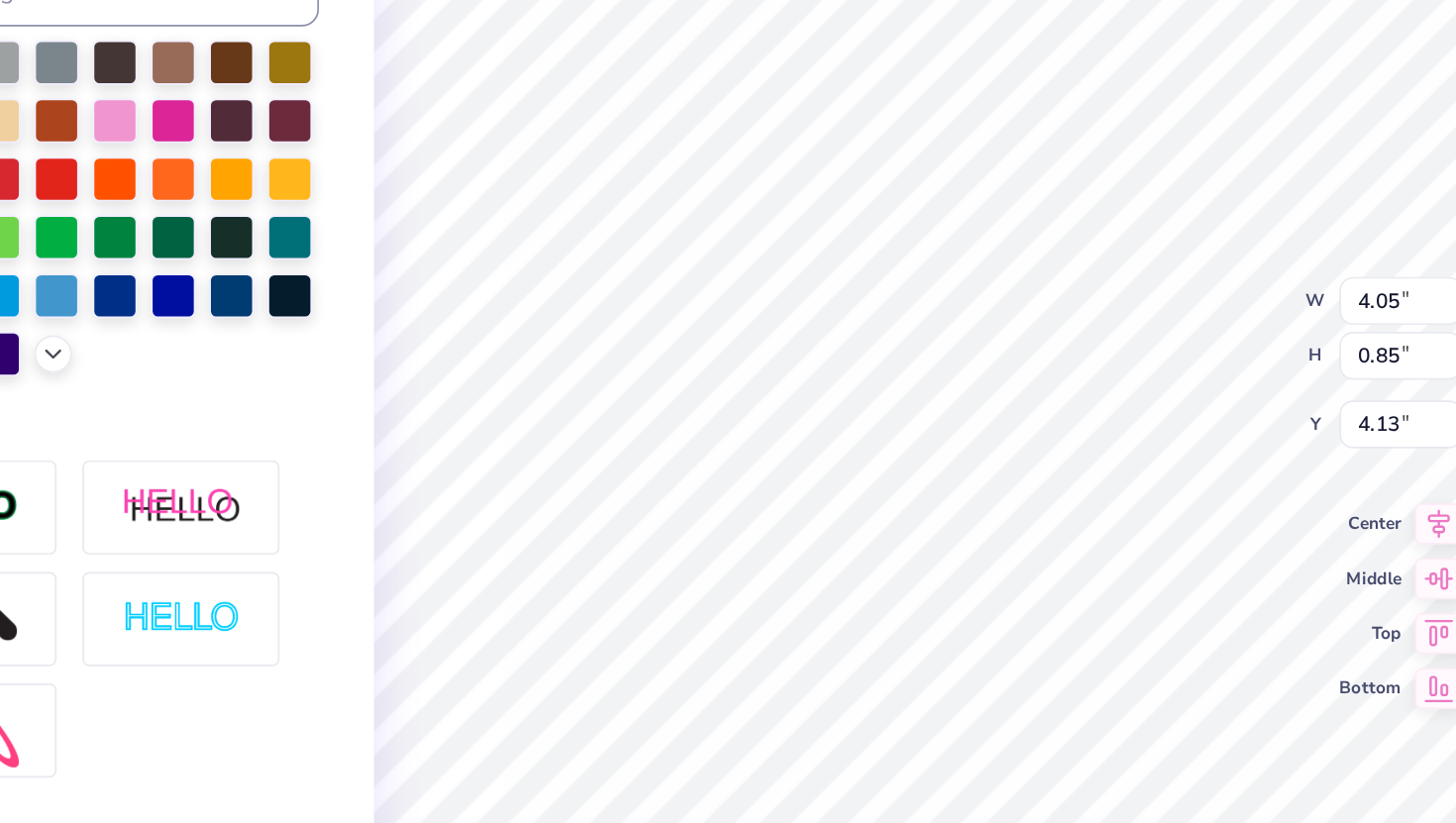 type on "6.04" 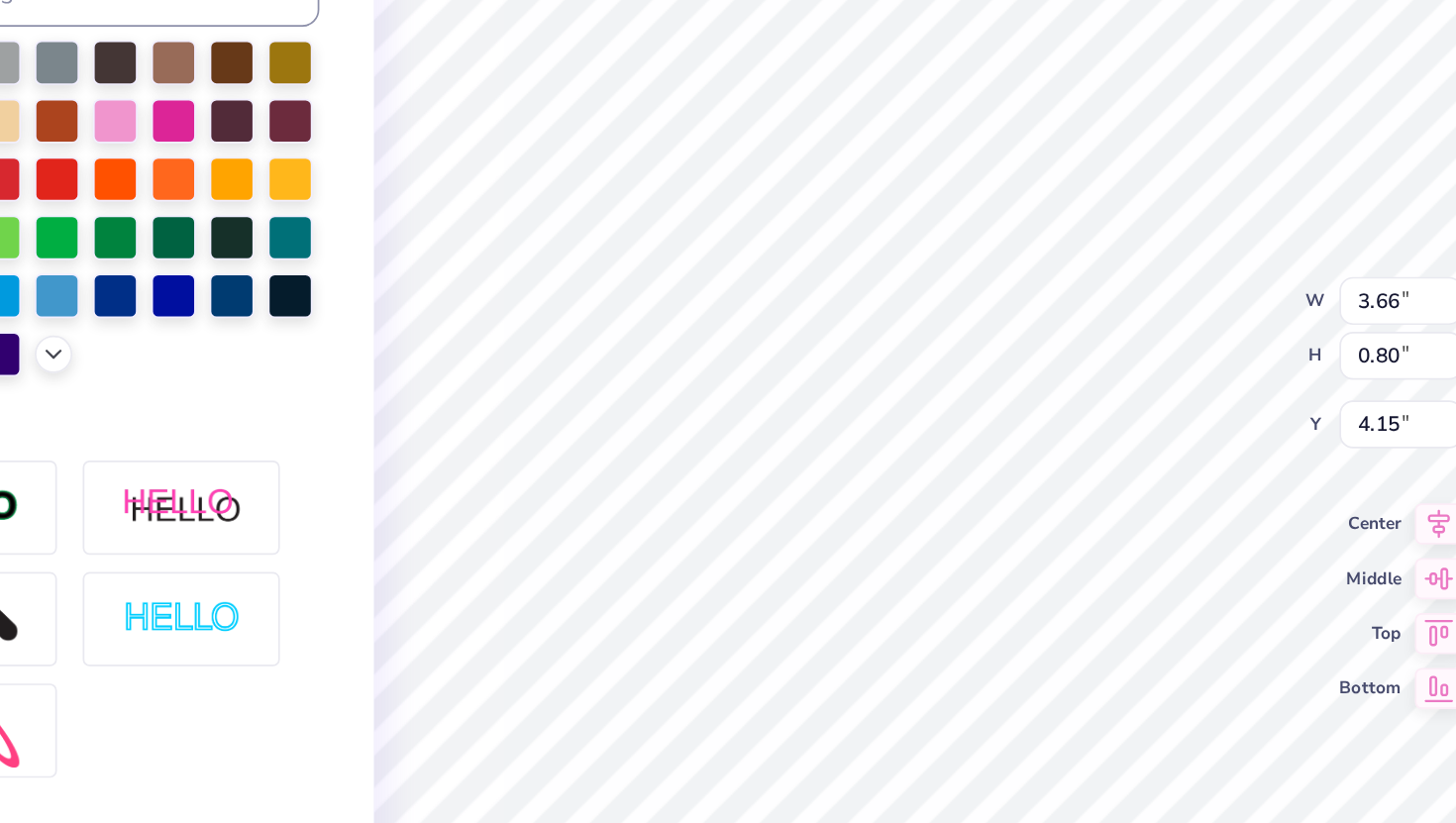 type on "3.66" 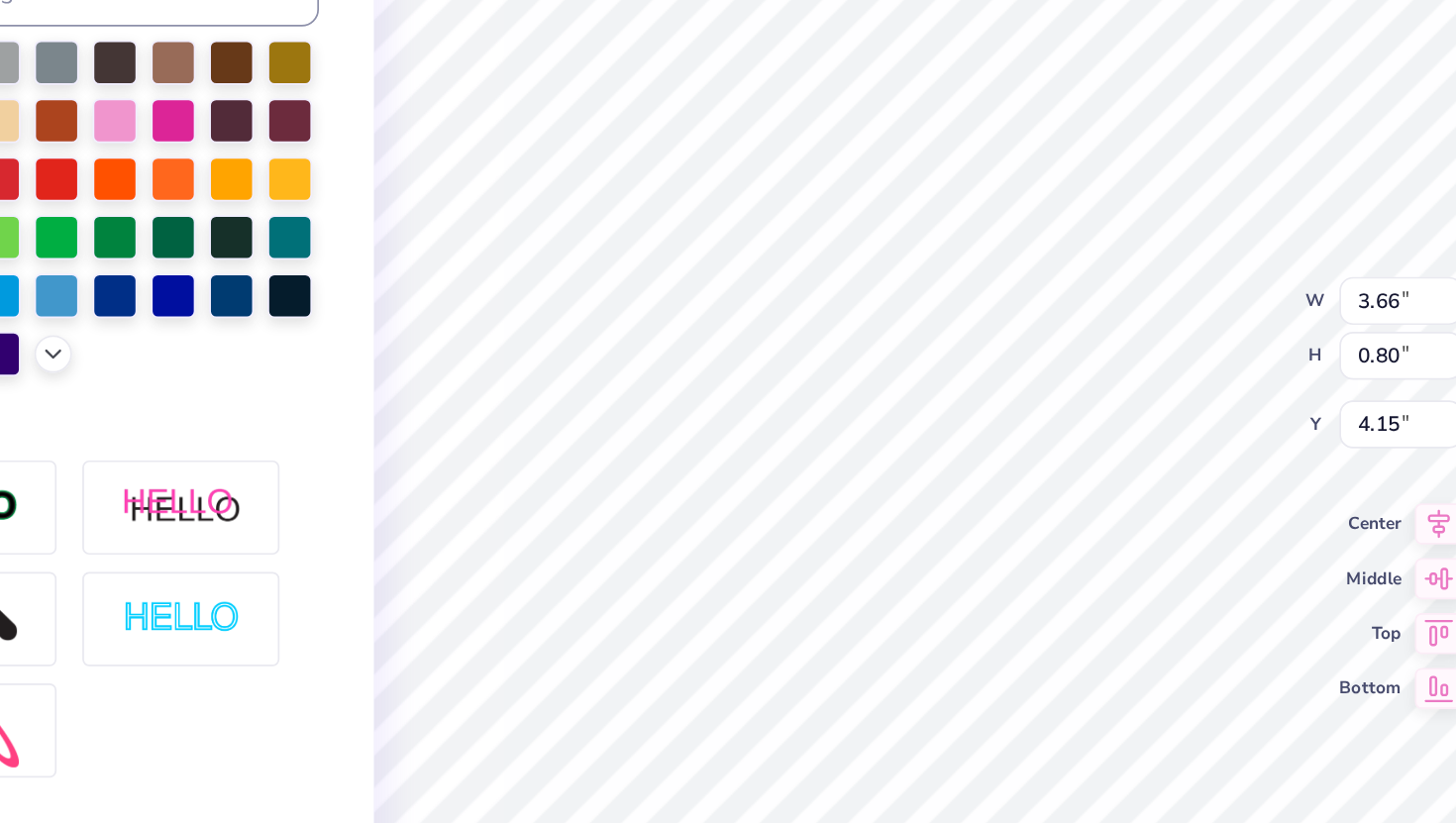 scroll, scrollTop: 0, scrollLeft: 6, axis: horizontal 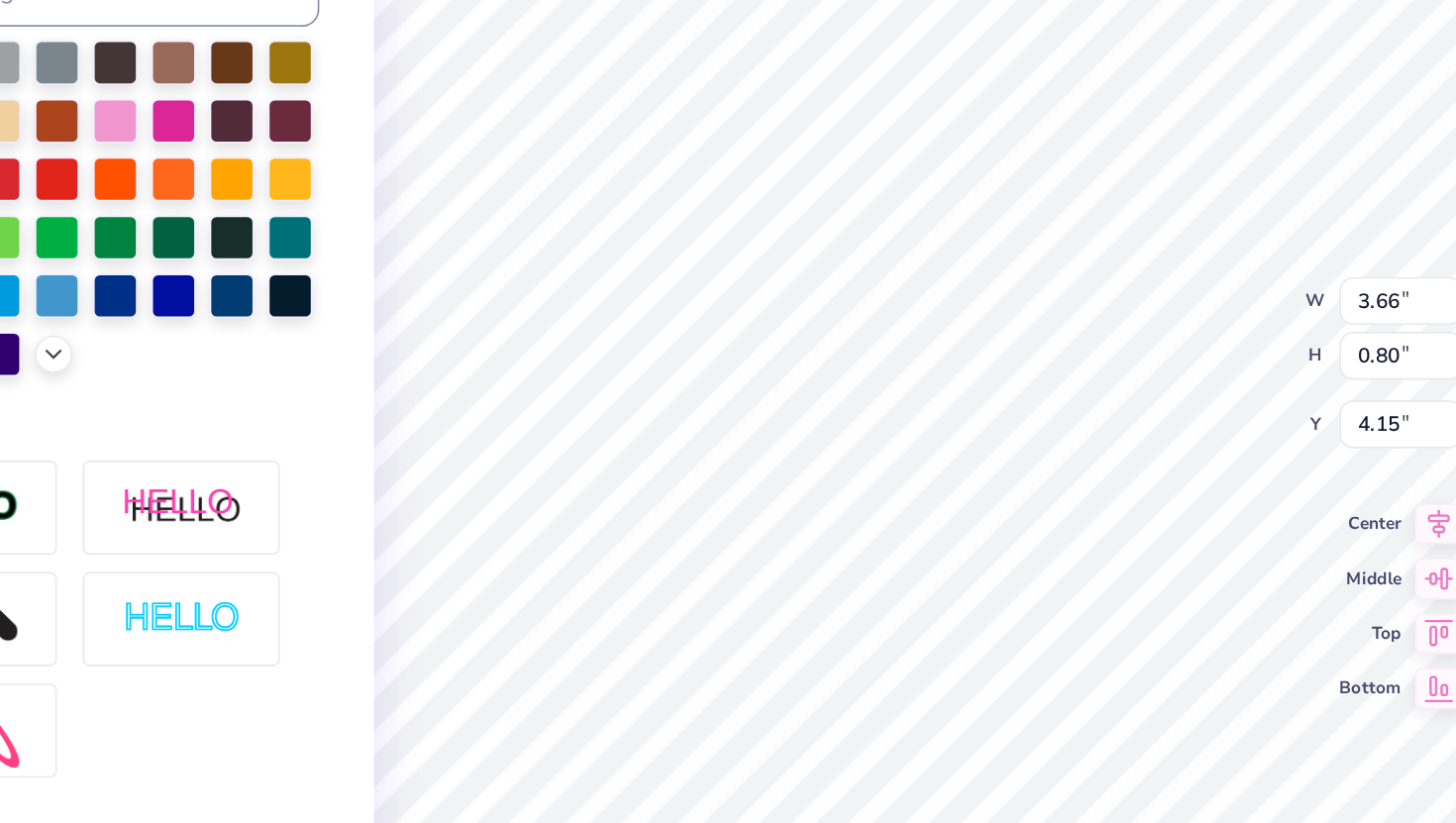 type on "11.02" 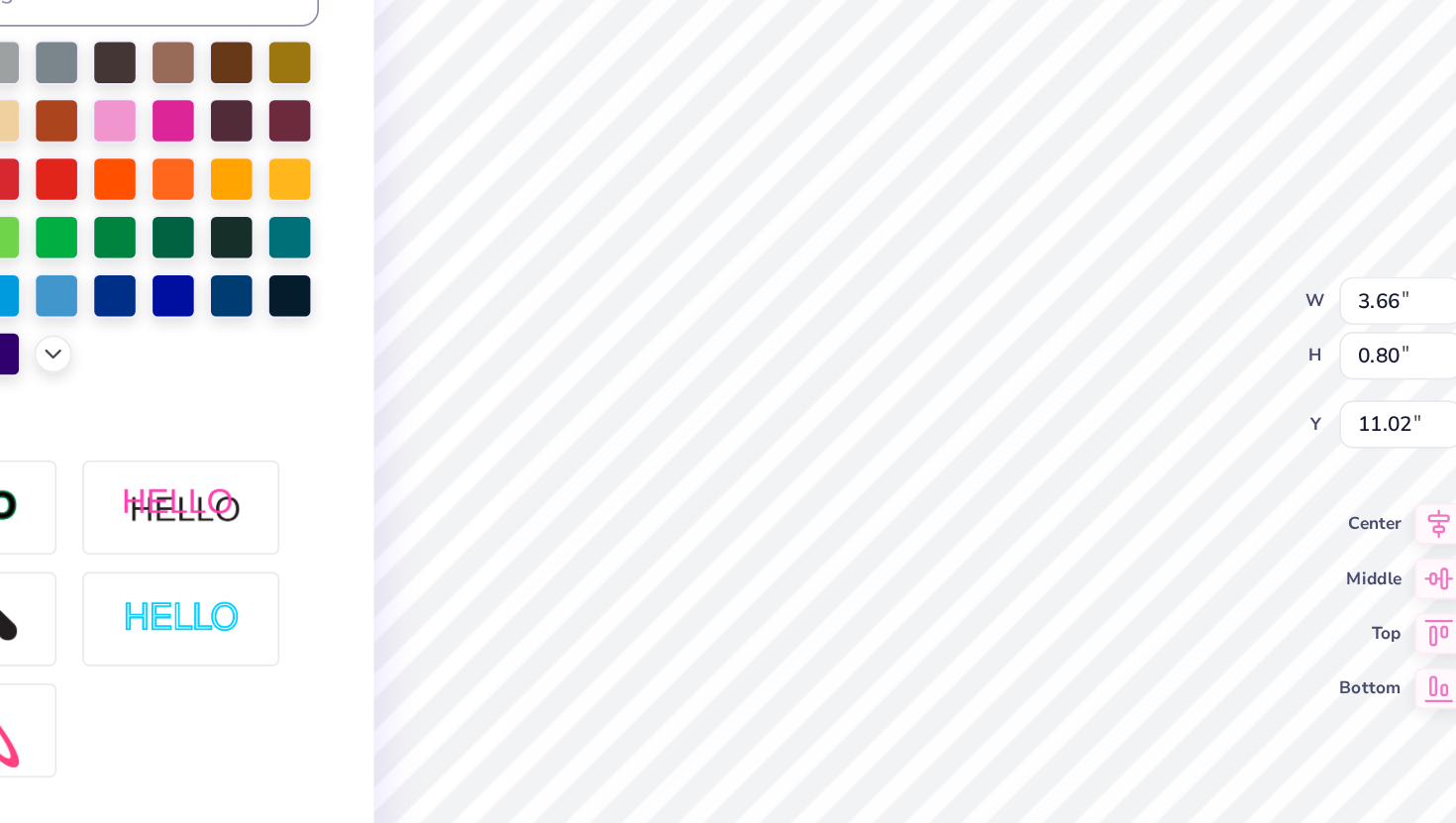 scroll, scrollTop: 0, scrollLeft: 3, axis: horizontal 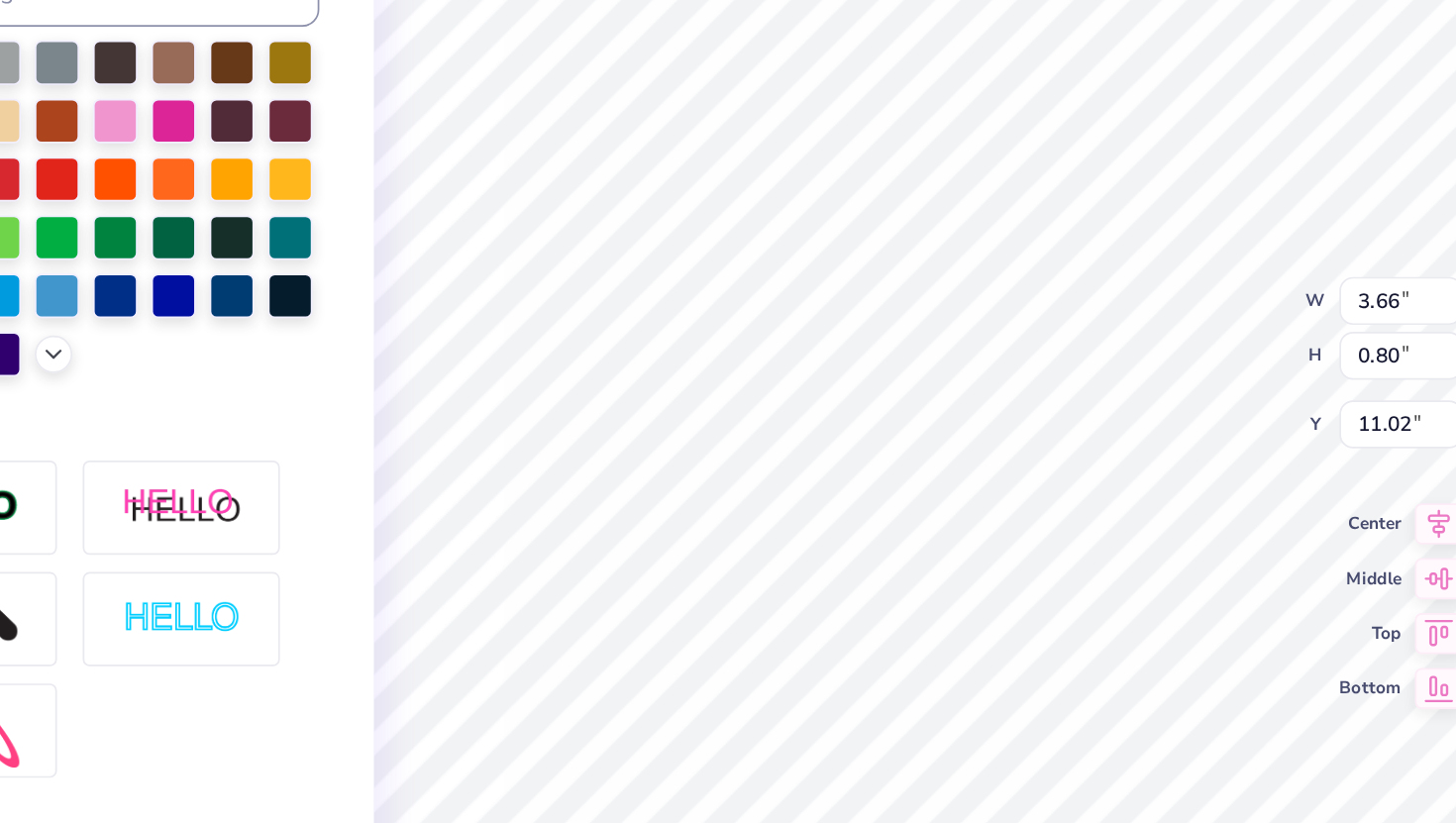 type on "4.15" 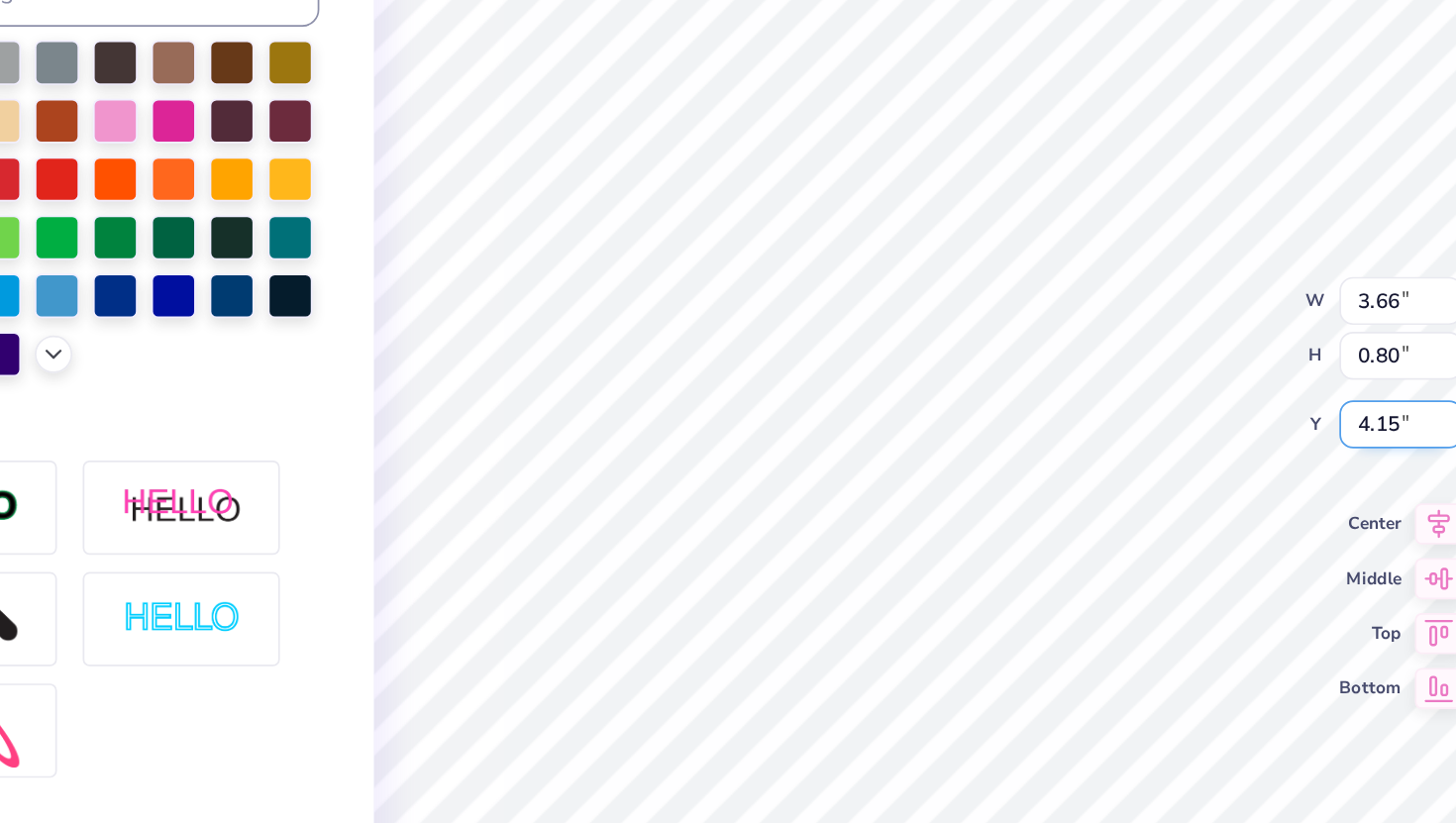 click on "4.15" at bounding box center (1011, 428) 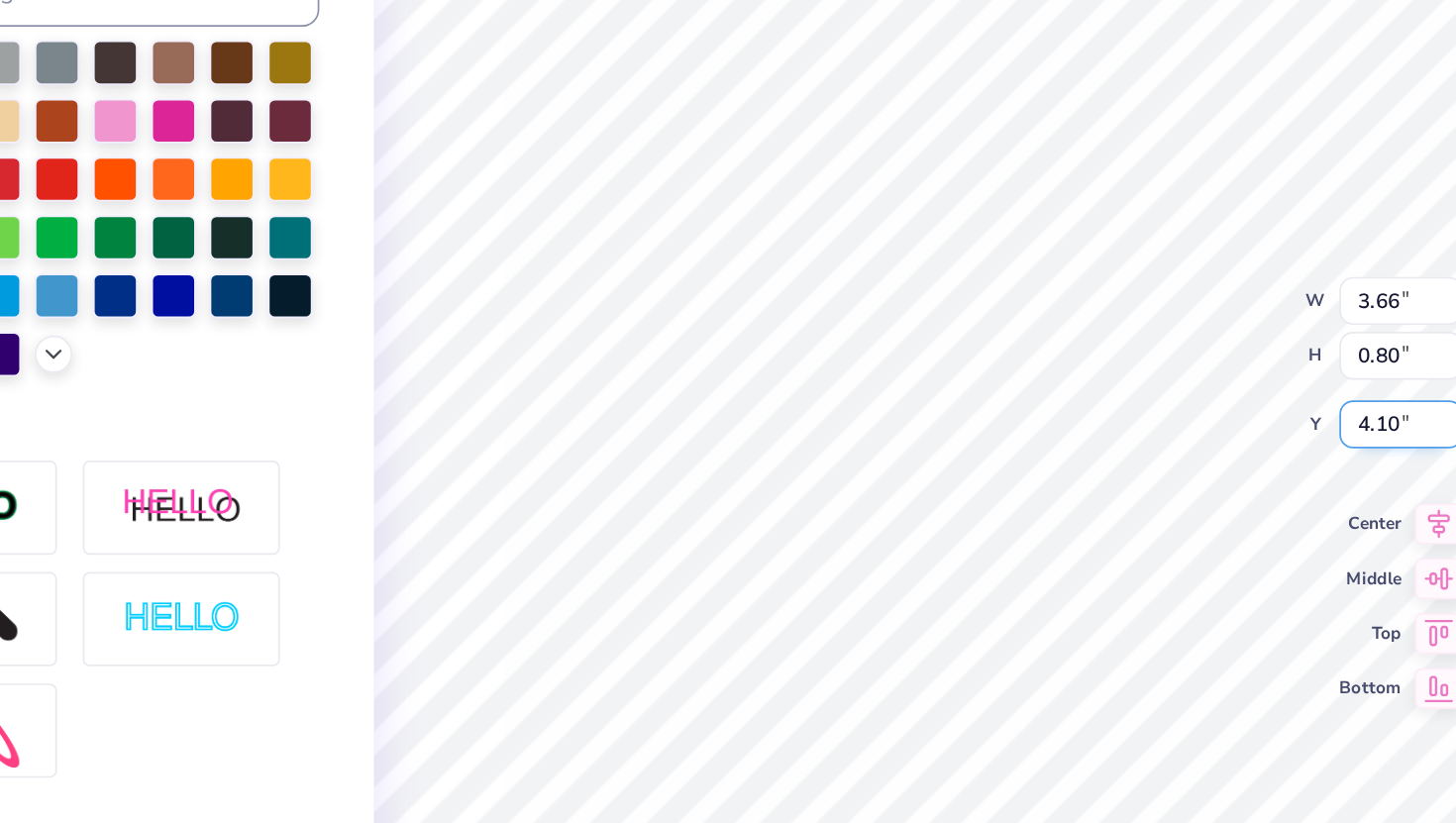 type on "4.10" 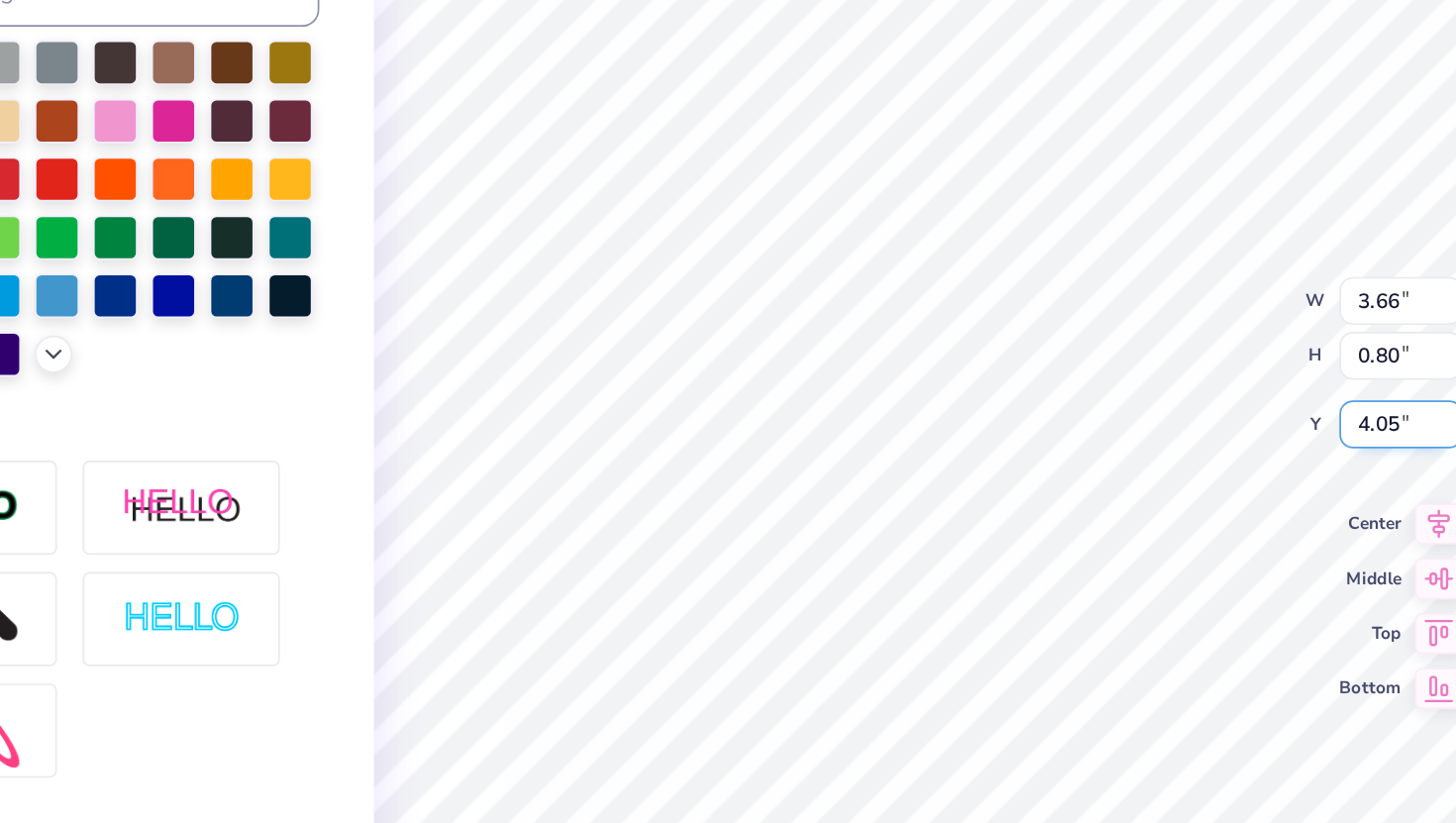 type on "4.05" 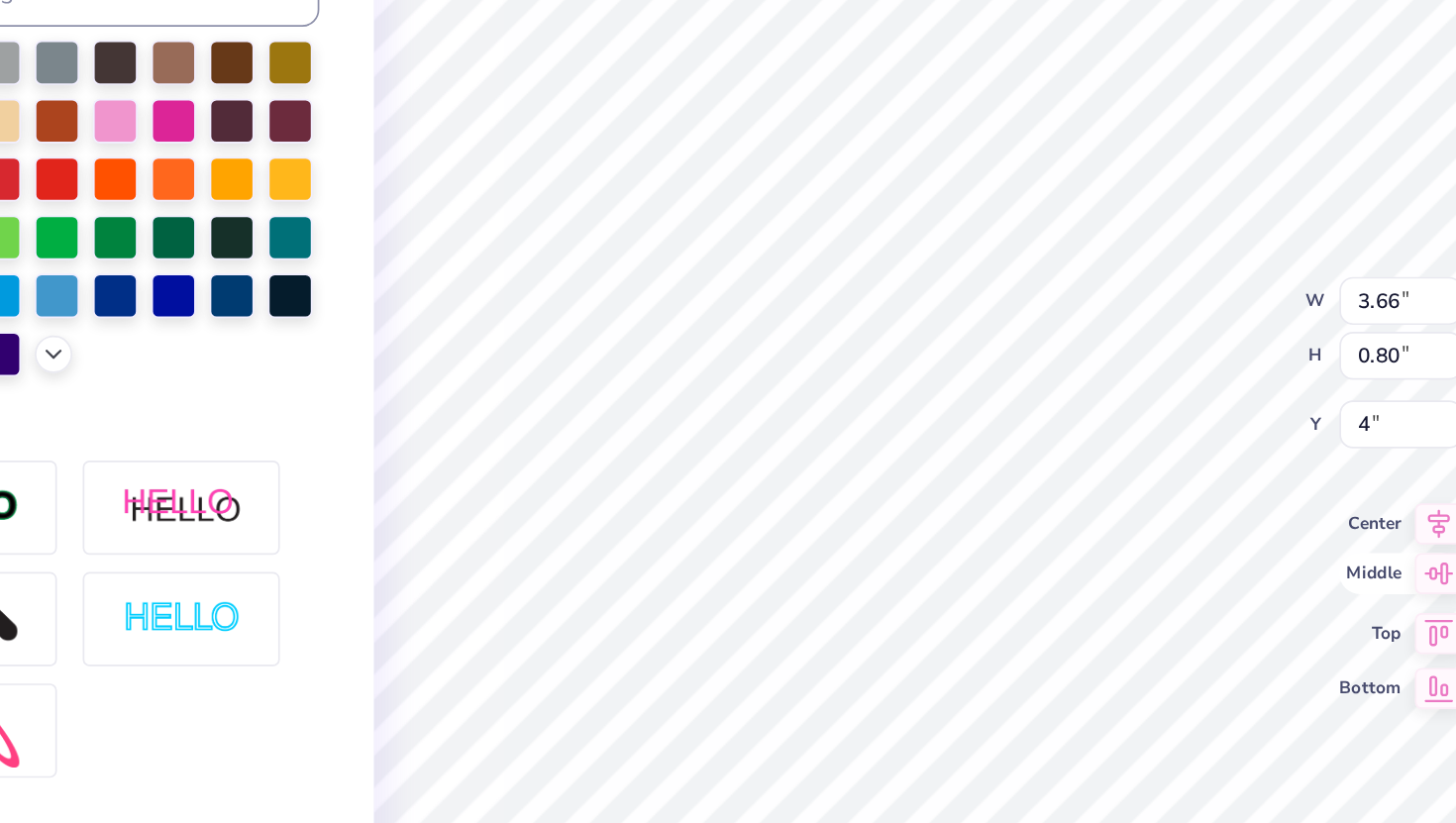 click 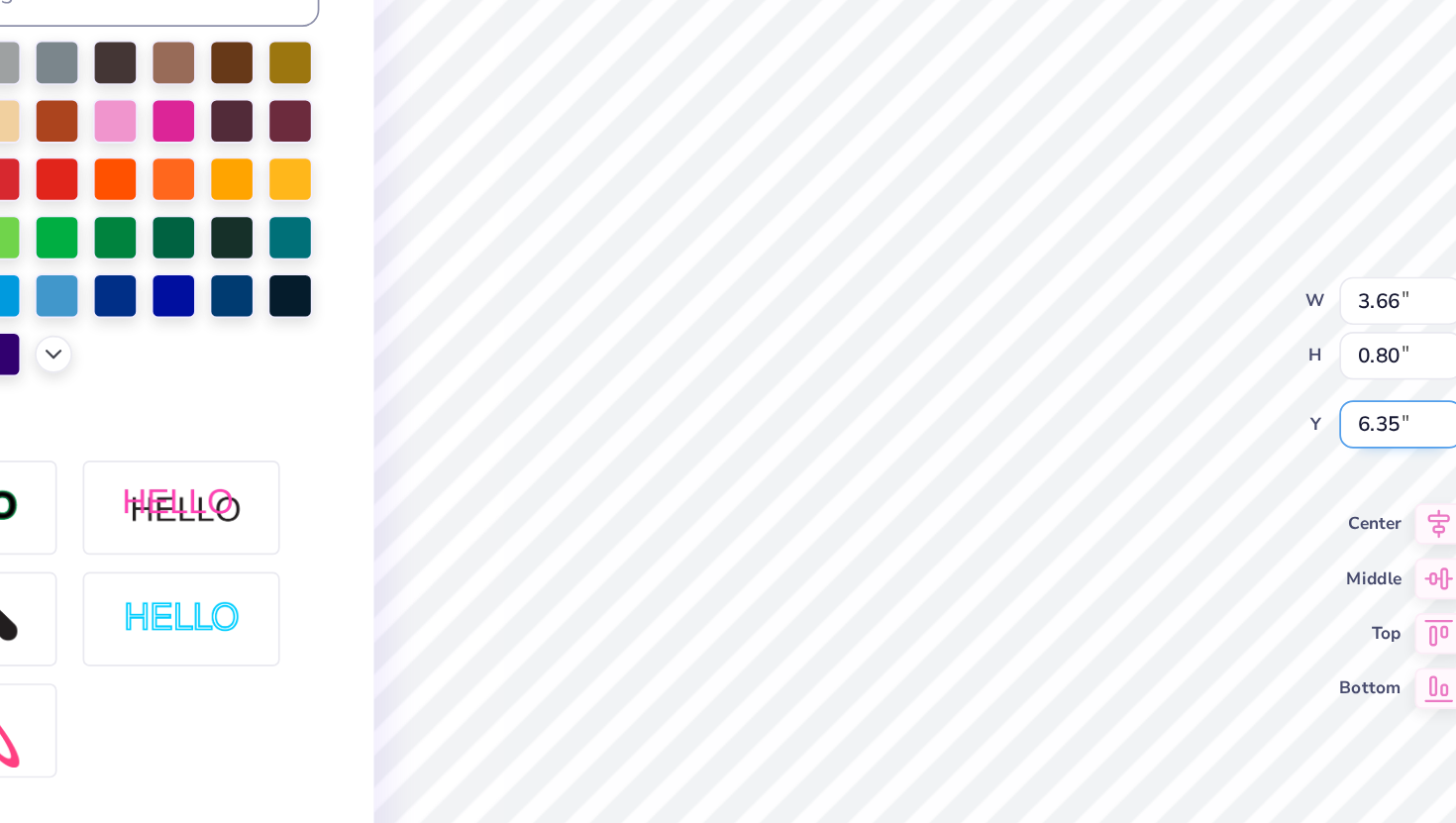 type on "4.00" 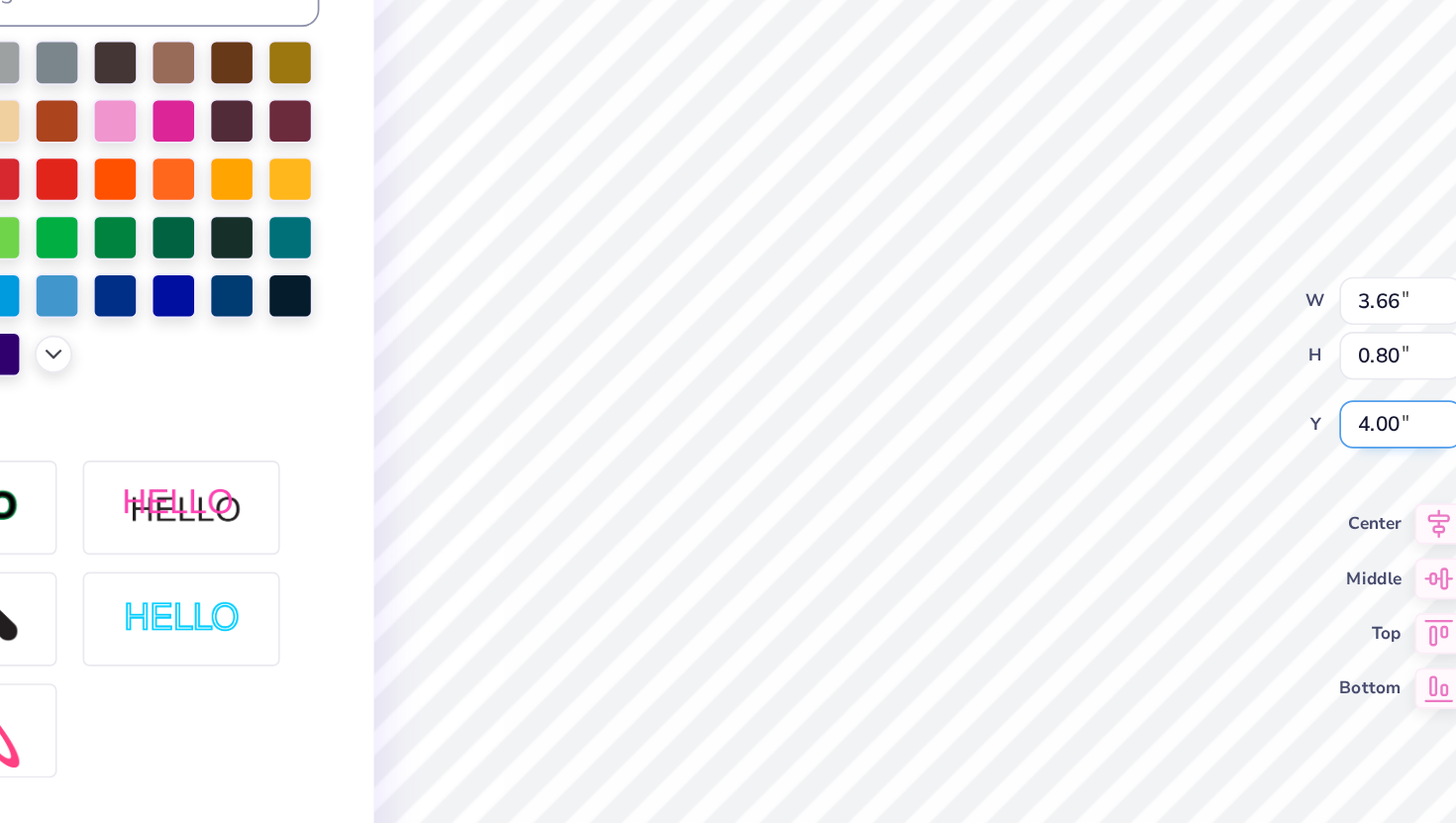 click on "4.00" at bounding box center [1011, 428] 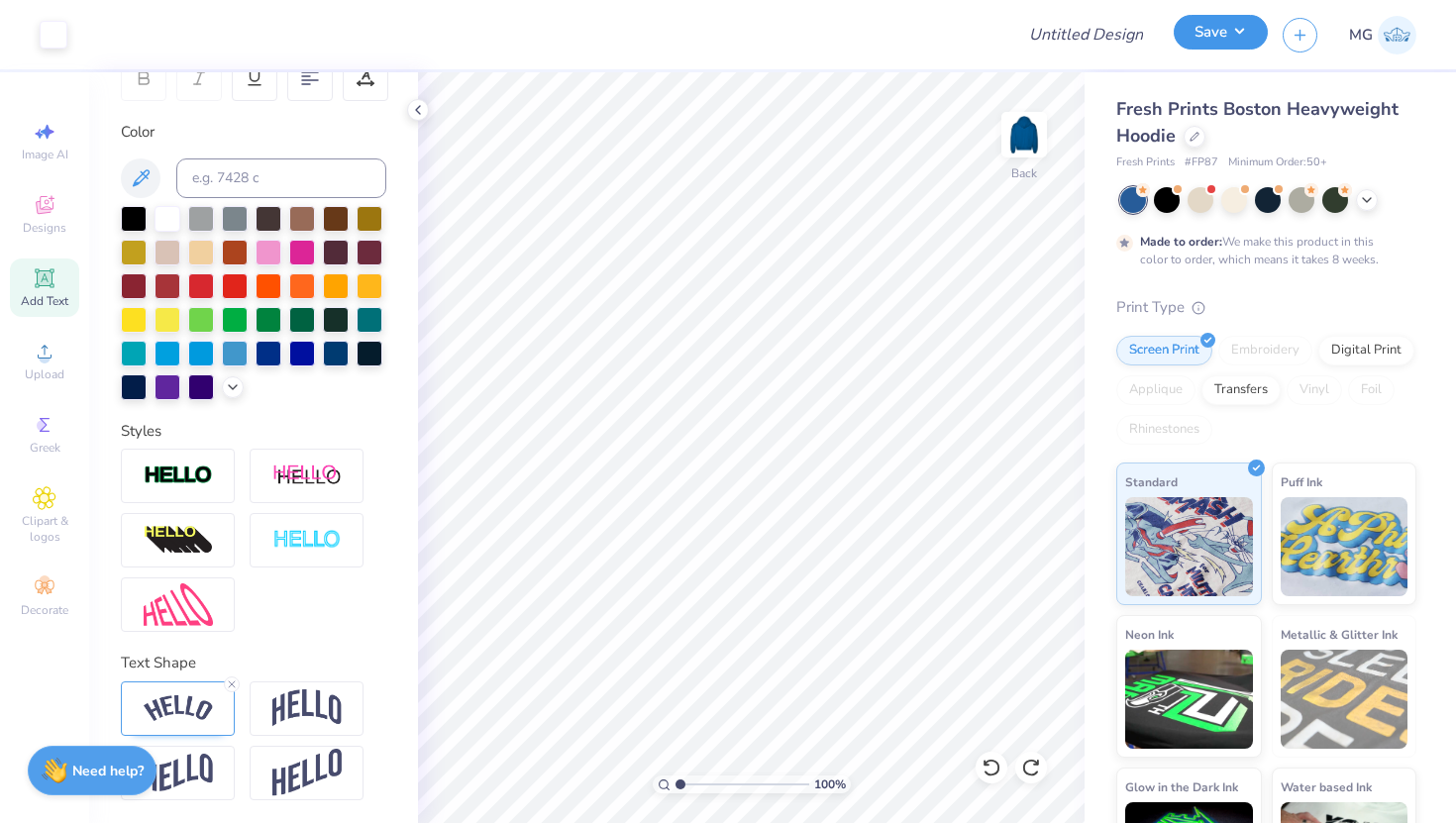 click on "Save" at bounding box center (1220, 32) 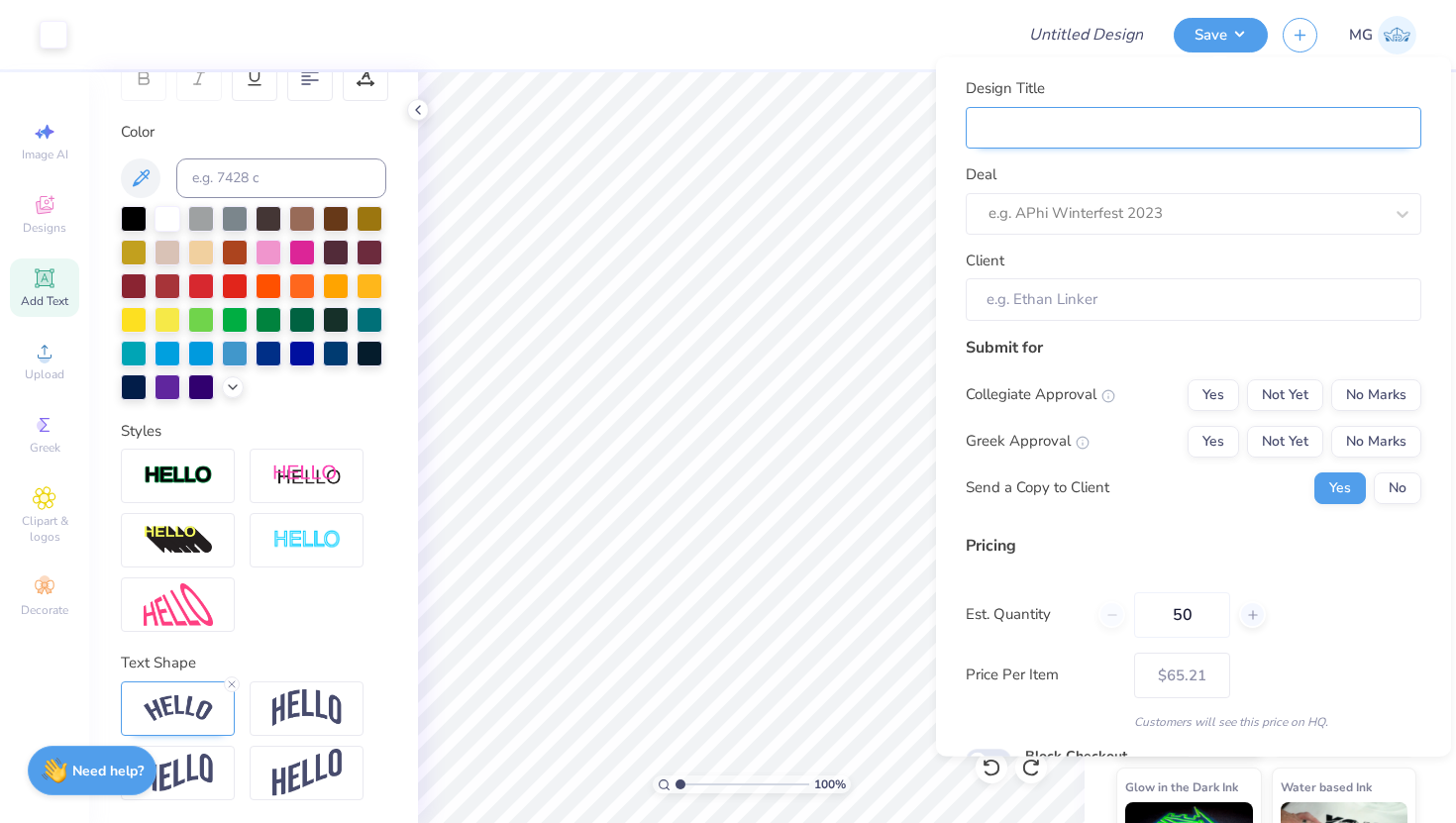 click on "Design Title" at bounding box center (1194, 127) 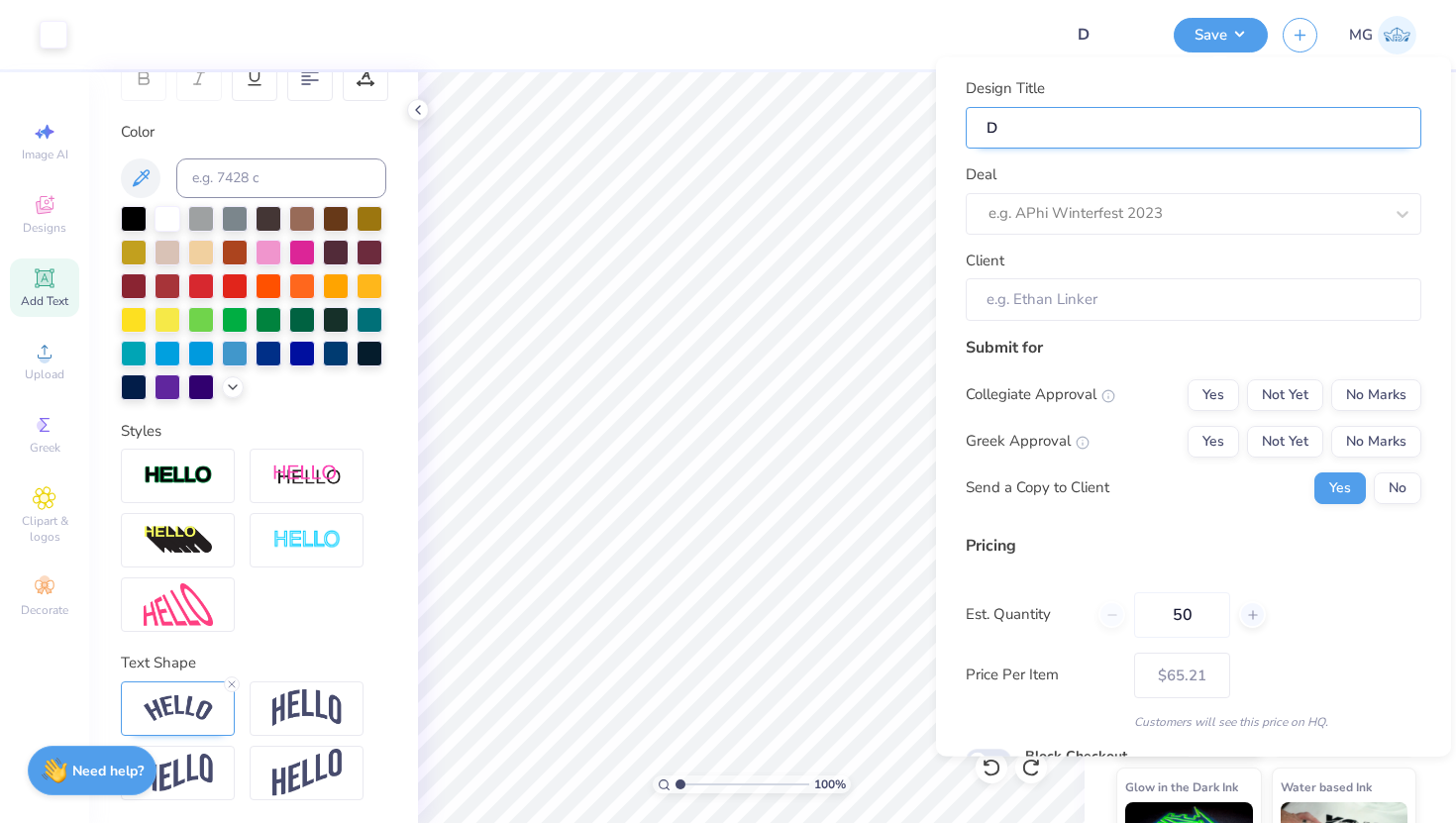 type 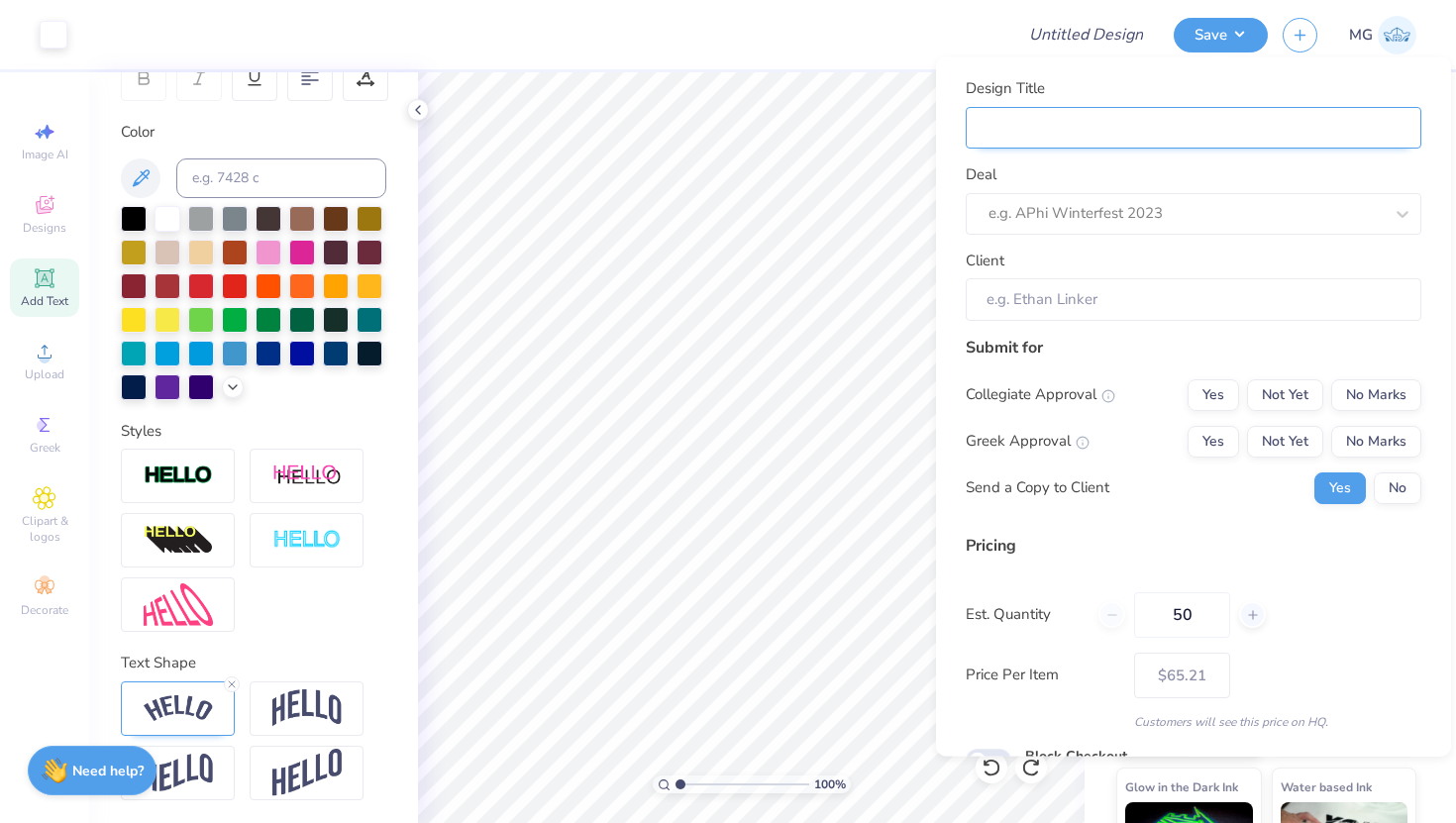 type on "D" 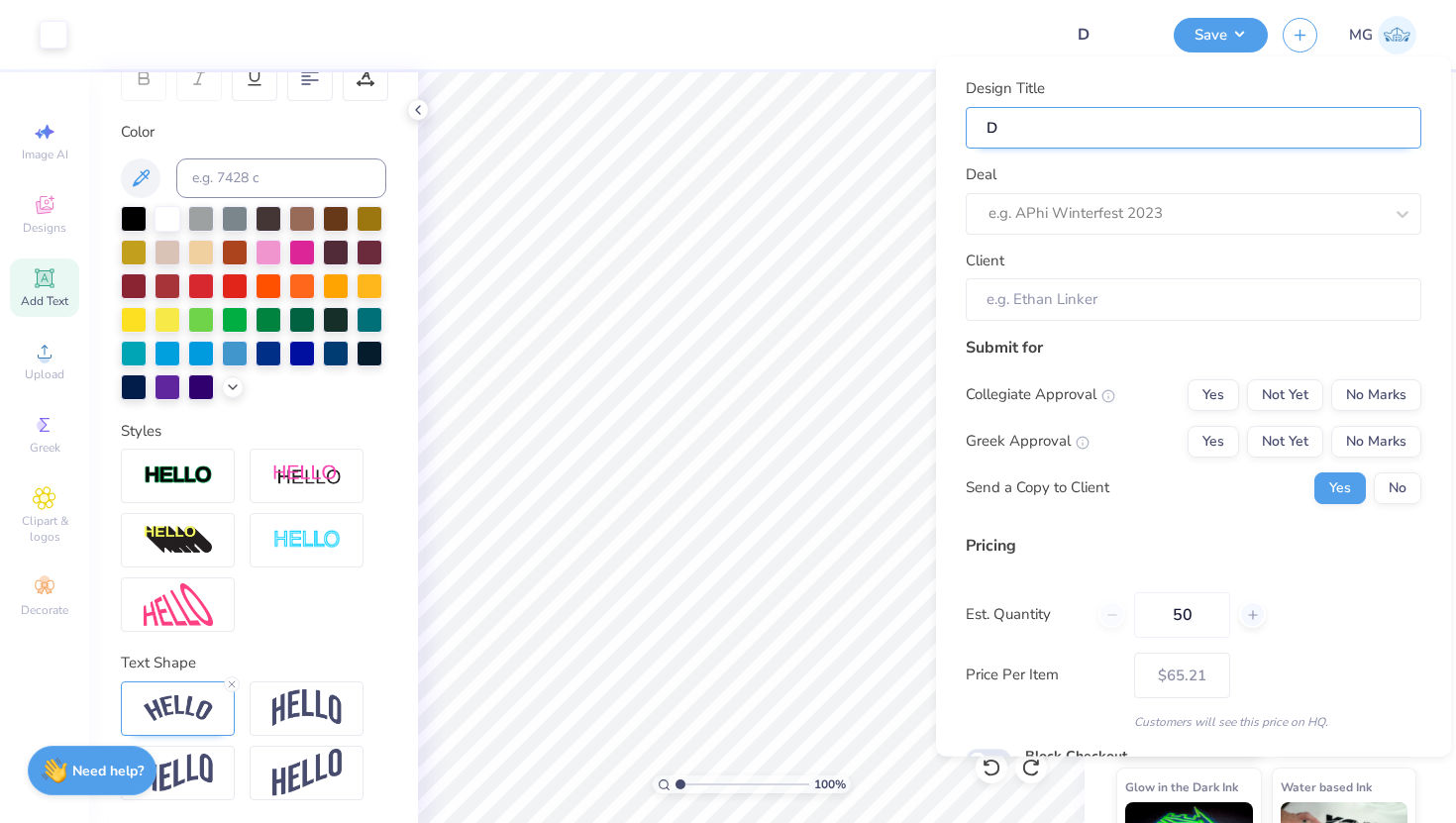 type on "De" 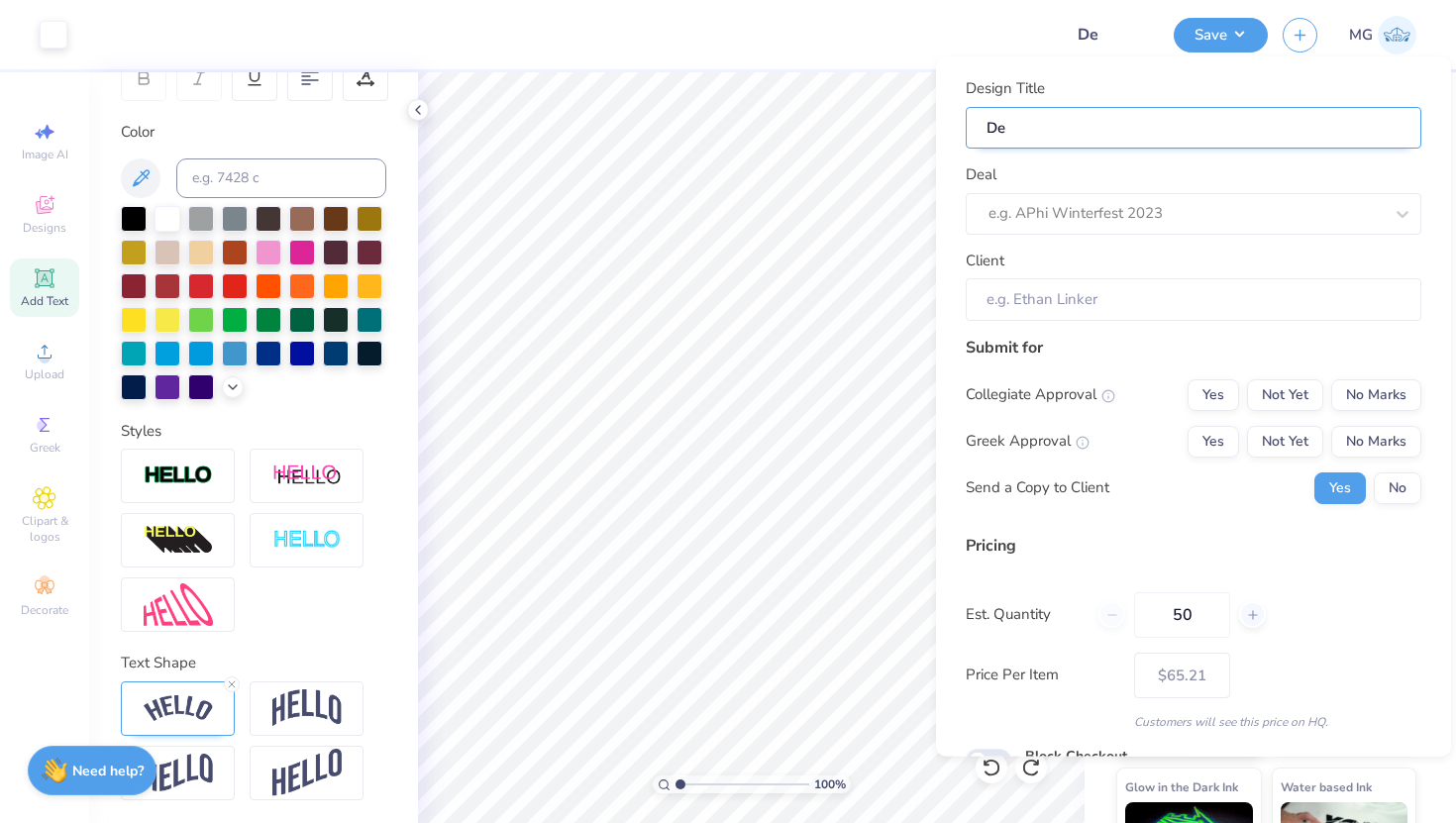 type on "Del" 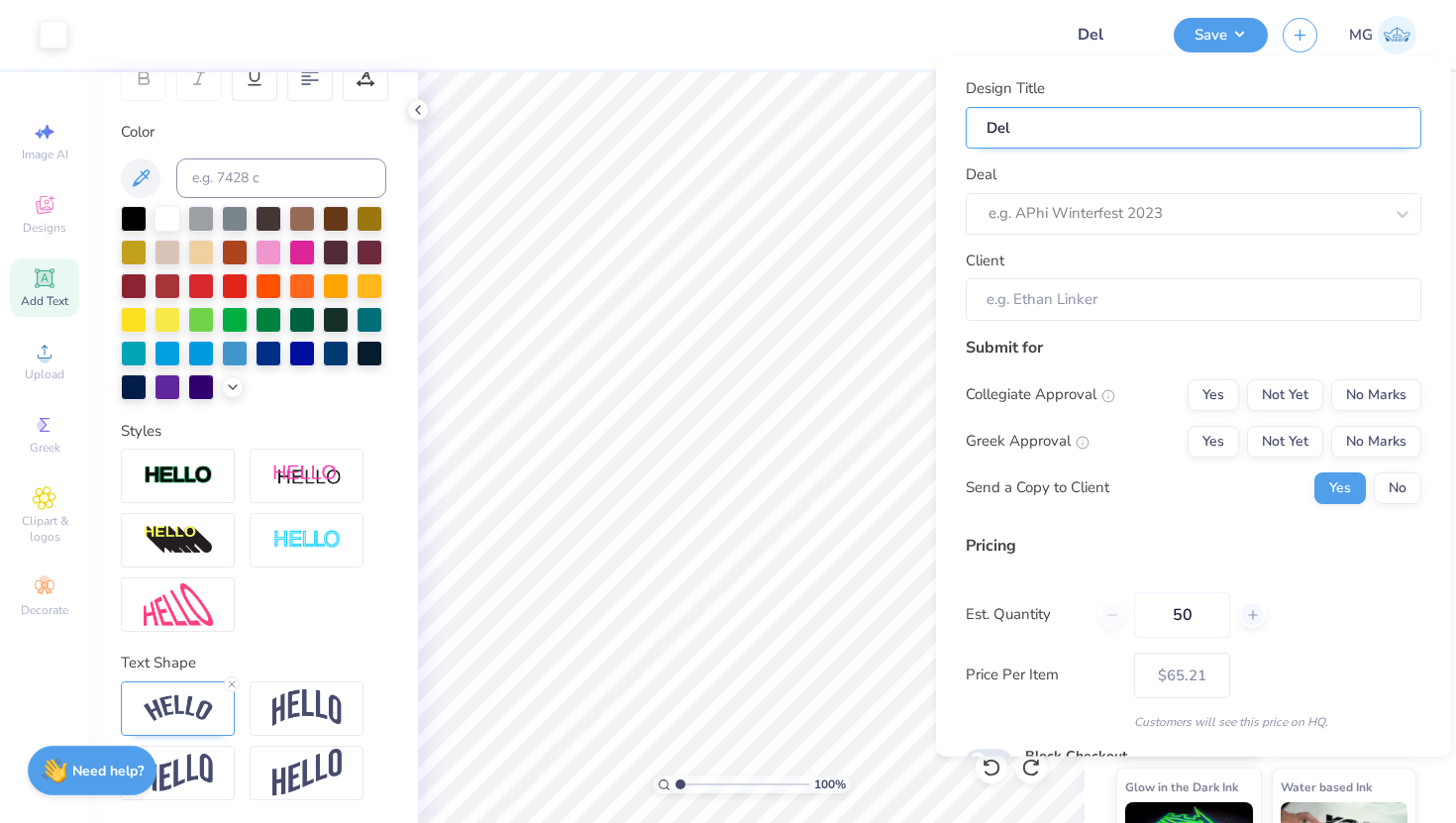 type on "Delt" 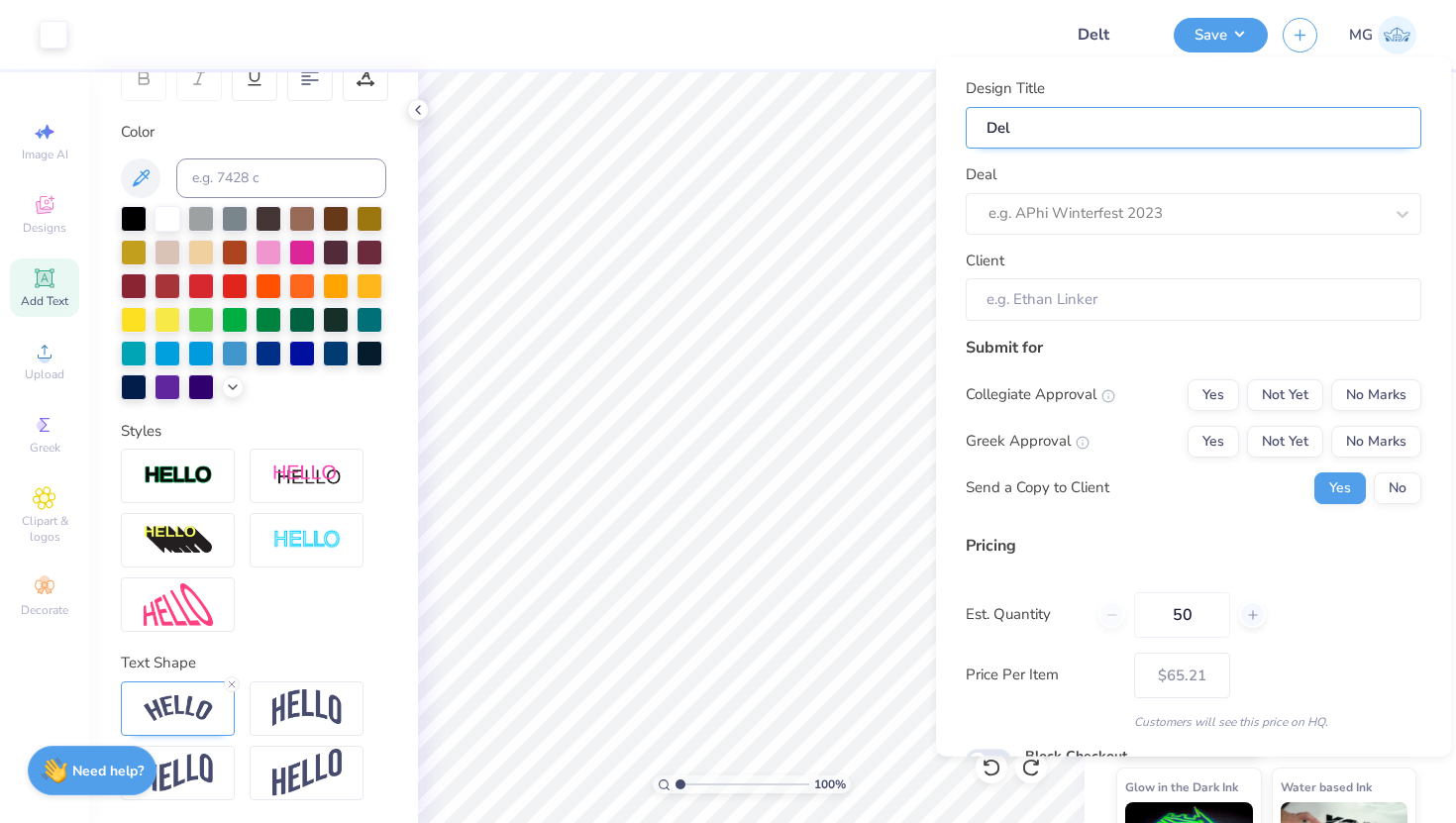 type on "Delt" 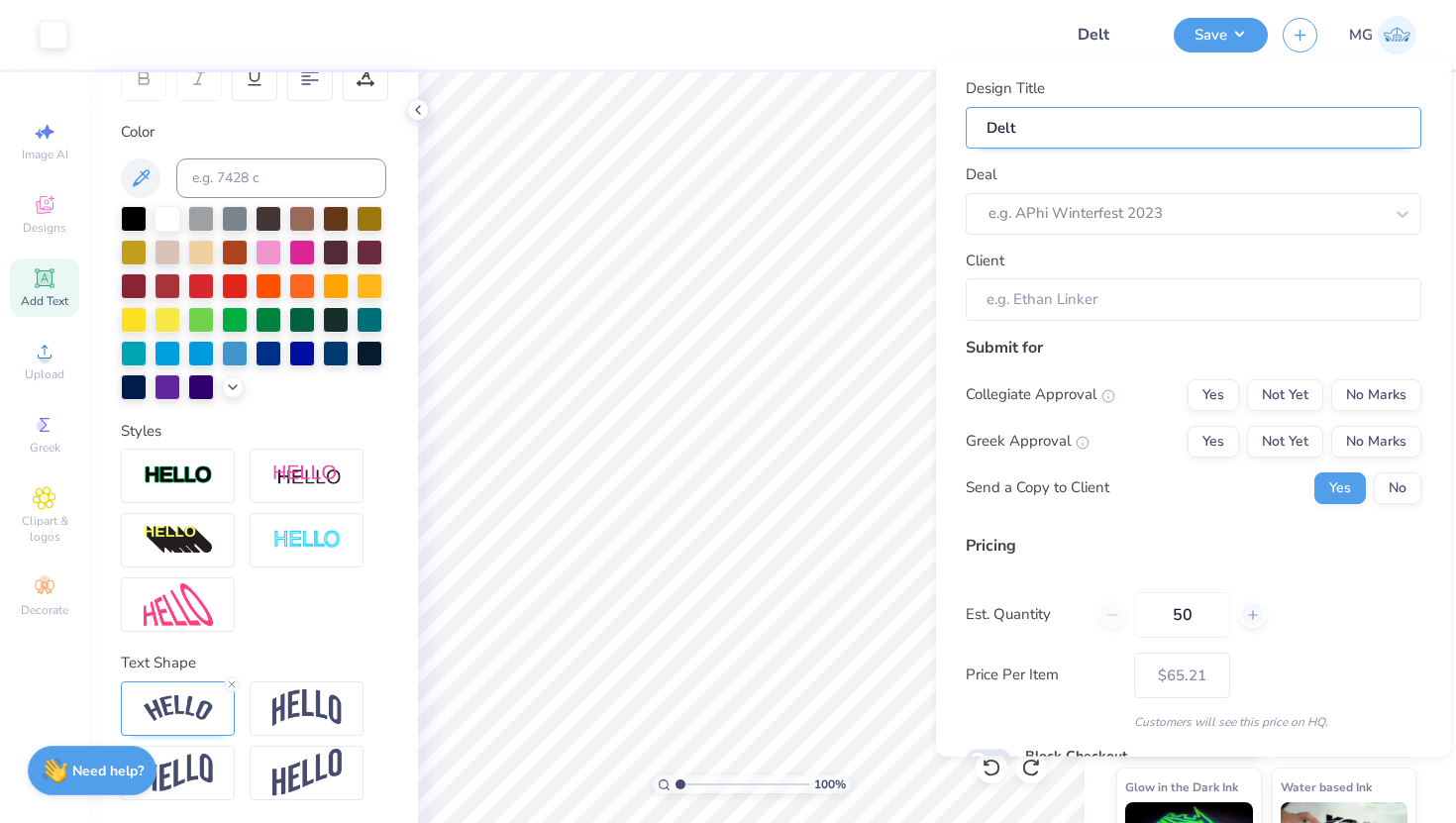 type on "Delta" 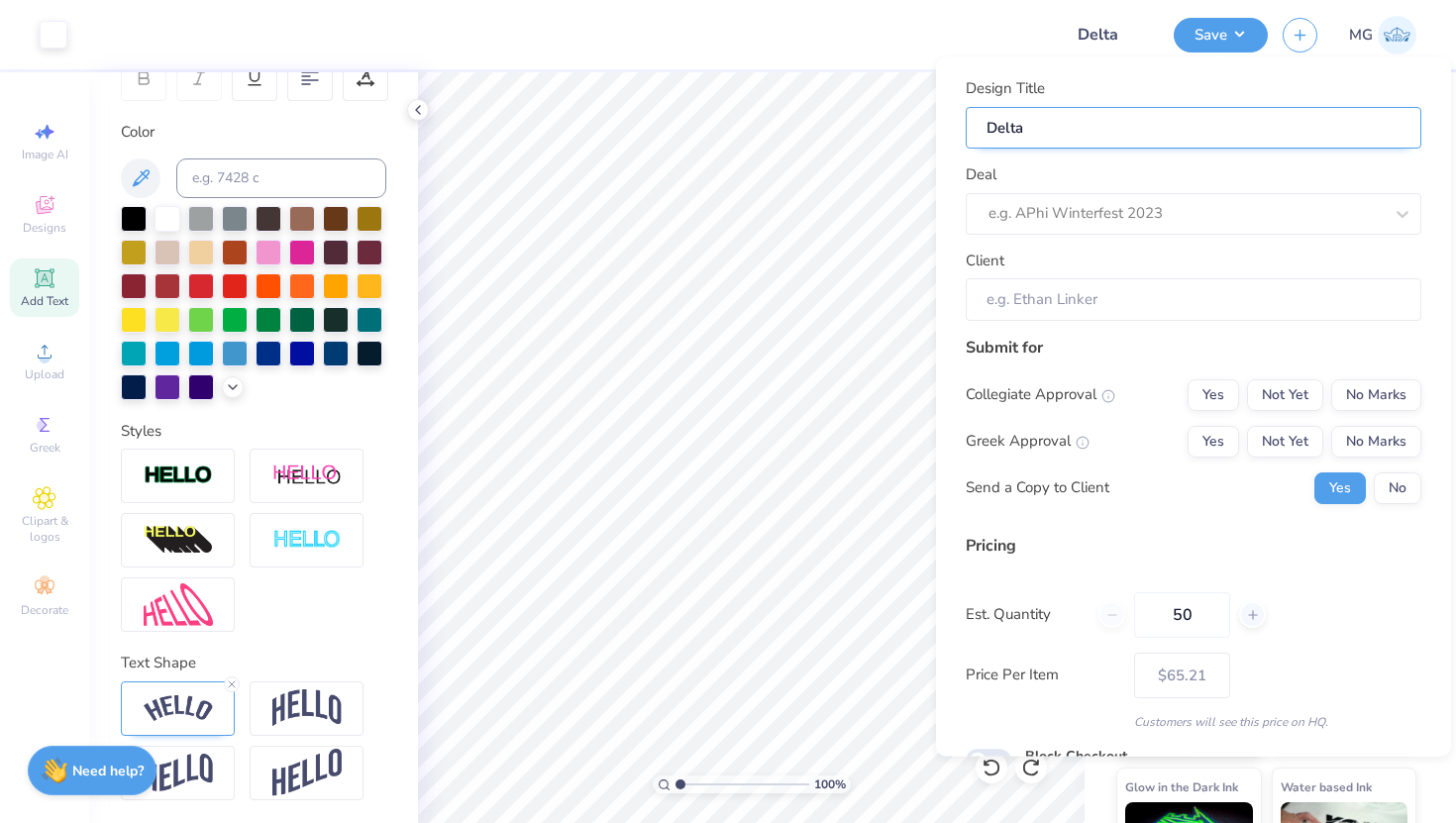 type on "Delta" 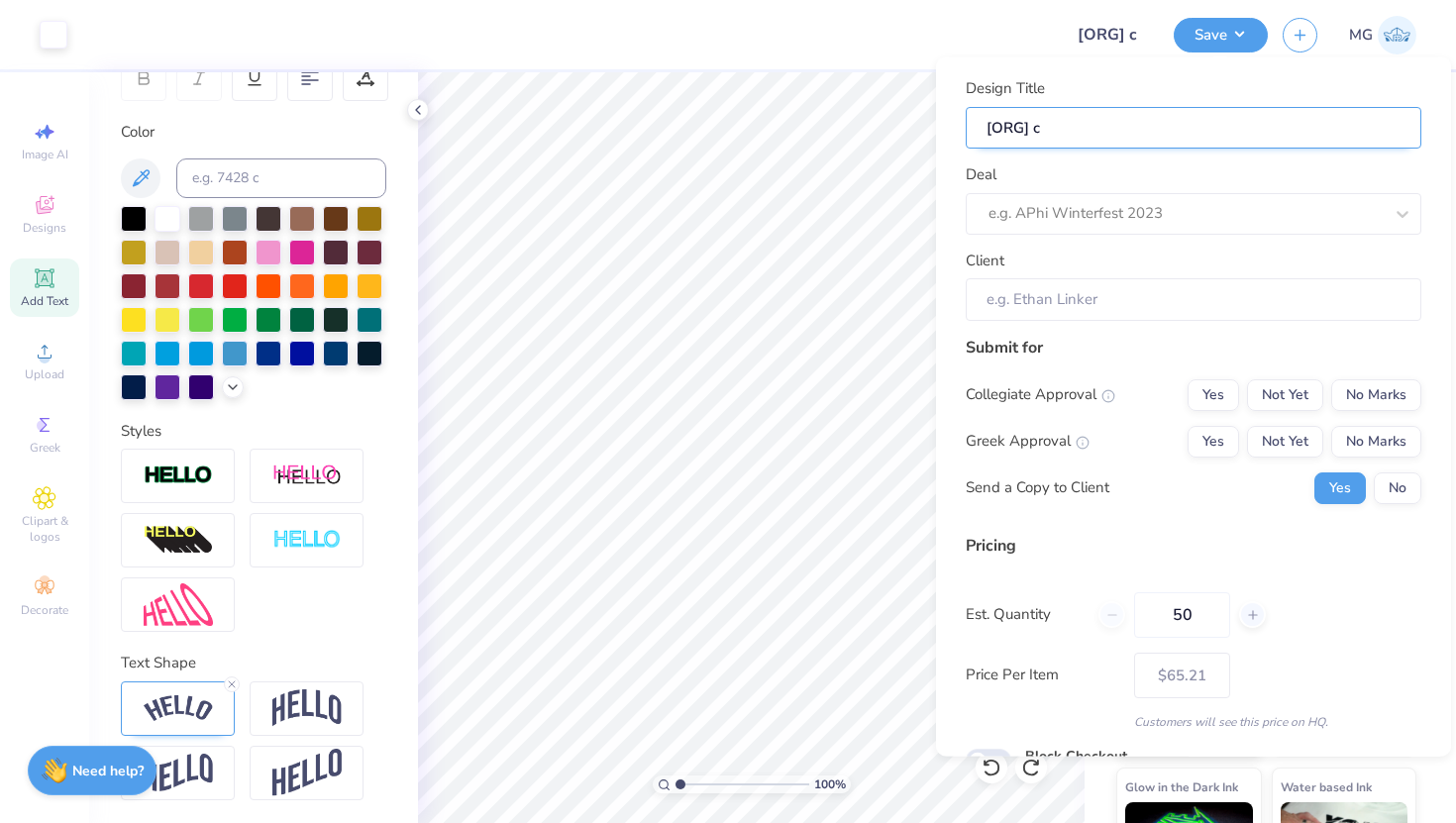 type on "[ORG] ch" 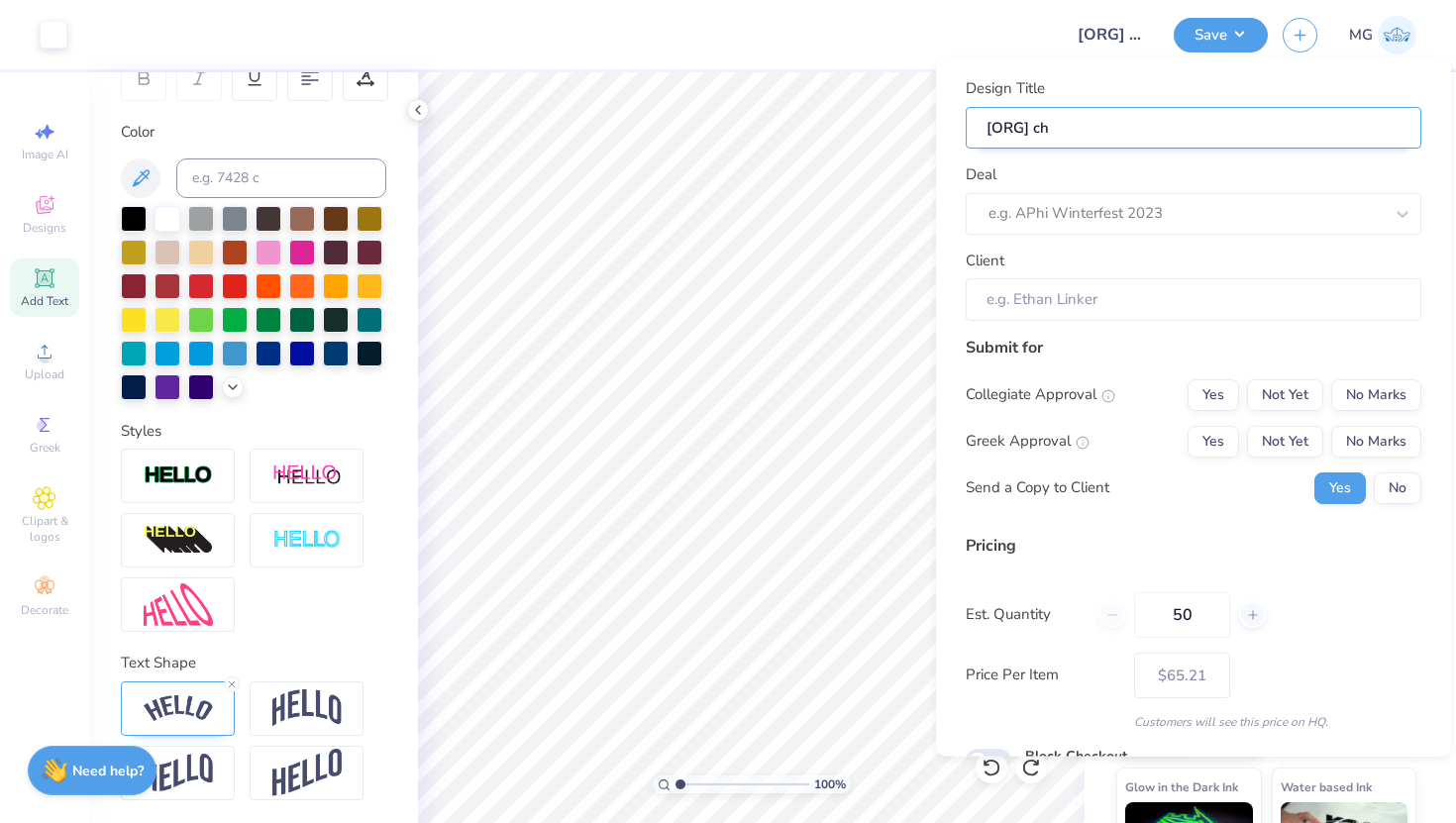 type on "[ORG] chi" 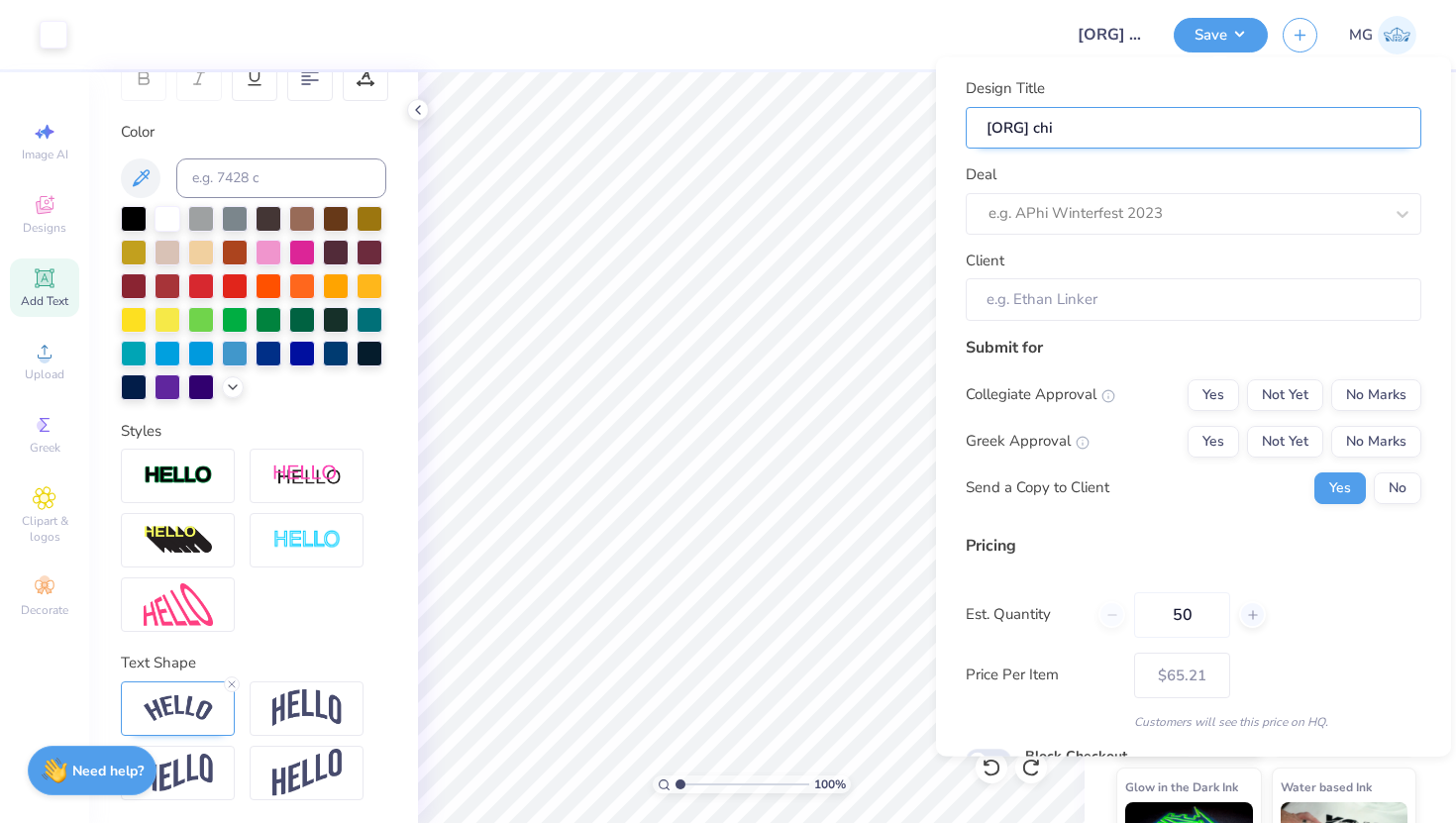type on "[ORG] ch" 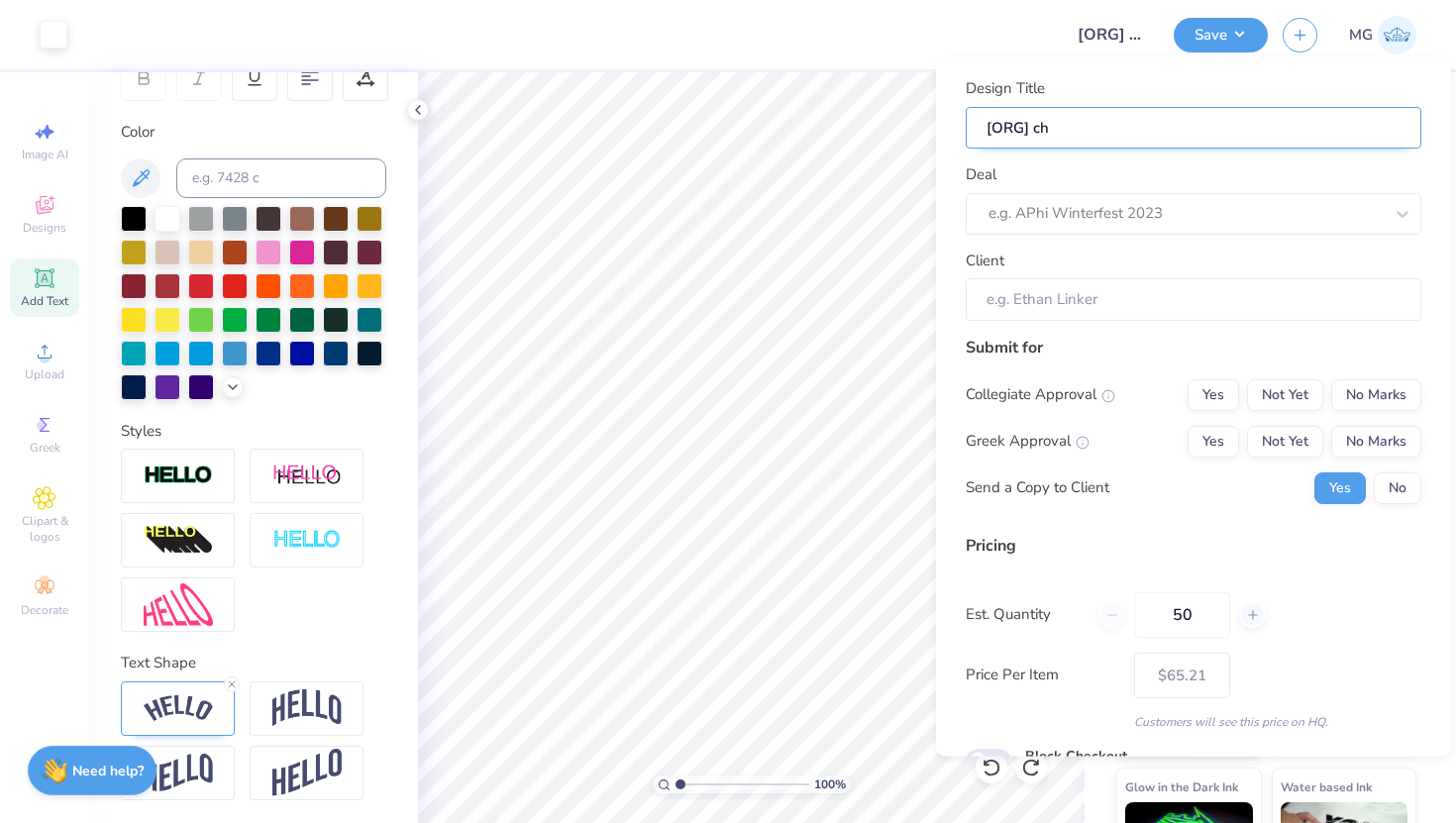 type on "[ORG] c" 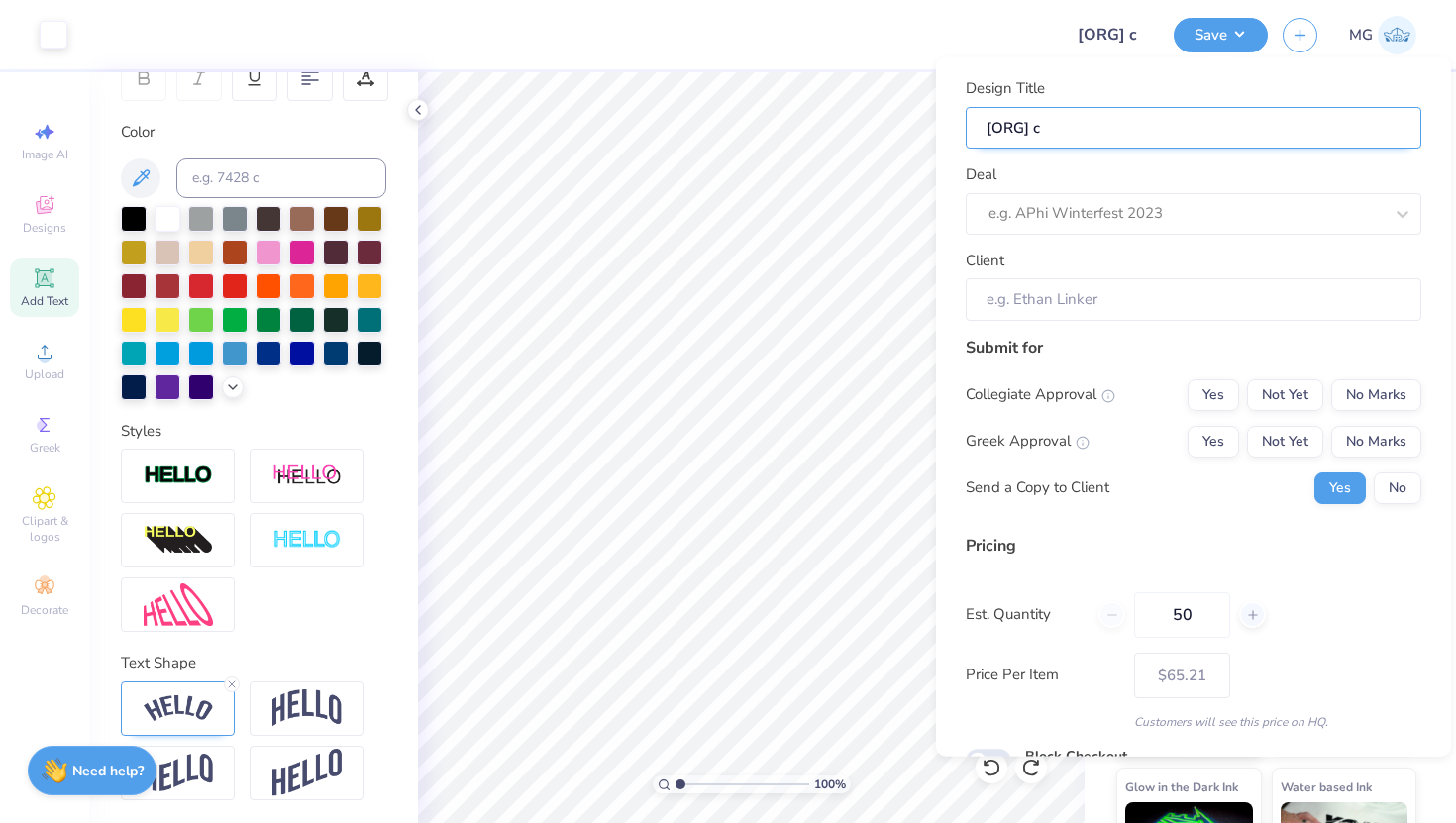 type on "Delta" 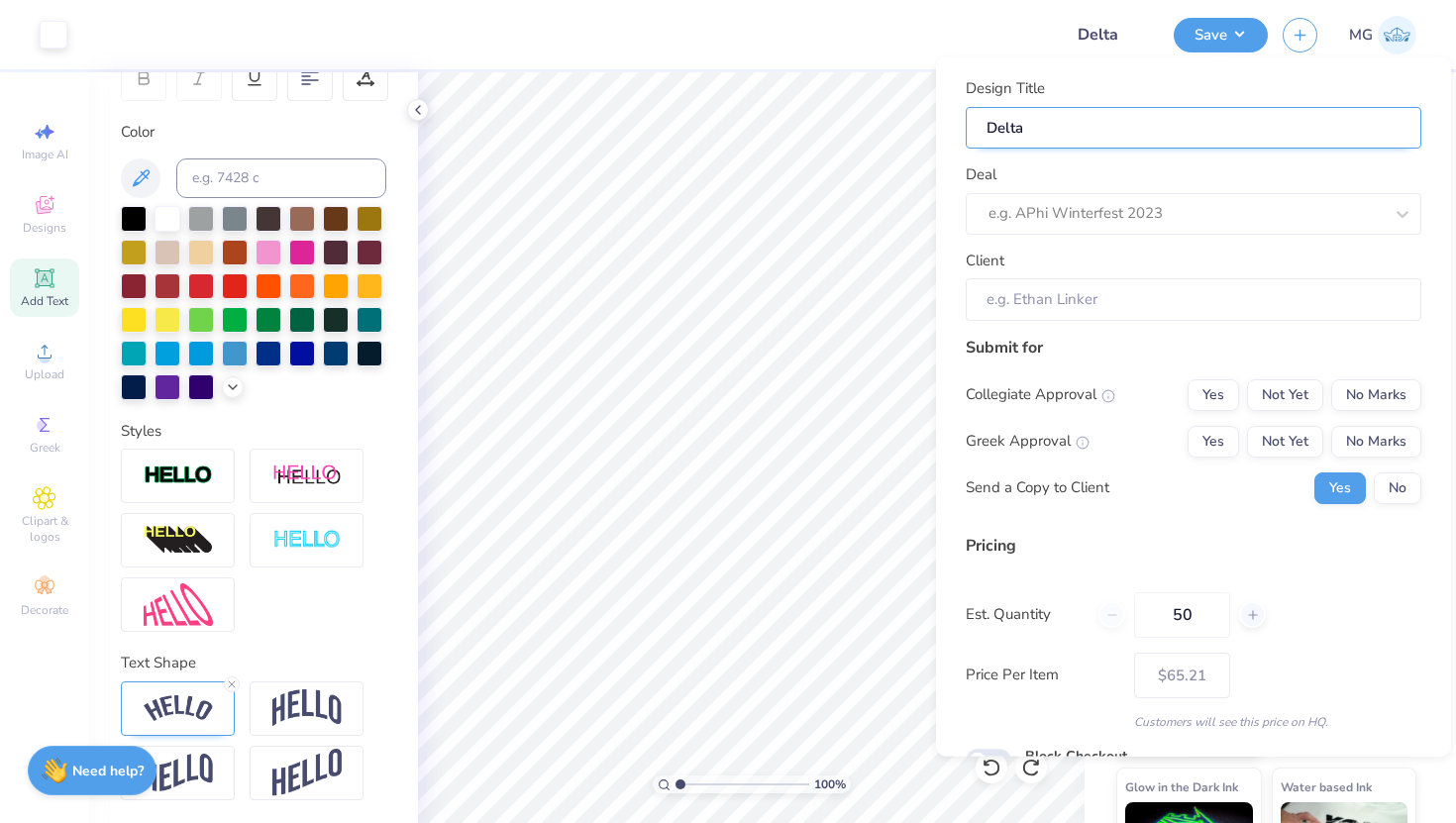 type on "Delta C" 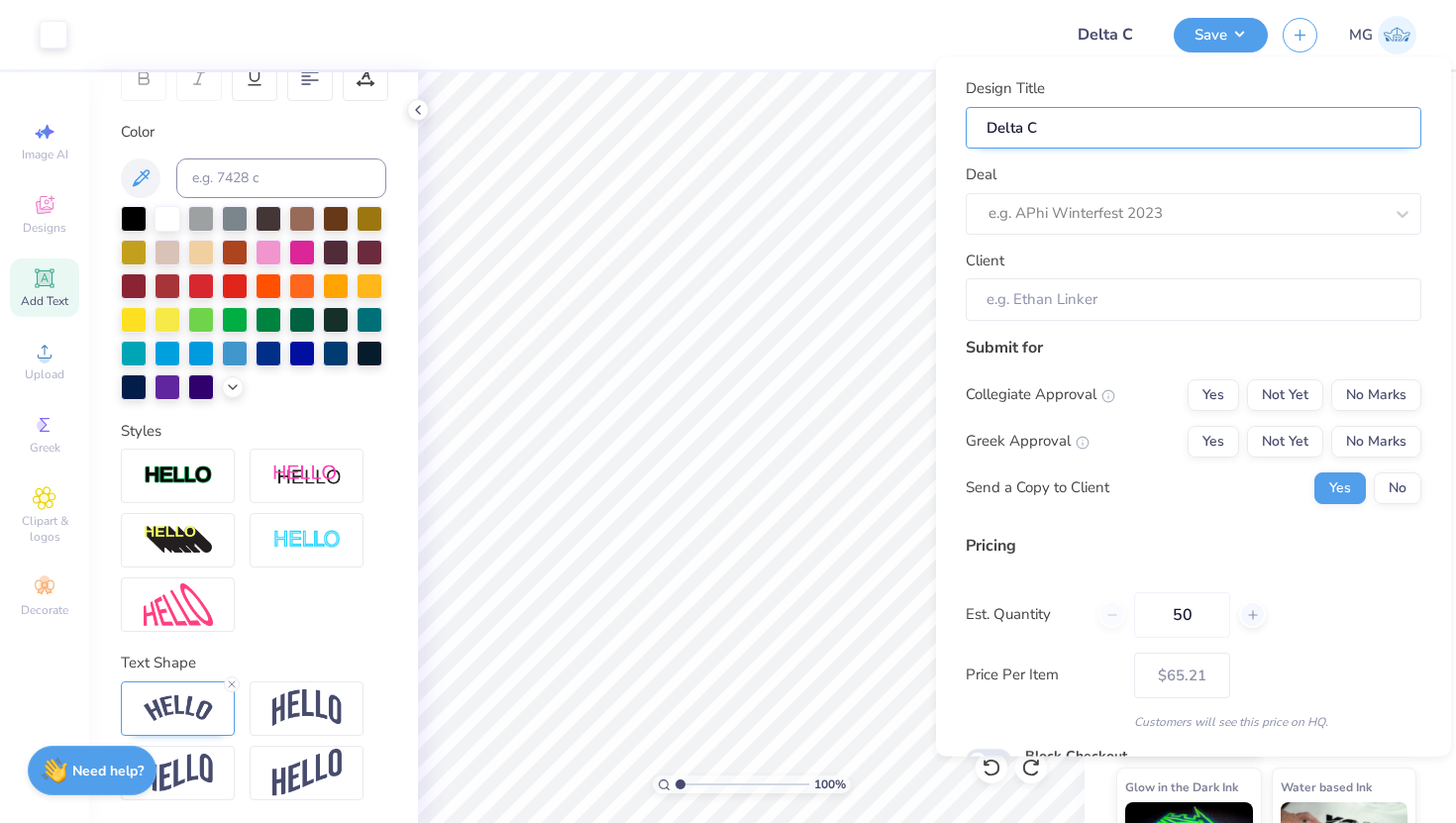 type on "Delta Ch" 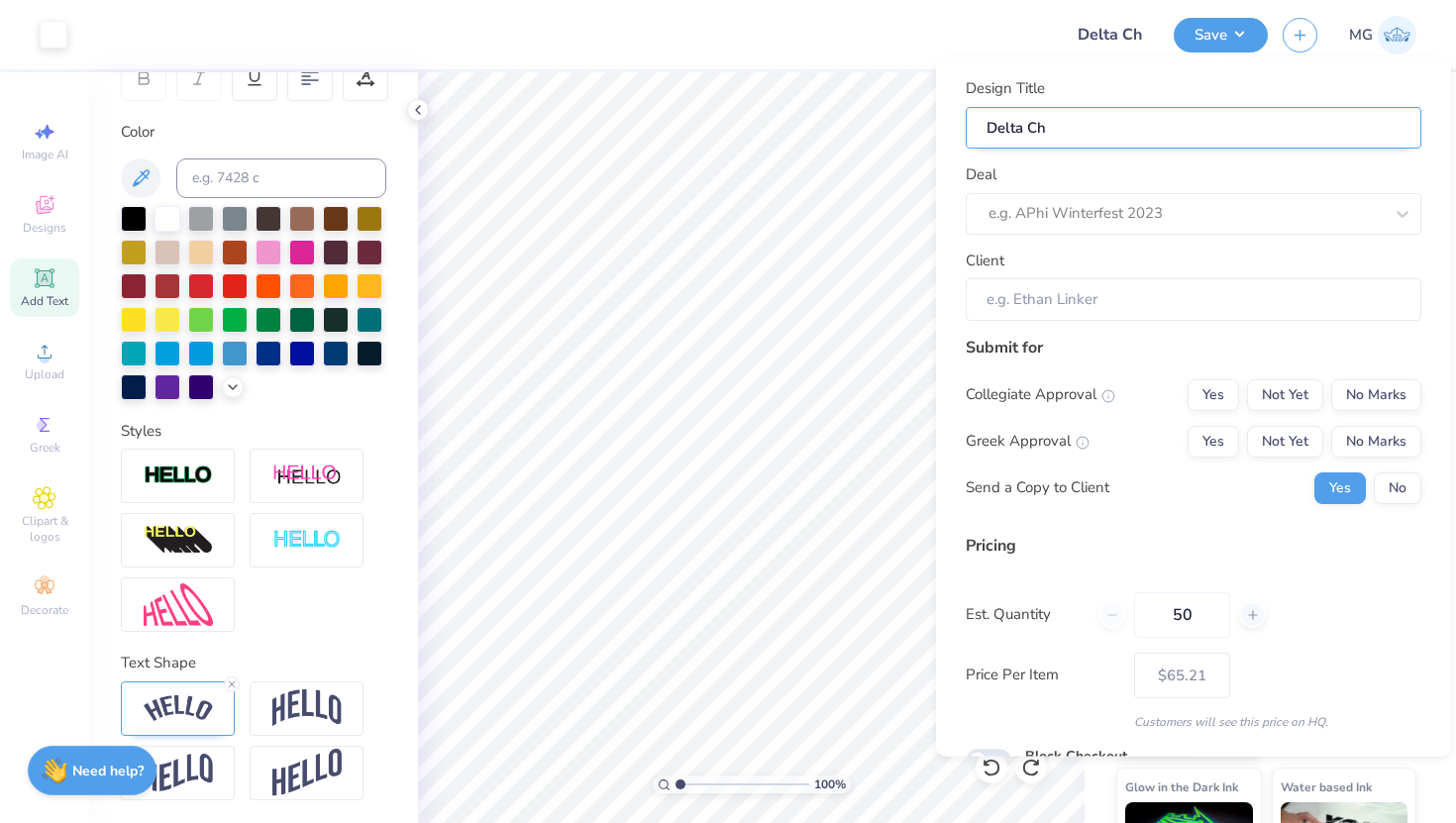 type on "Delta Chi" 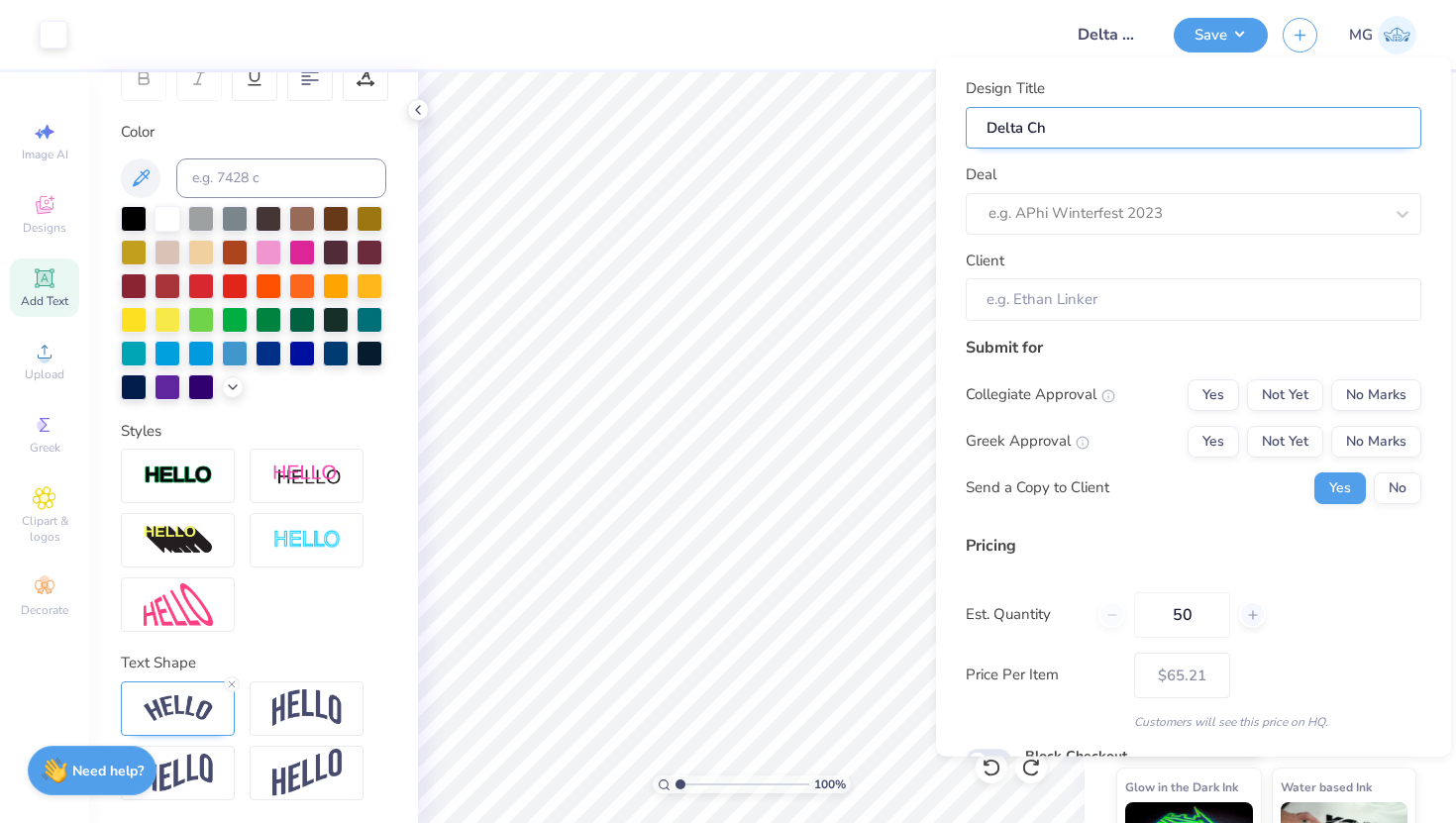 type on "Delta Chi" 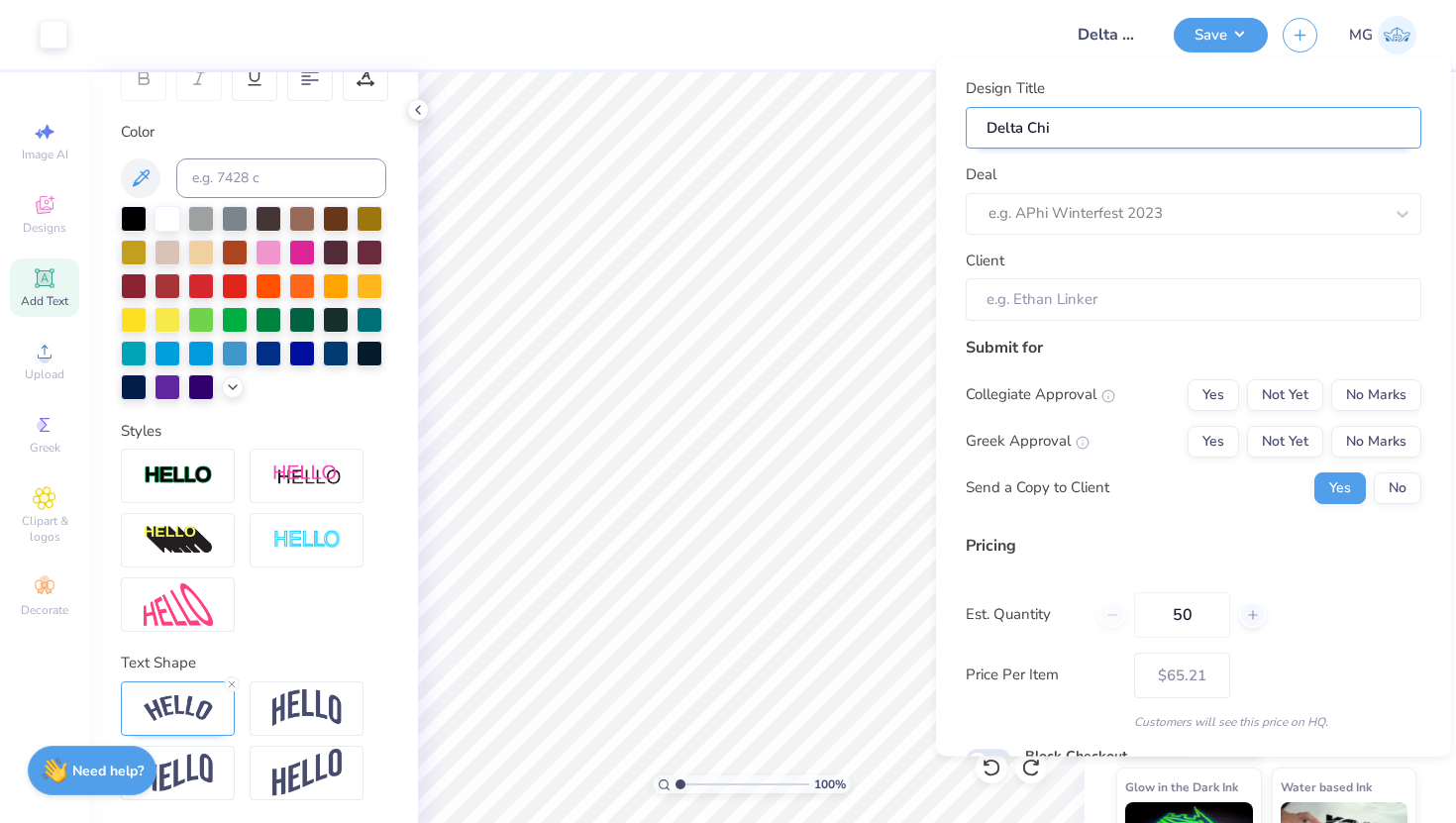 type on "Delta Chi" 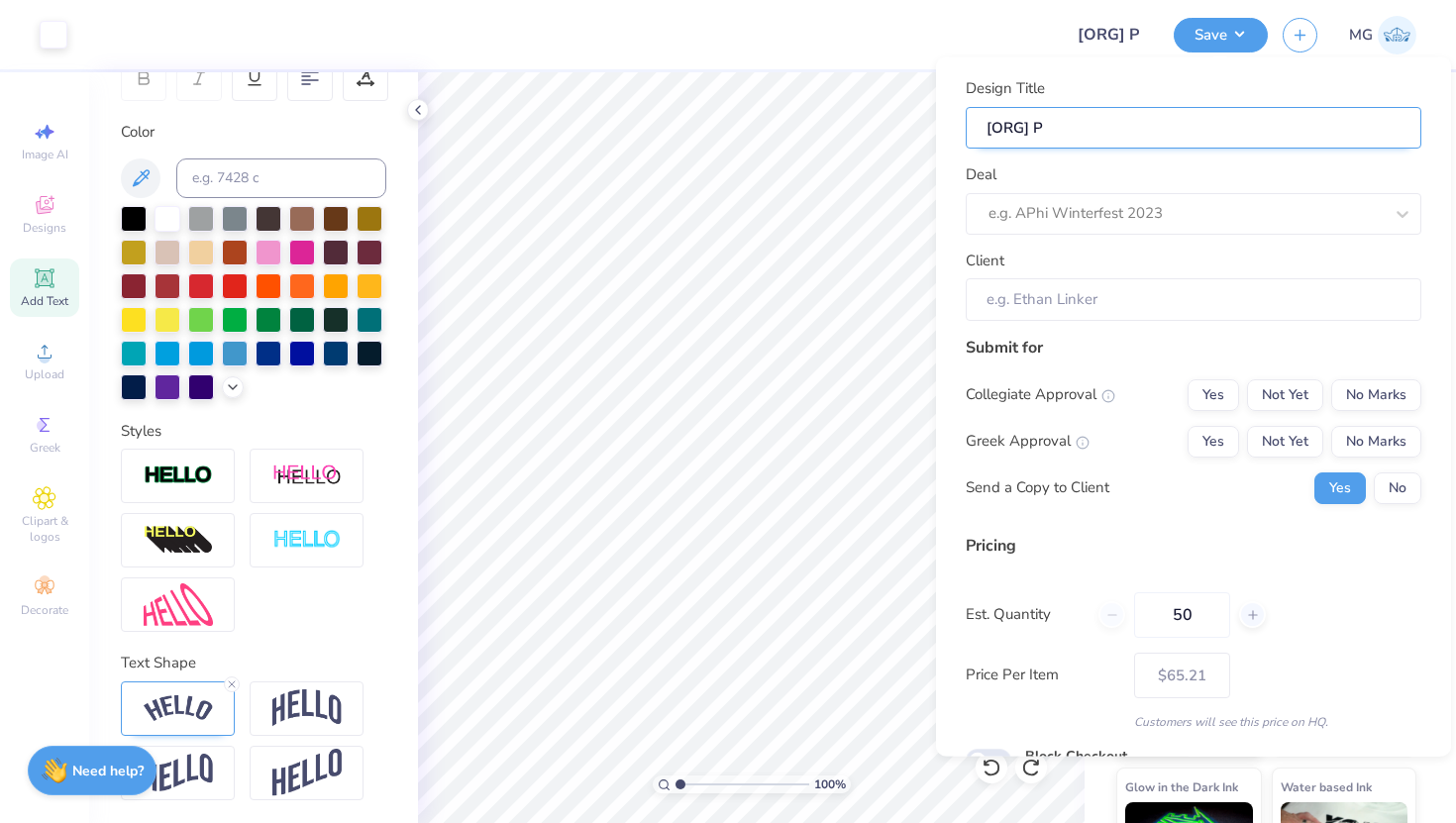type on "[ORG] Pa" 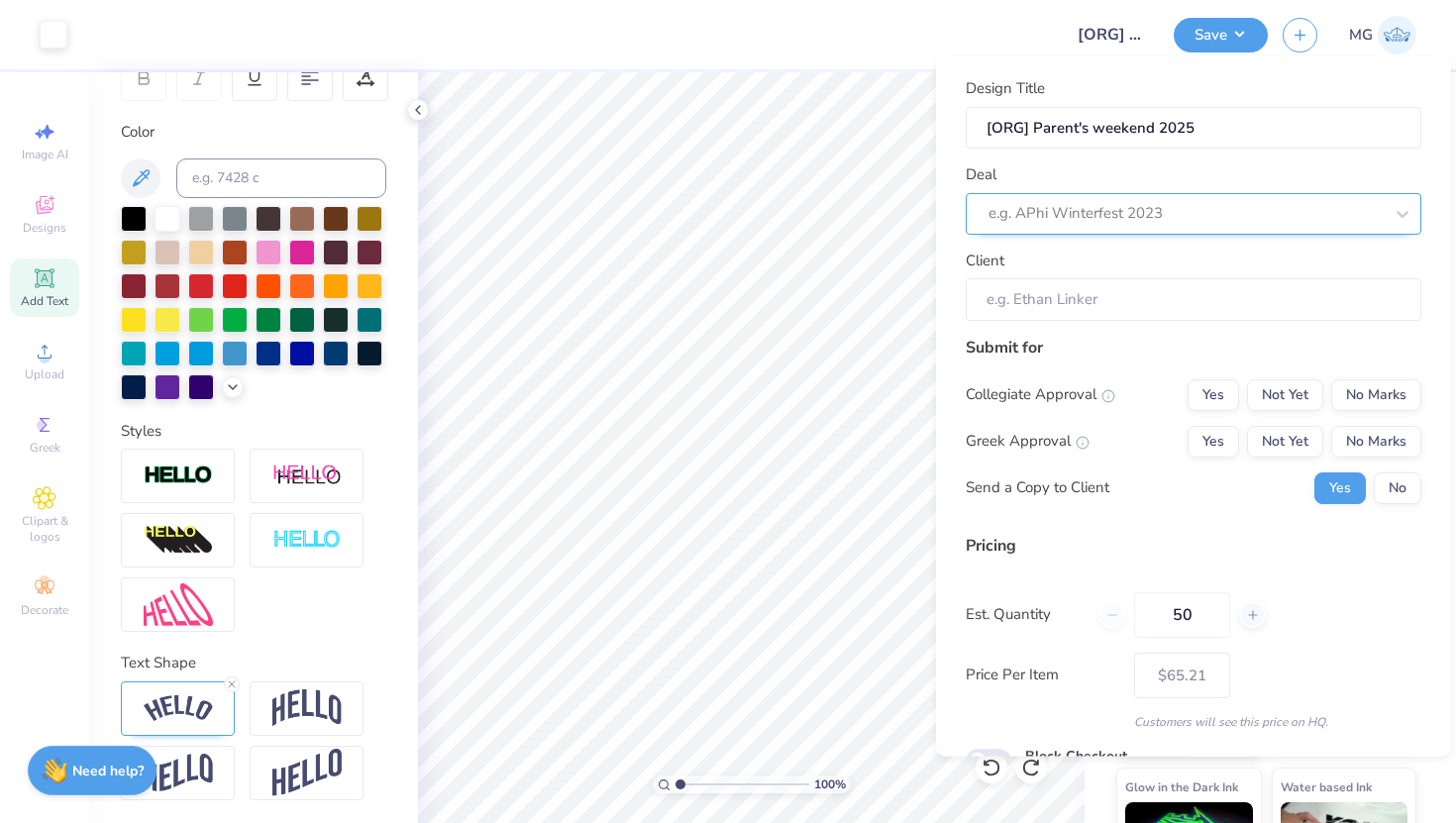 click at bounding box center (1186, 213) 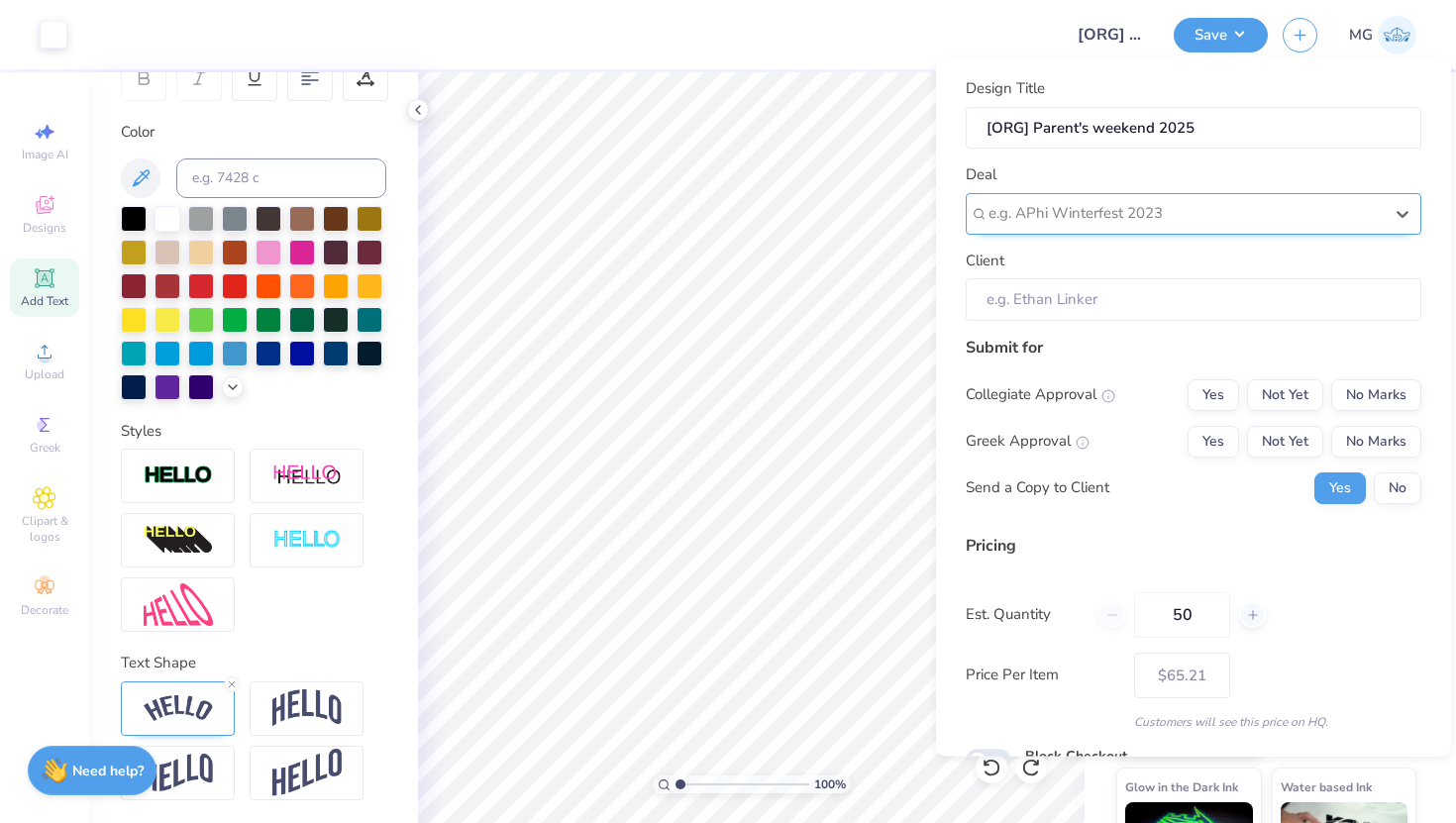 paste on "PR merch for [ORG] [ORG] University" 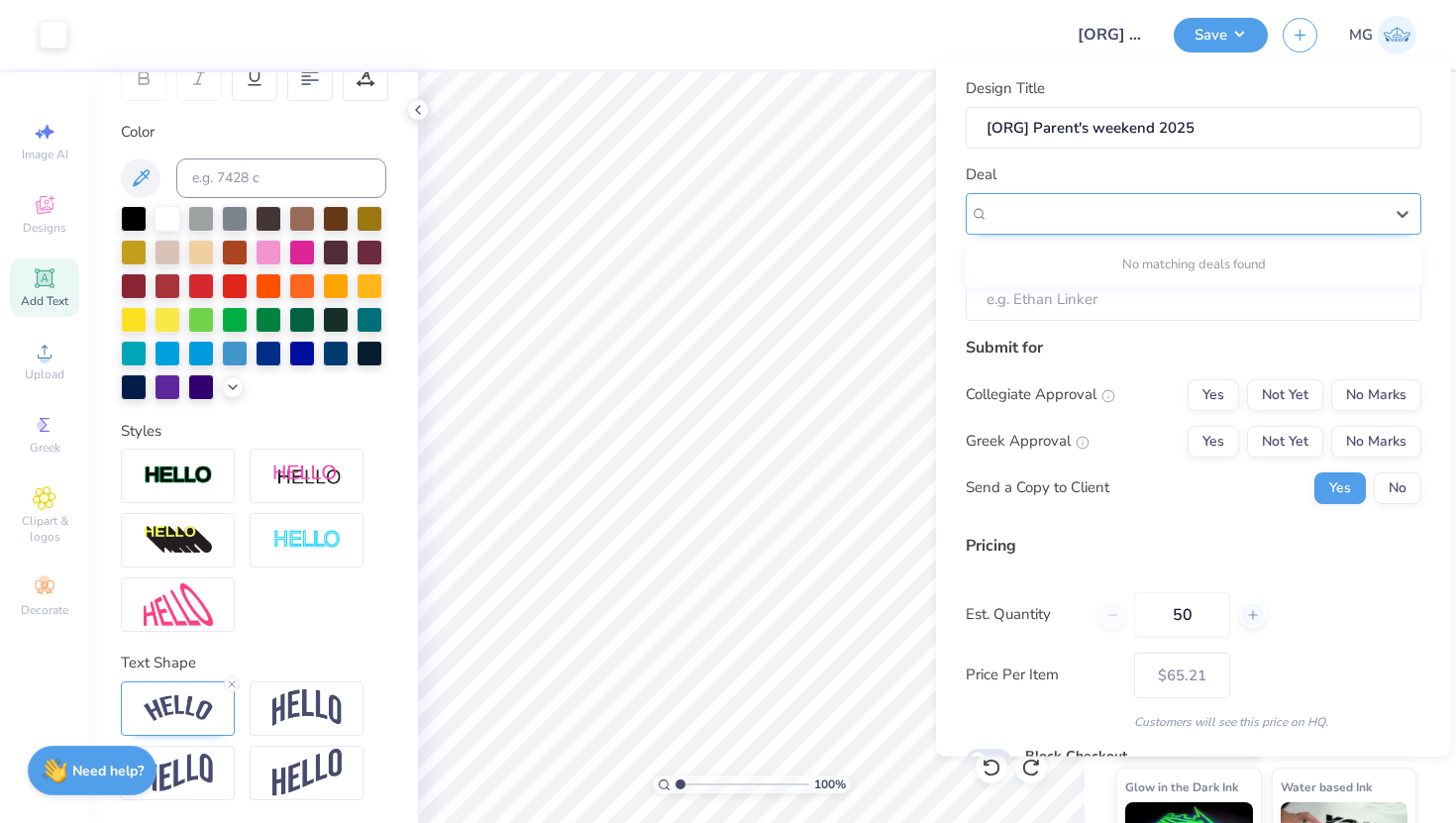 click at bounding box center [1186, 213] 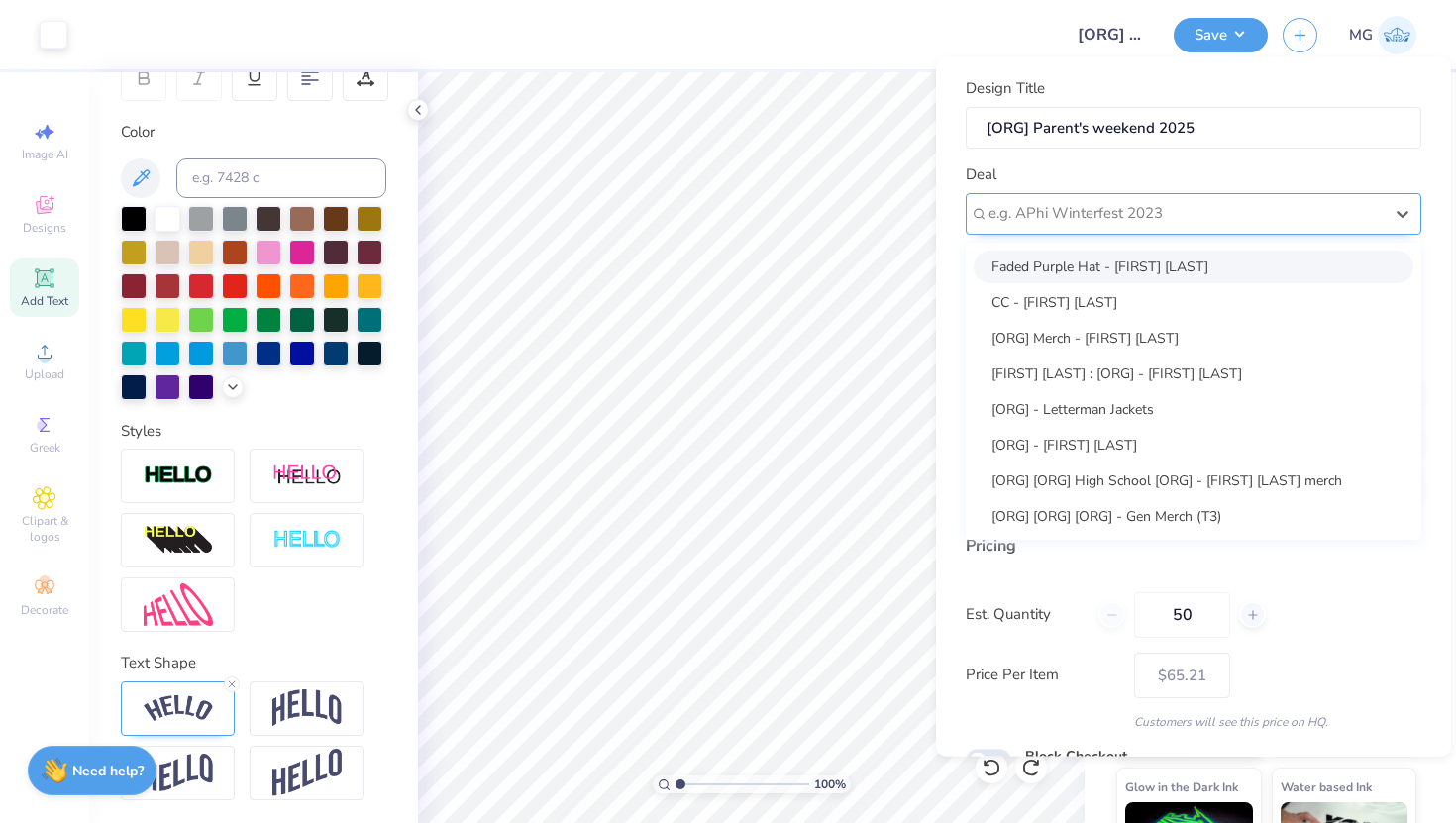 click at bounding box center [1186, 213] 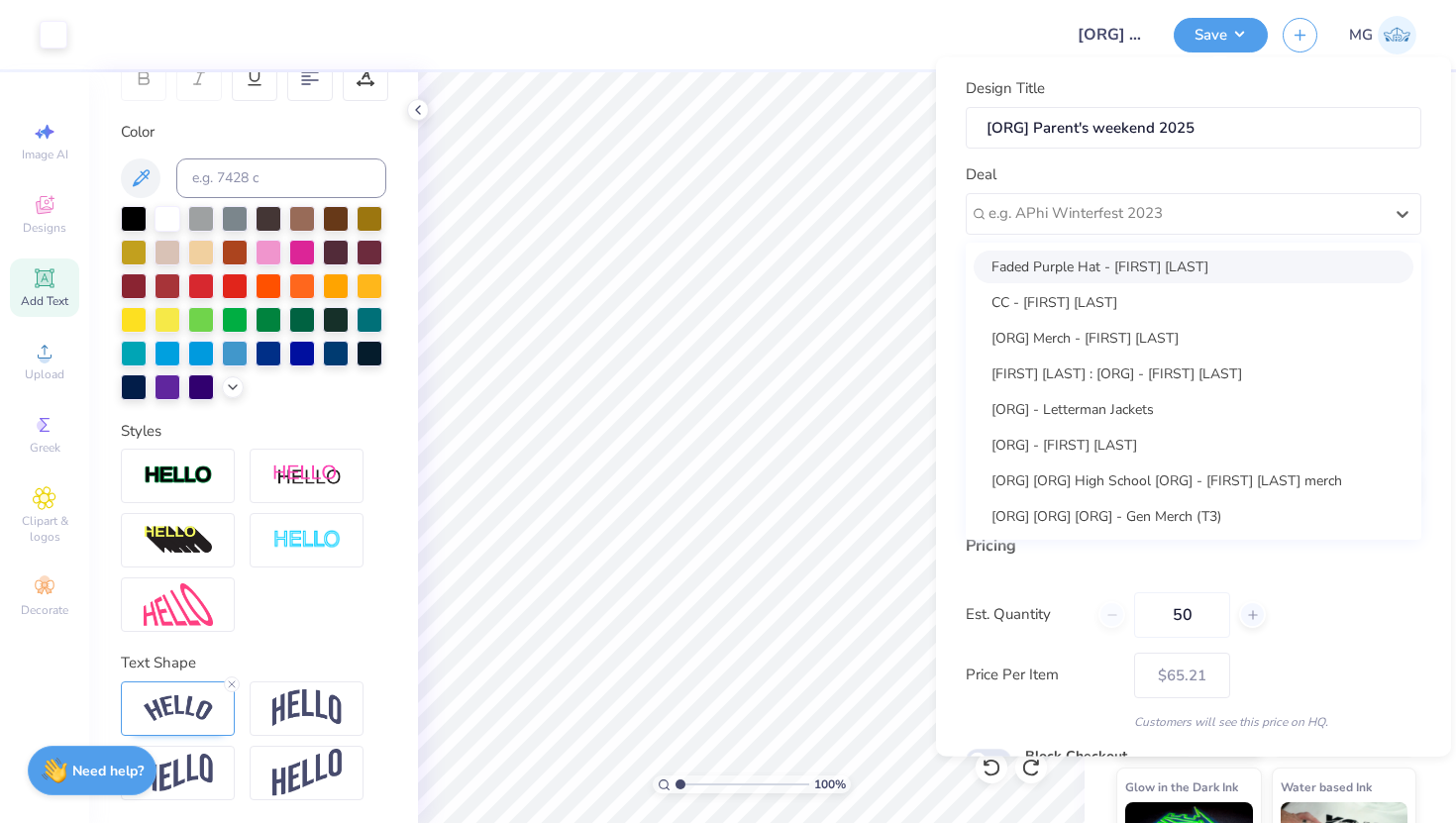 click on "Deal option Faded Purple Hat - [FIRST] [LAST] focused, 1 of 25. 25 results available. Use Up and Down to choose options, press Enter to select the currently focused option, press Escape to exit the menu, press Tab to select the option and exit the menu. e.g. [ORG] Winterfest 2023 Faded Purple Hat - [FIRST] [LAST] CC - [FIRST] [LAST] [ORG] Merch - [FIRST] [LAST] [FIRST] [LAST] : [ORG] - [FIRST] [LAST] [ORG] - Letterman Jackets [ORG] - [FIRST] [LAST] [ORG] [ORG] High School [ORG] - [FIRST] [LAST] merch [ORG] [ORG] [ORG] Top T1 KE tank - [FIRST] [LAST] [ORG] PC - [FIRST] [LAST] Navy tank - [FIRST] [LAST] [FIRST] [LAST] - Travel Pouches unisex - [FIRST] [LAST] [ORG] Fall 2025 Recruitment - [FIRST] [LAST] [ORG] Dance Studio Merch! [ORG] [ORG] Tanks T1 [ORG] fall merch option - [FIRST] [LAST] S25 FINAL DESIGN - [FIRST] [LAST] [ORG] [ORG] Girls Trip Fevan Defere Golf  - [FIRST] [LAST] aka - [FIRST] [LAST] Baby tees for [ORG]" at bounding box center (1194, 199) 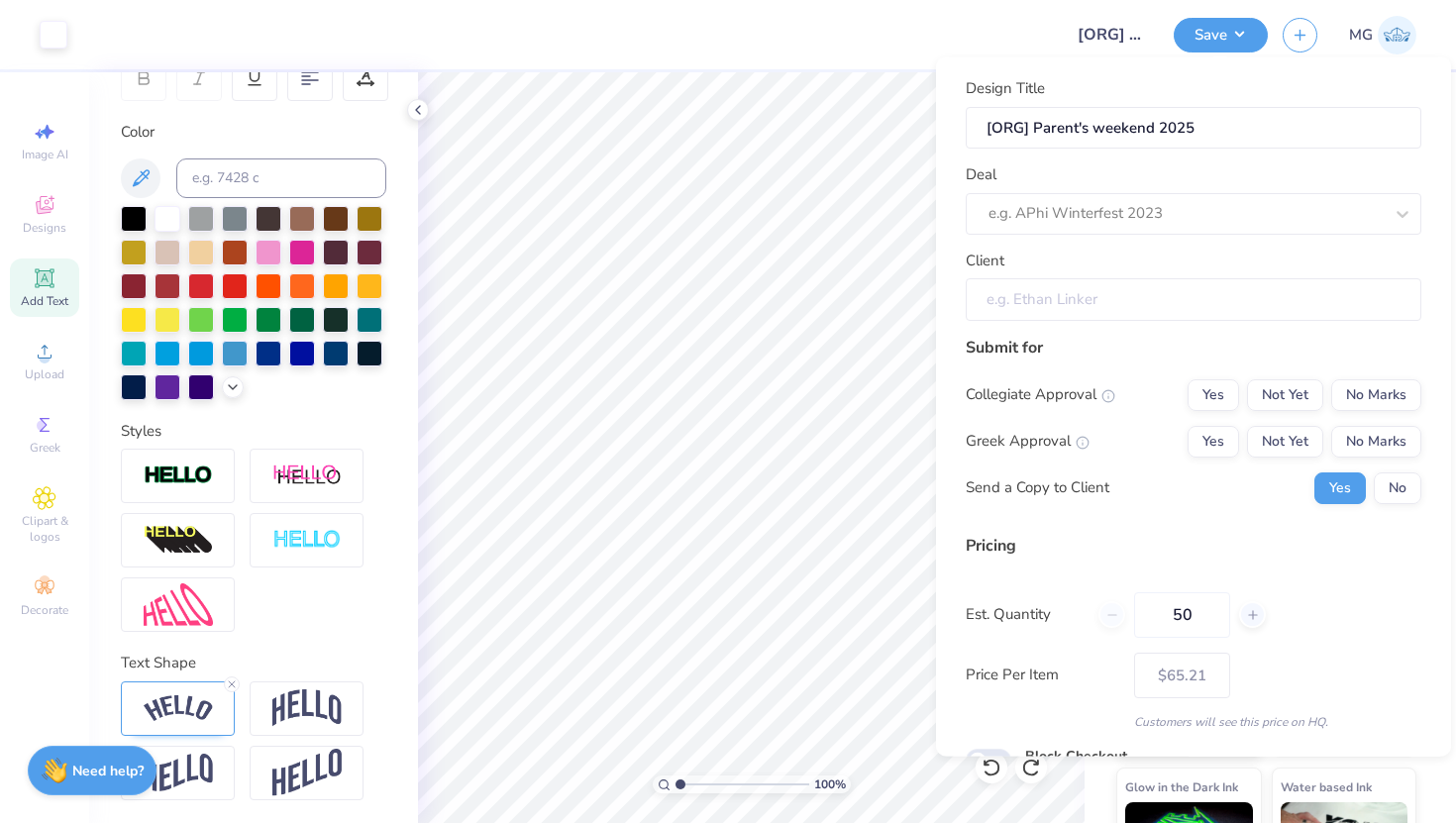 click on "Client" at bounding box center [1194, 299] 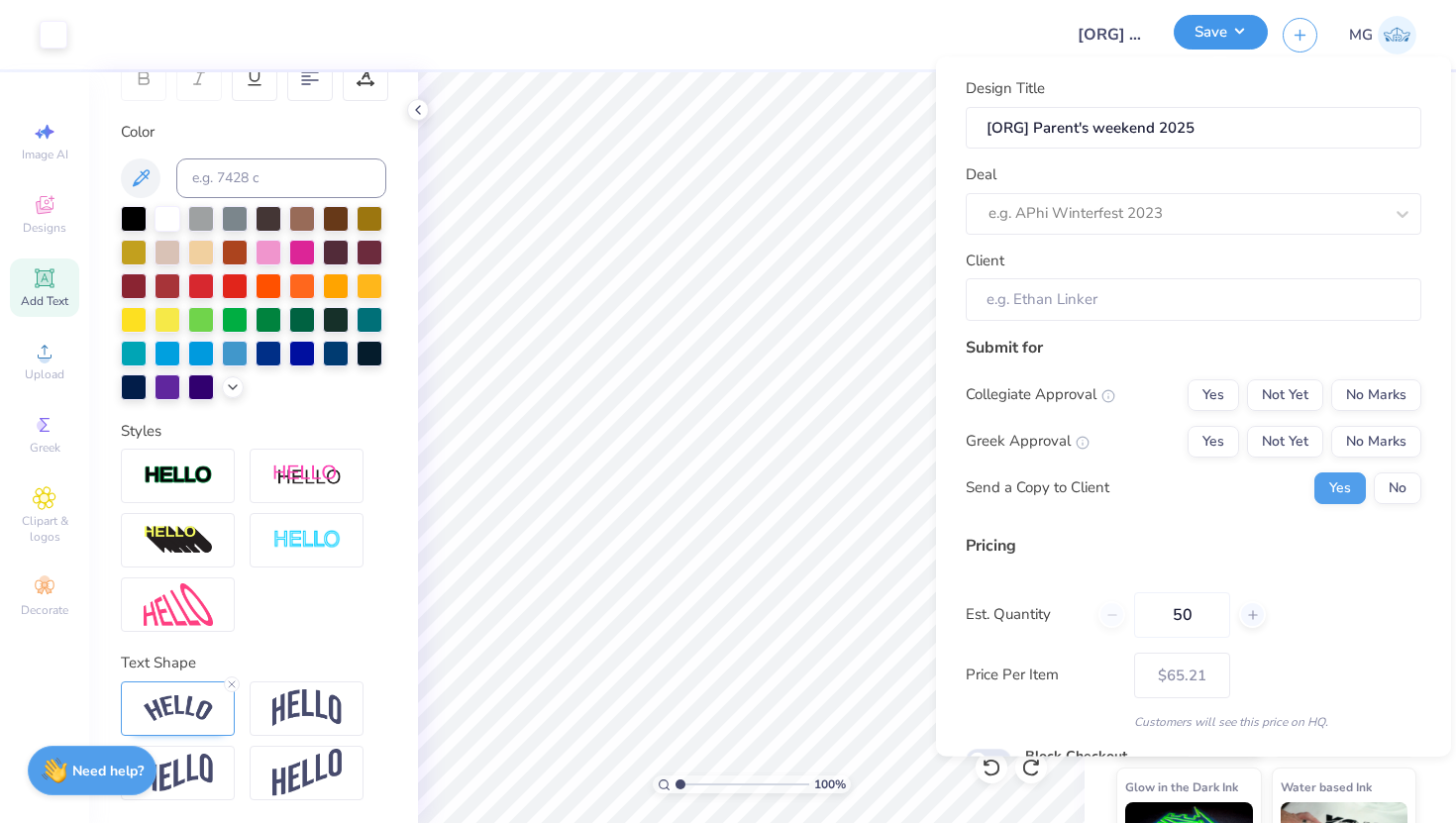 click on "Save" at bounding box center [1220, 32] 